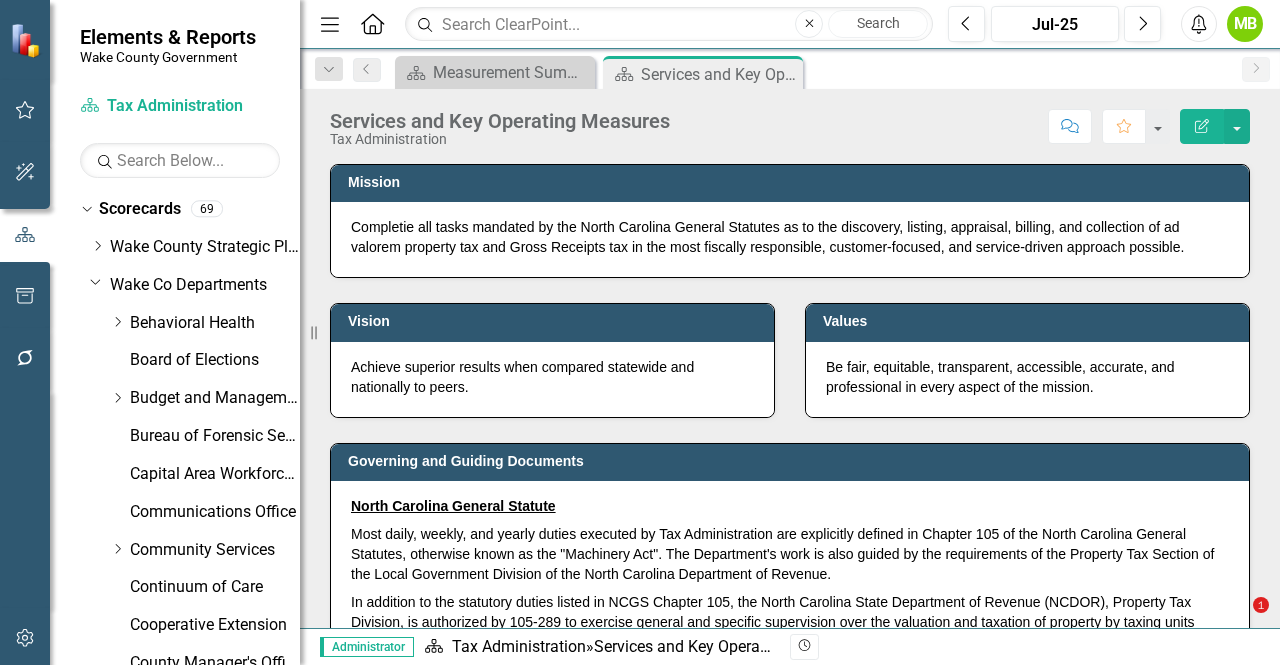 scroll, scrollTop: 0, scrollLeft: 0, axis: both 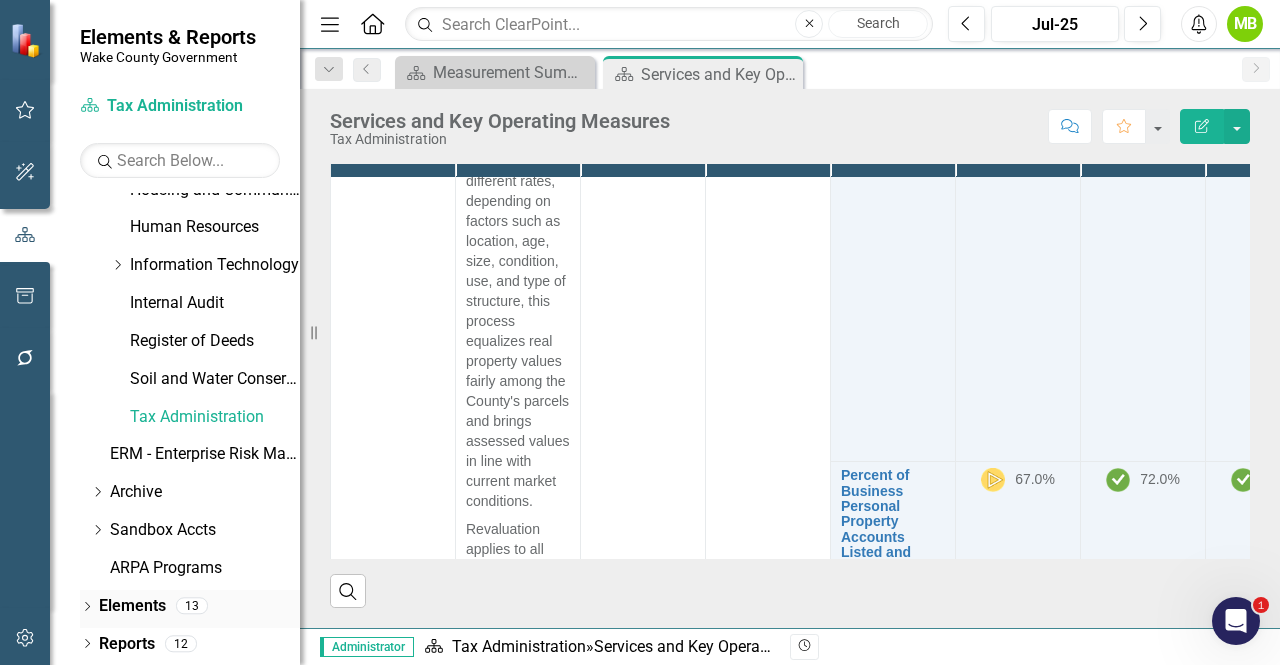 click on "Dropdown" 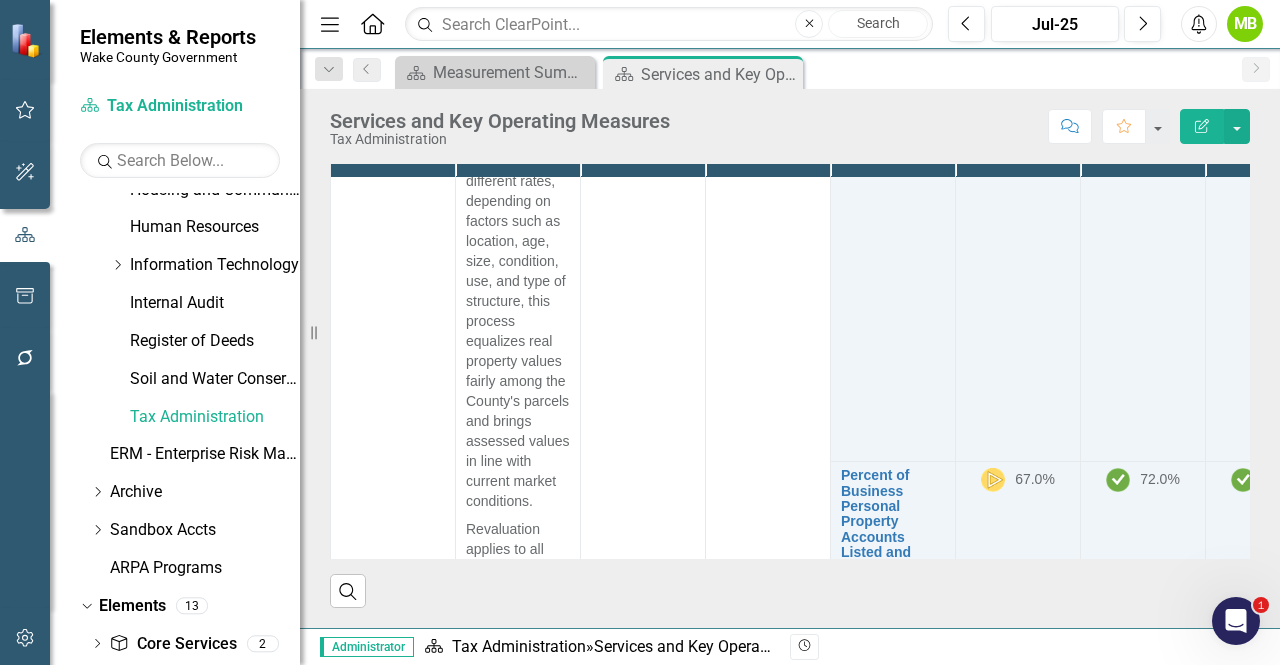 scroll, scrollTop: 965, scrollLeft: 0, axis: vertical 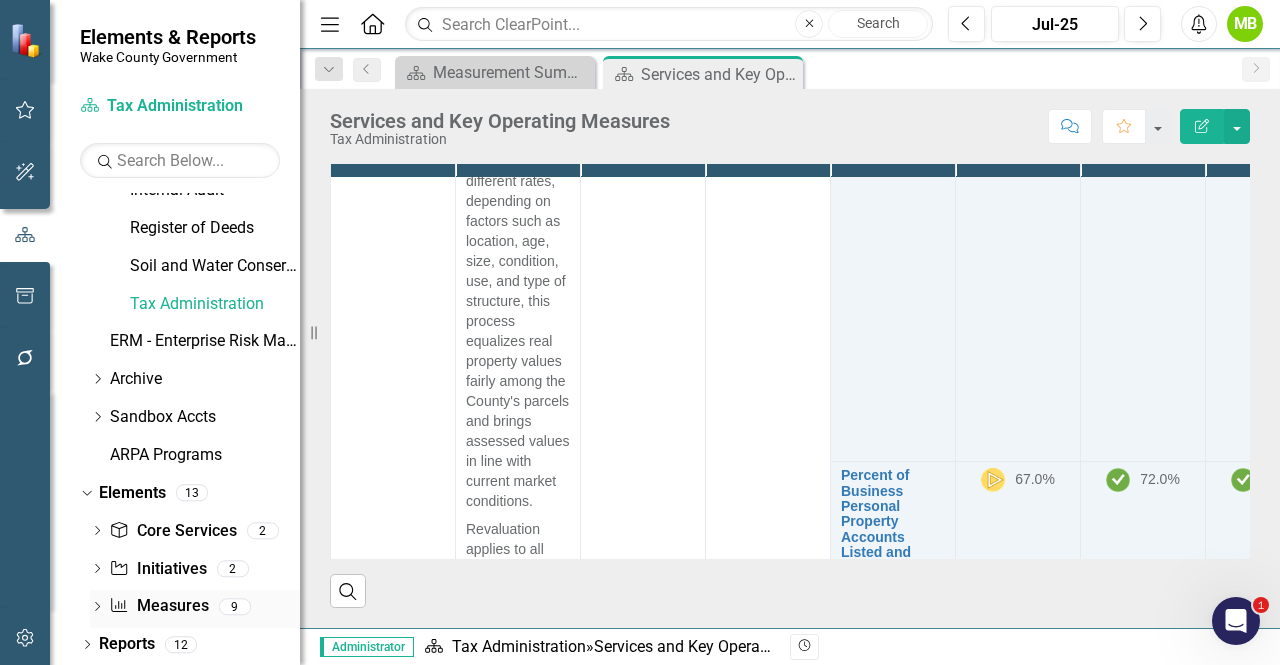 click on "Measure Measures" at bounding box center [158, 606] 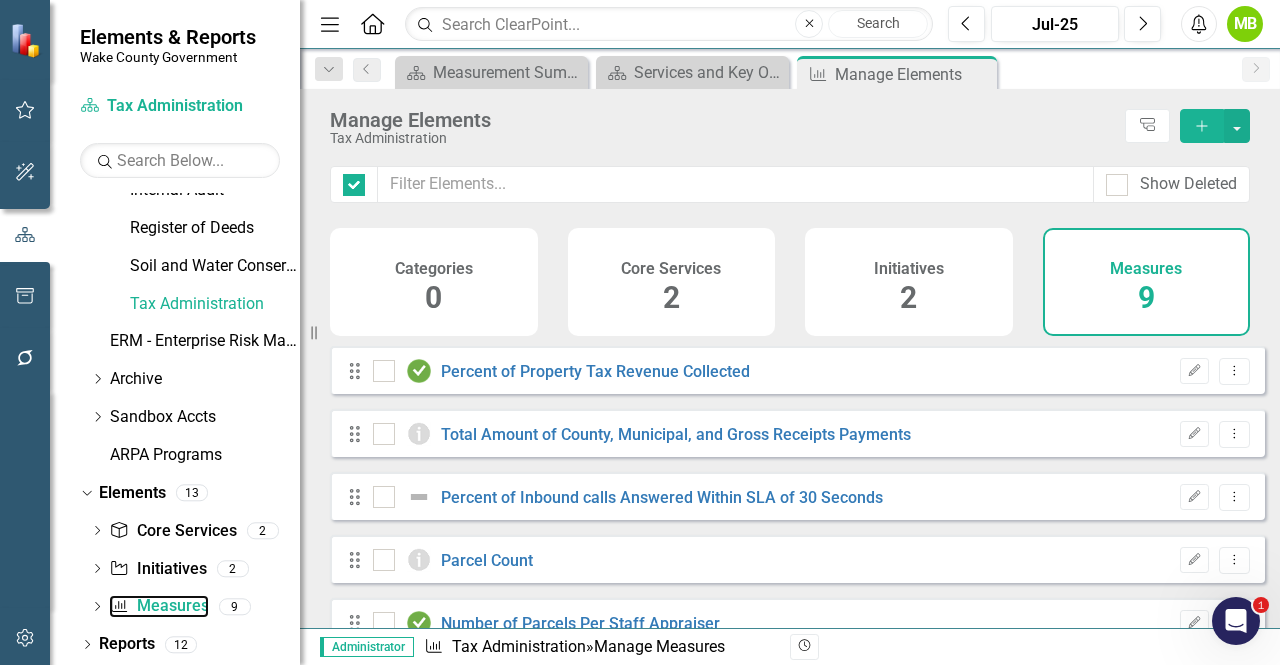 checkbox on "false" 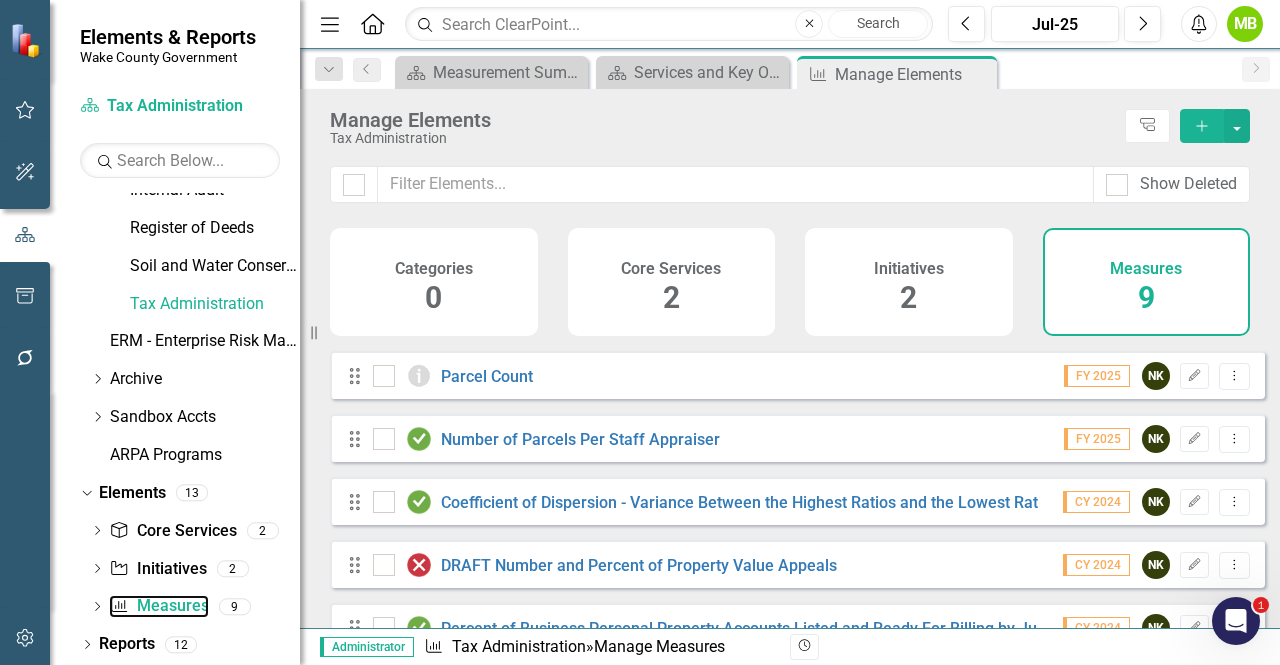 scroll, scrollTop: 298, scrollLeft: 0, axis: vertical 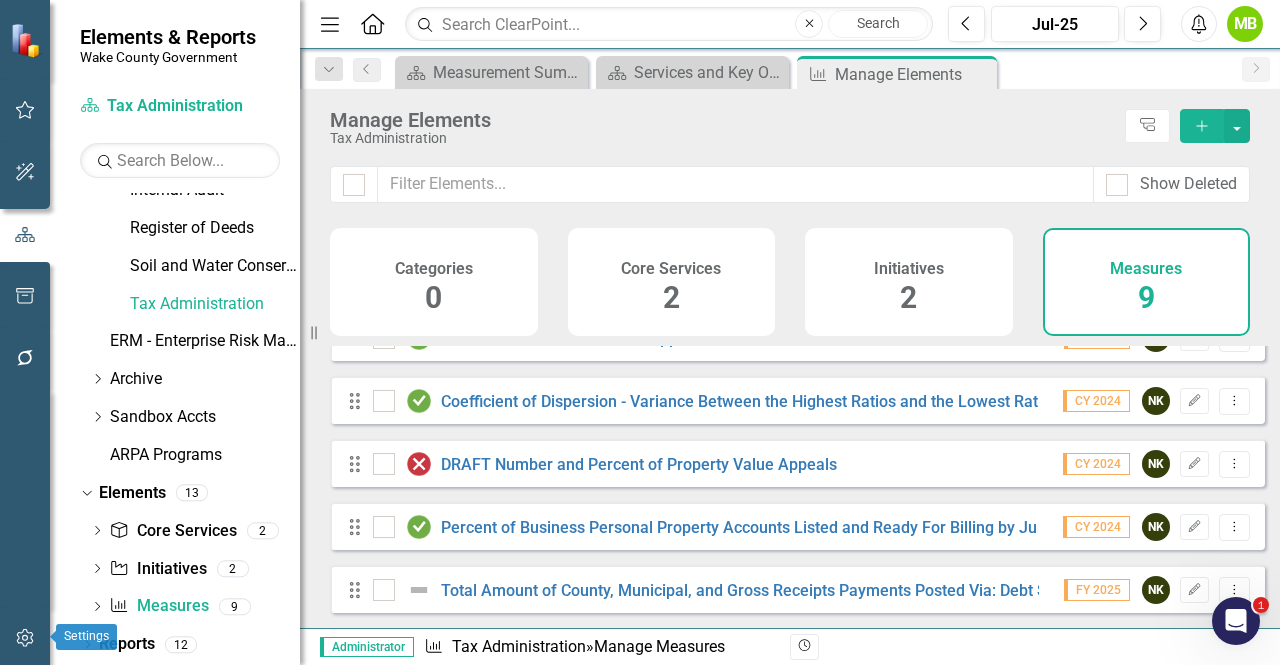 click at bounding box center (25, 639) 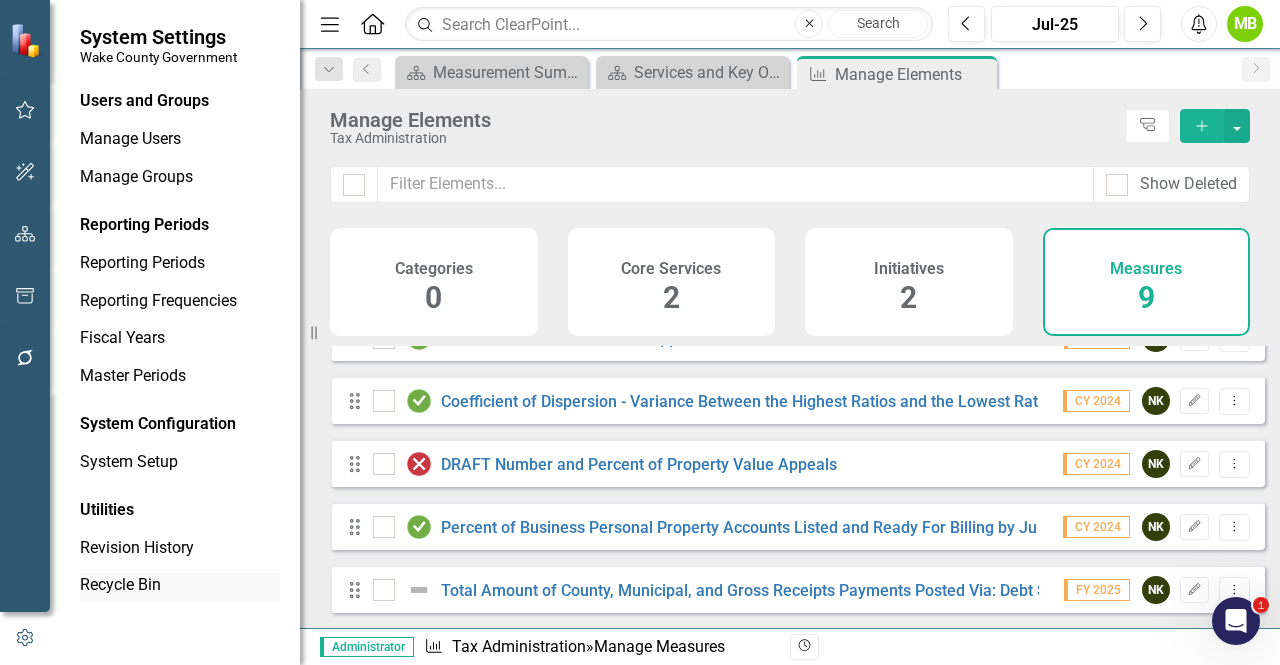 click on "Recycle Bin" at bounding box center (180, 585) 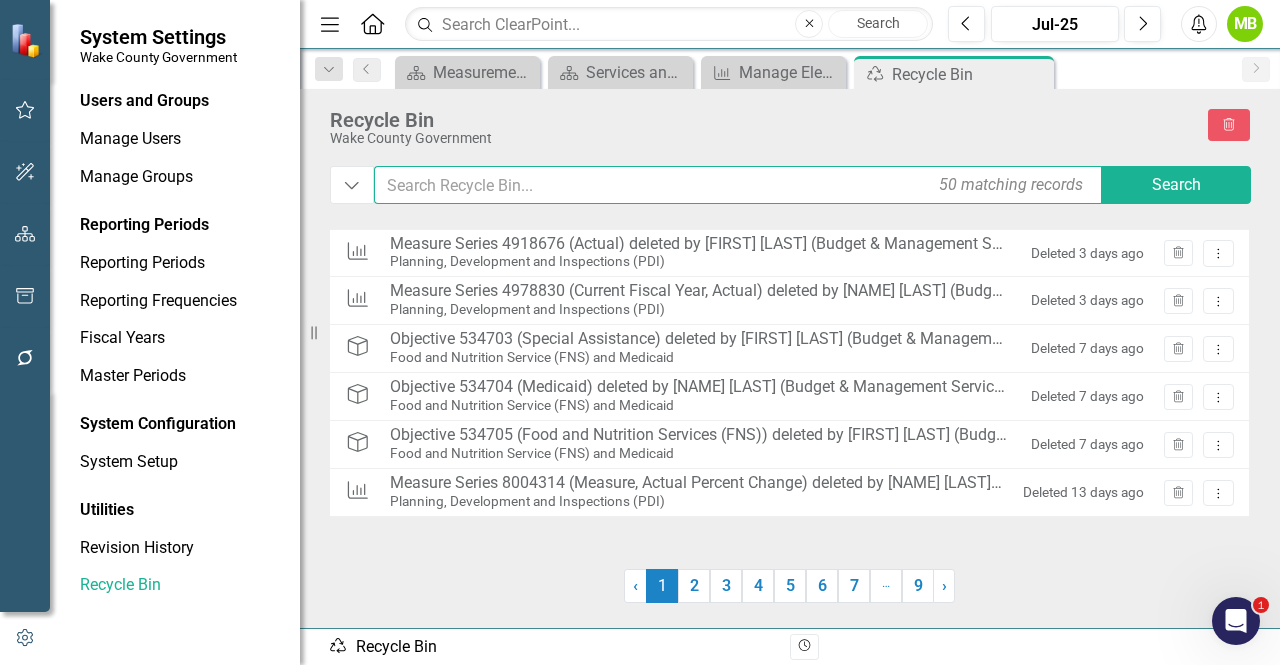 click at bounding box center (739, 185) 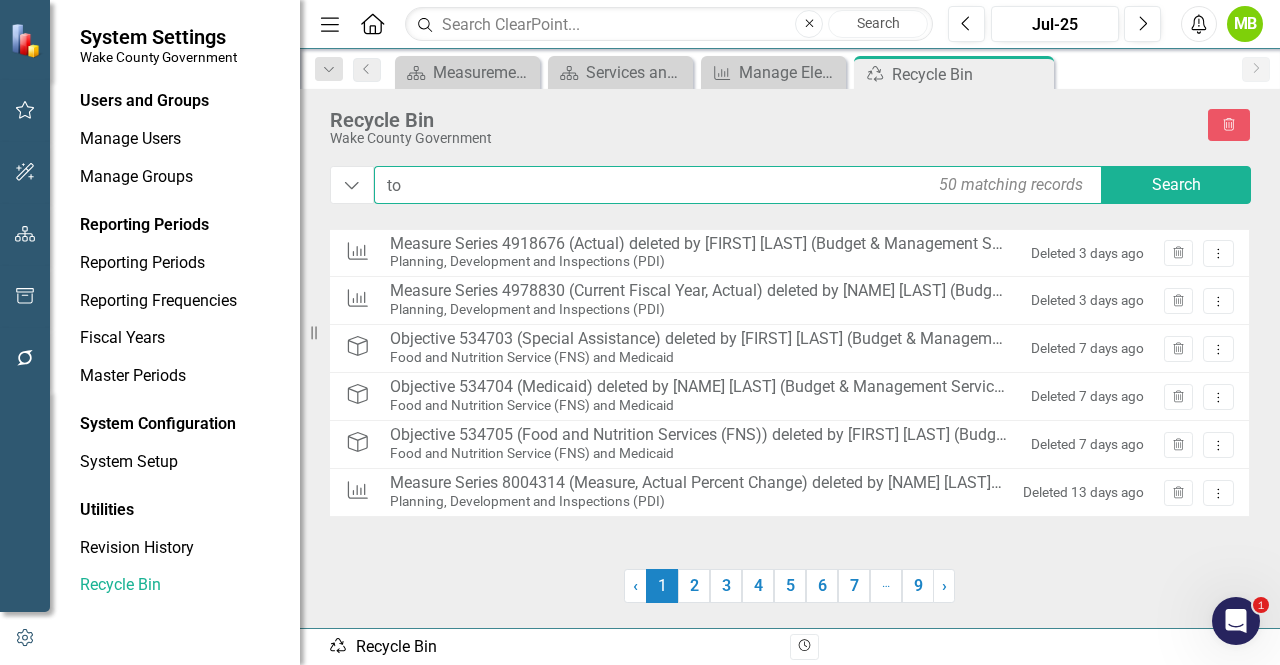 type on "t" 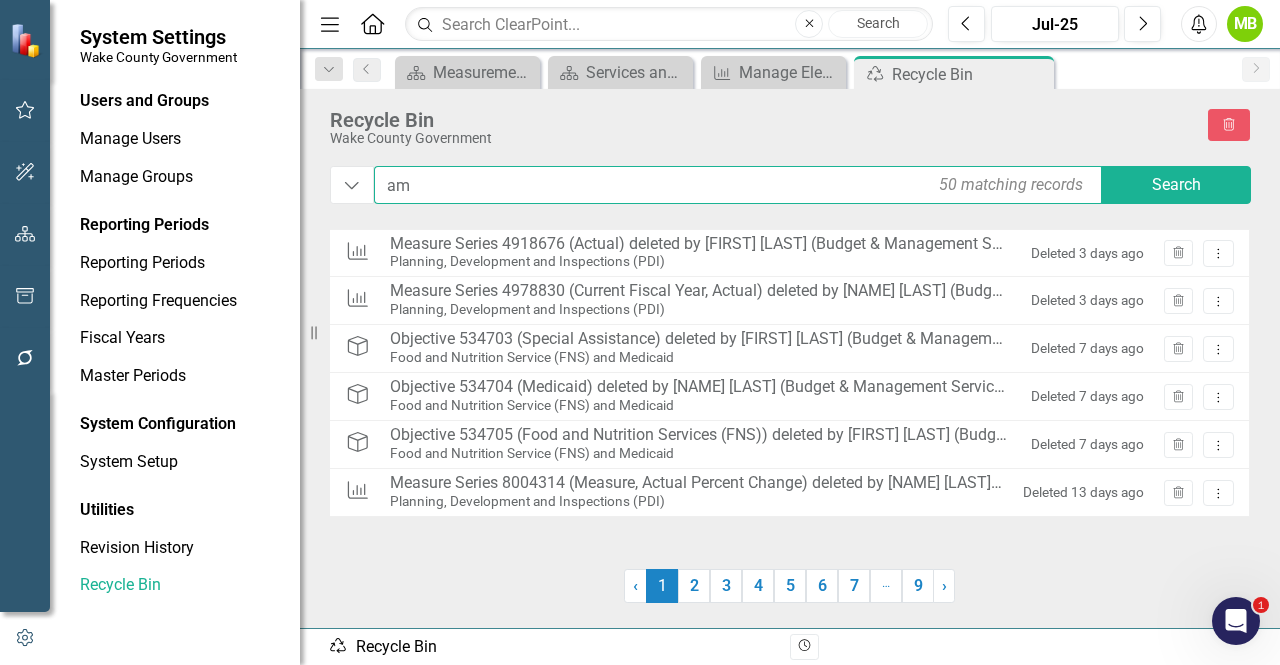 type on "a" 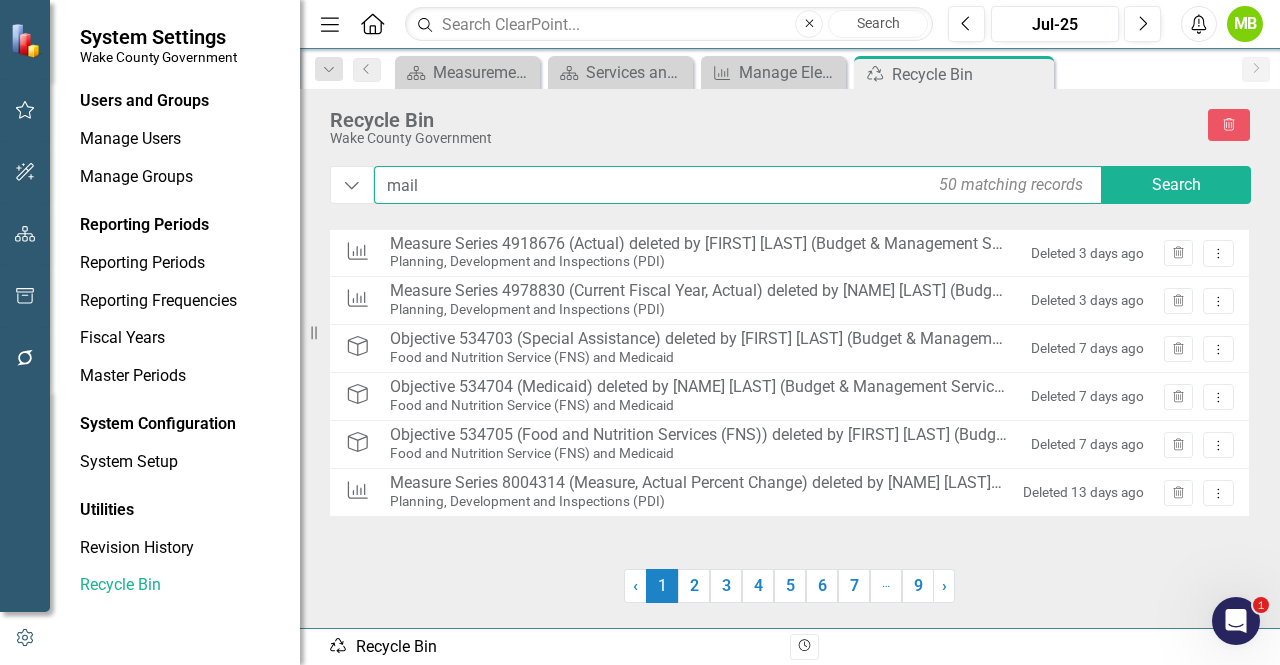 type on "mail" 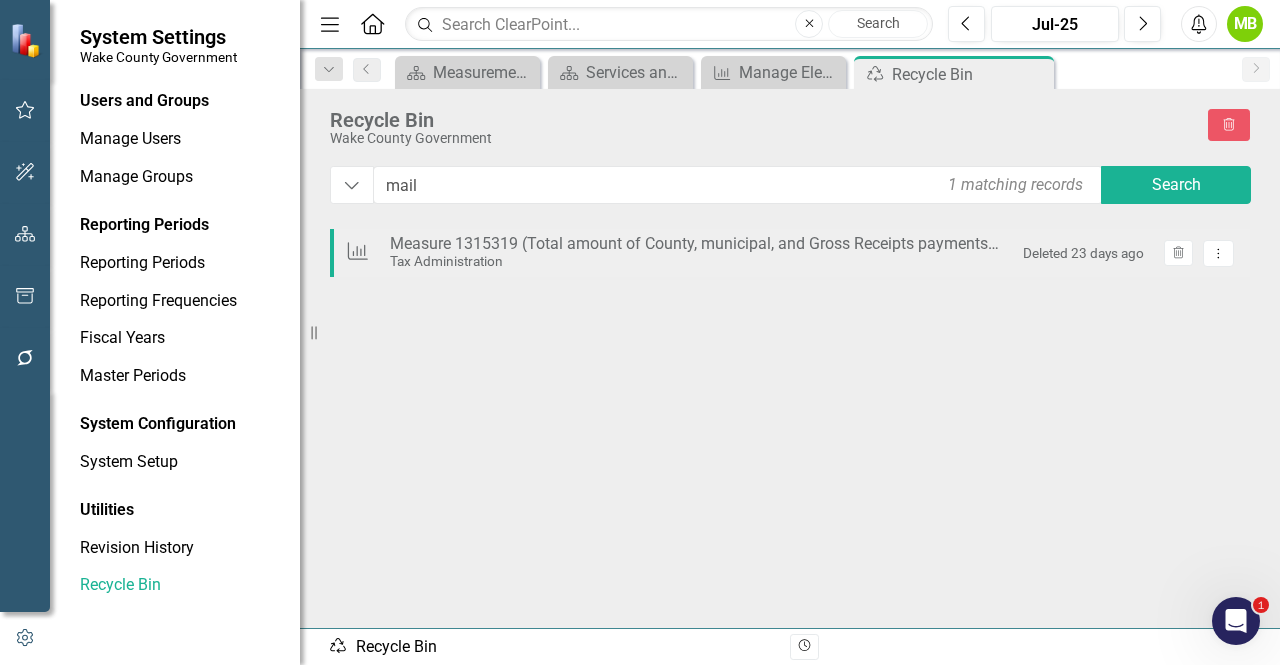 click on "Tax Administration" at bounding box center [696, 261] 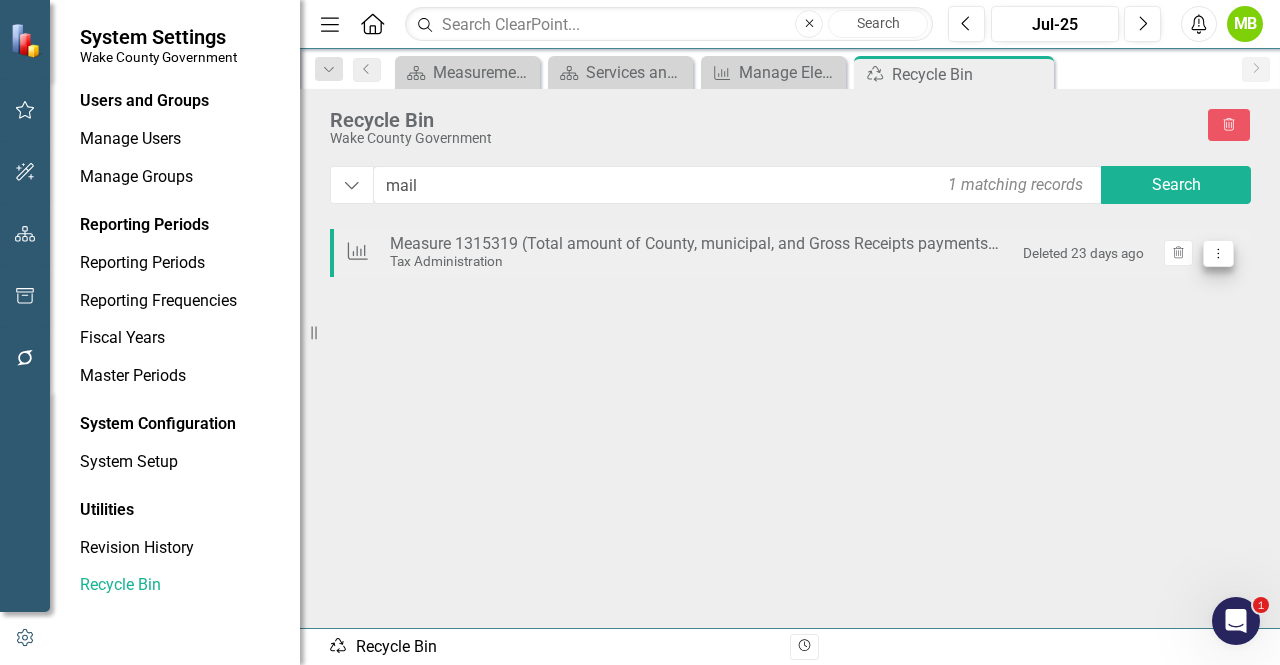 click on "Dropdown Menu" 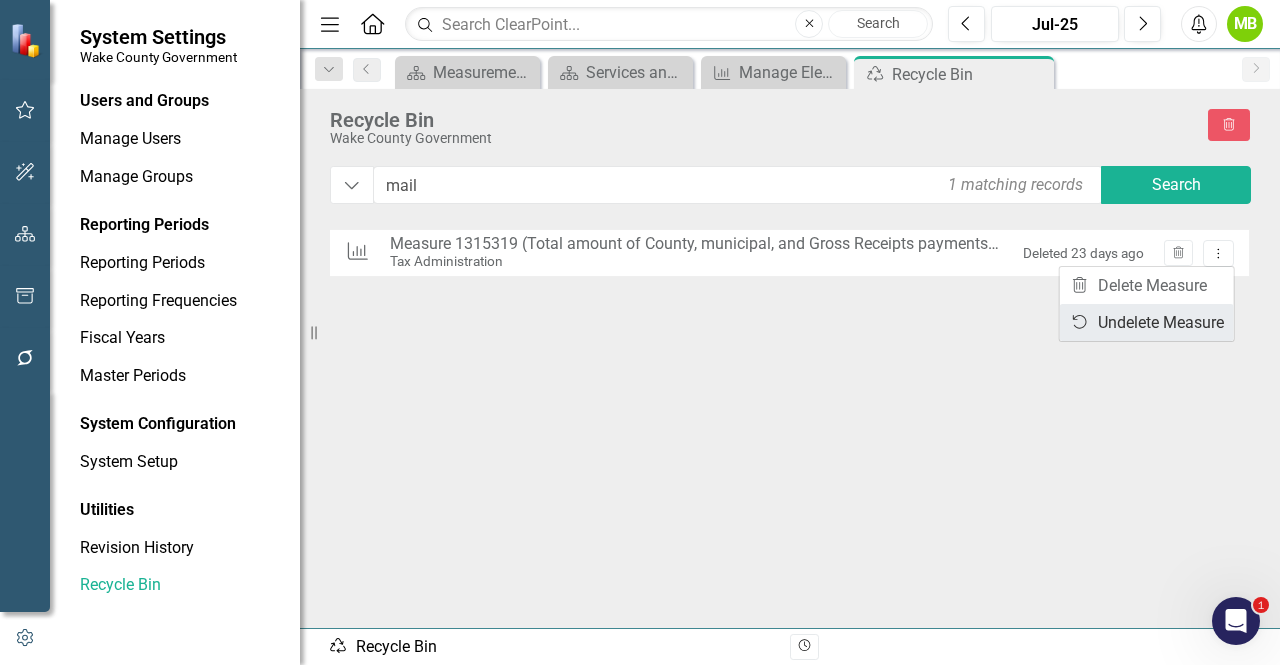 click on "Undelete Undelete Measure" at bounding box center [1147, 322] 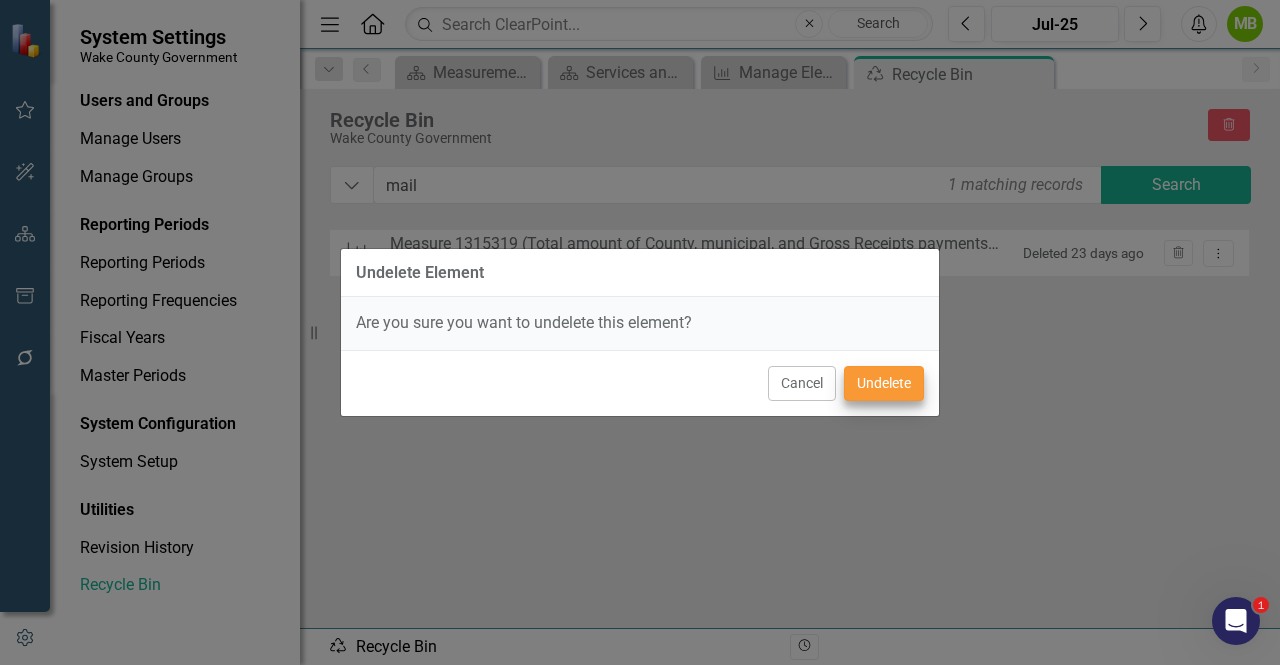 drag, startPoint x: 812, startPoint y: 367, endPoint x: 876, endPoint y: 385, distance: 66.48308 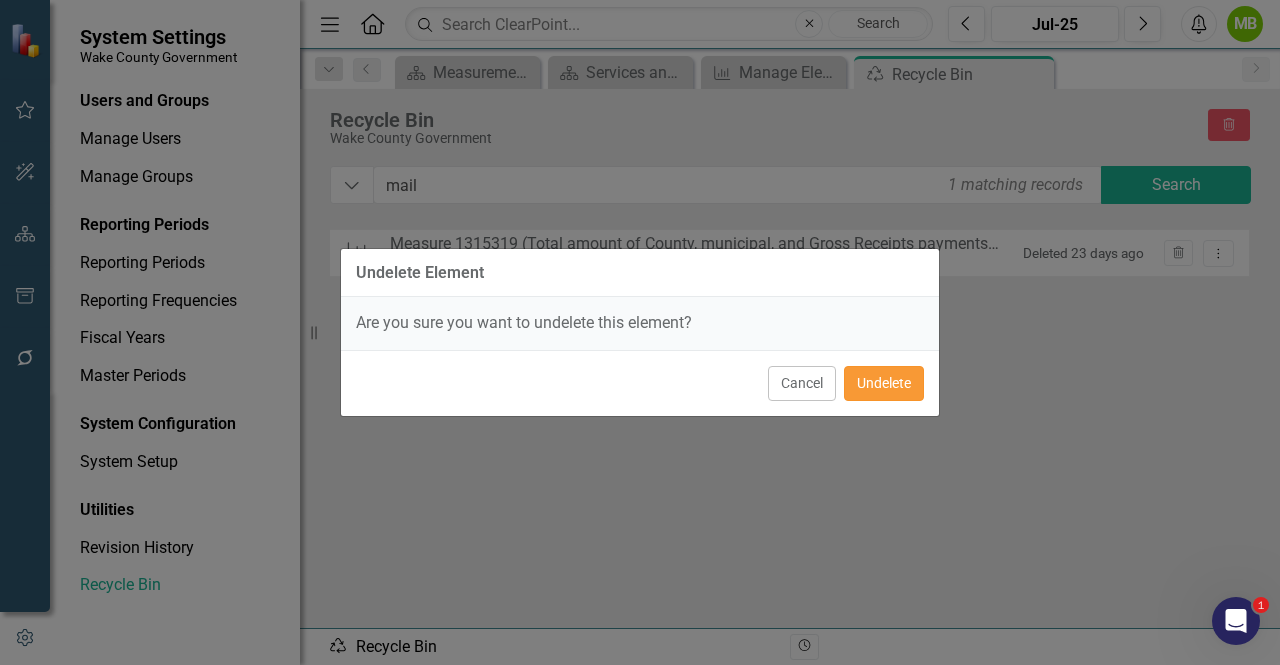 click on "Undelete" at bounding box center (884, 383) 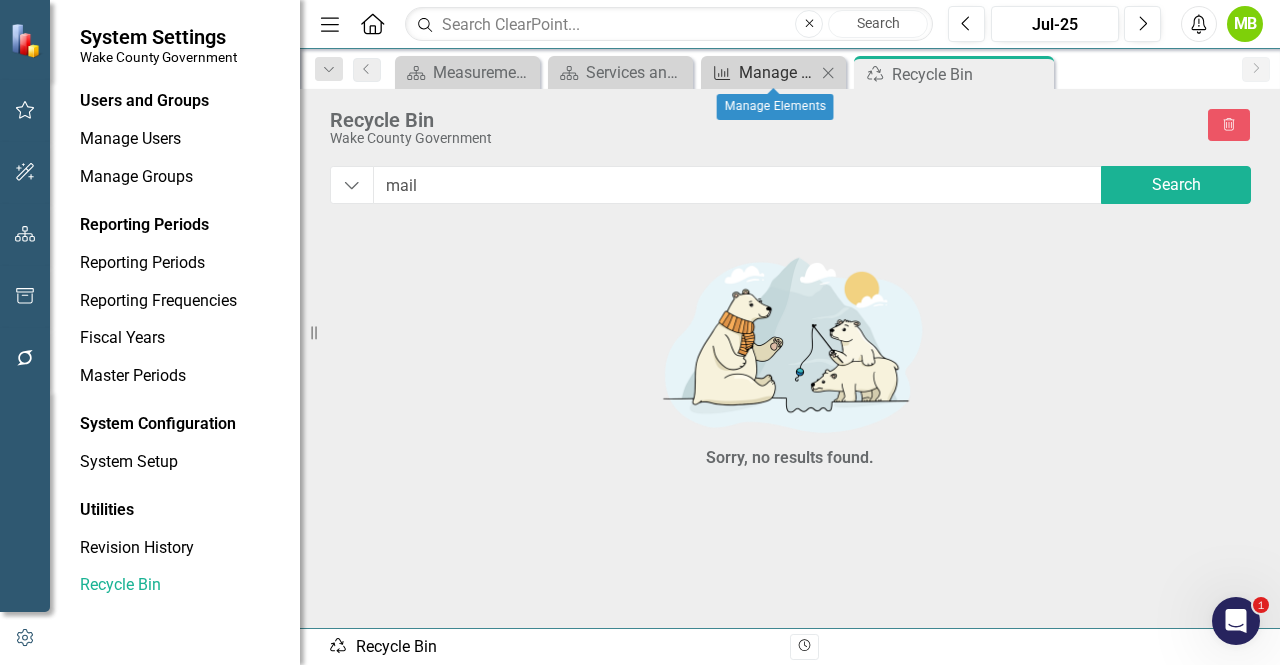 click on "Manage Elements" at bounding box center [777, 72] 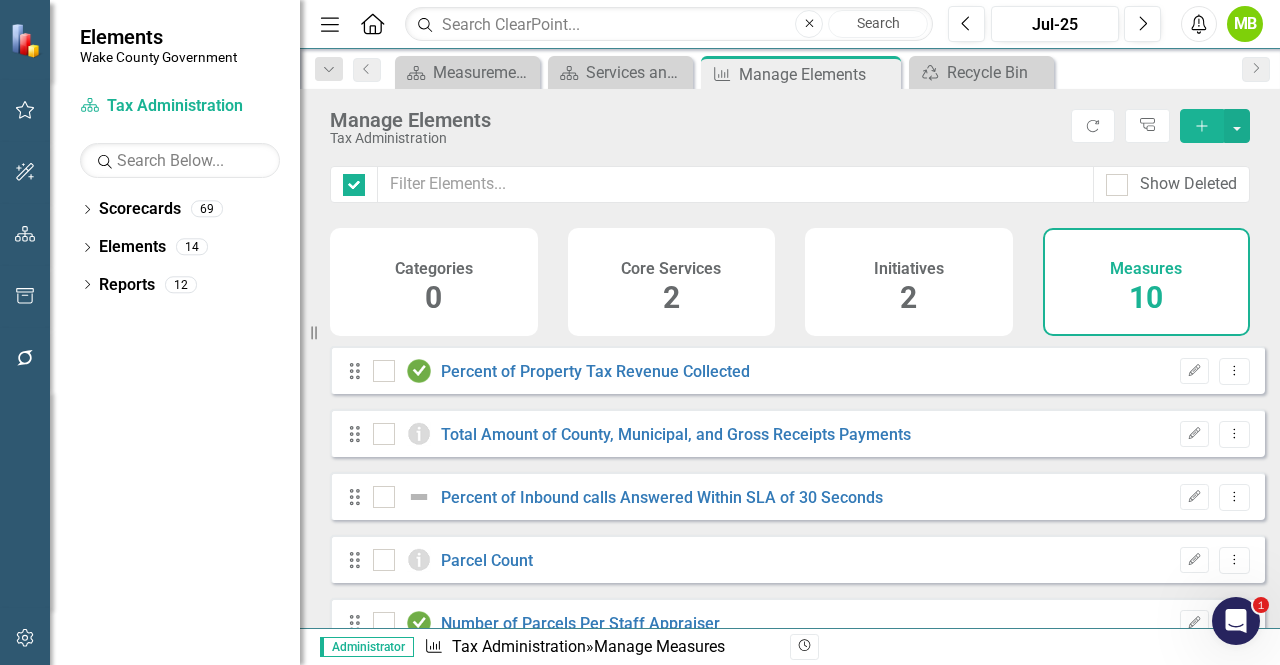 checkbox on "false" 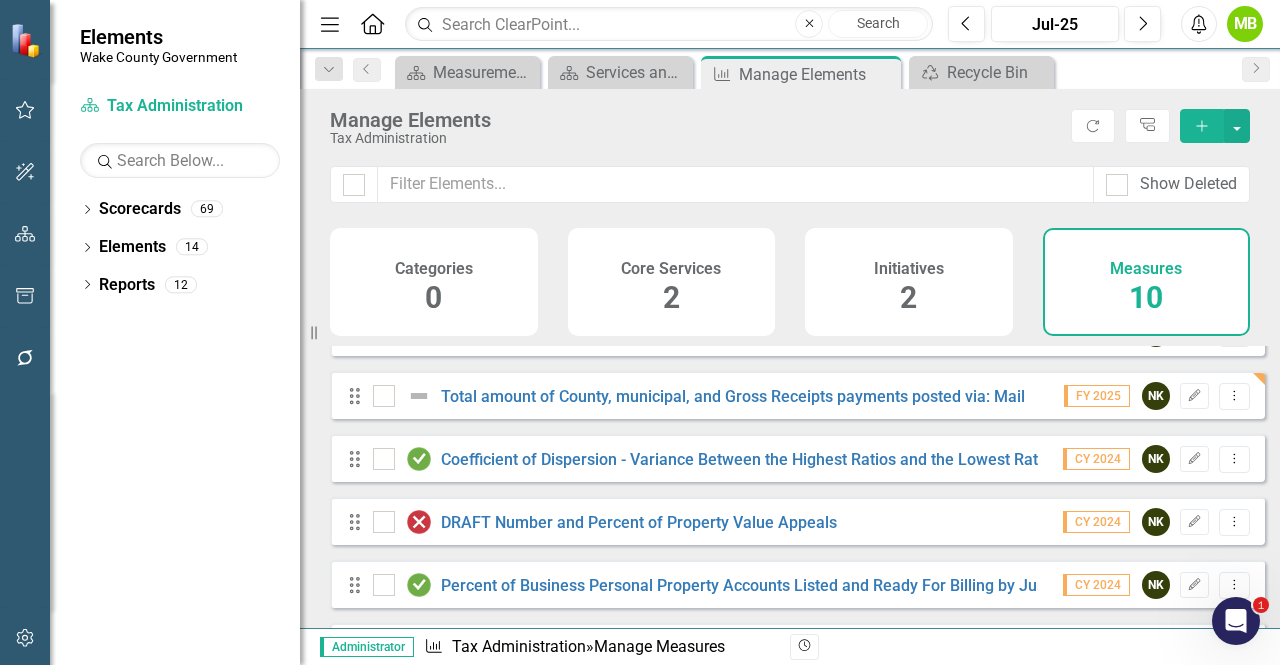 scroll, scrollTop: 288, scrollLeft: 0, axis: vertical 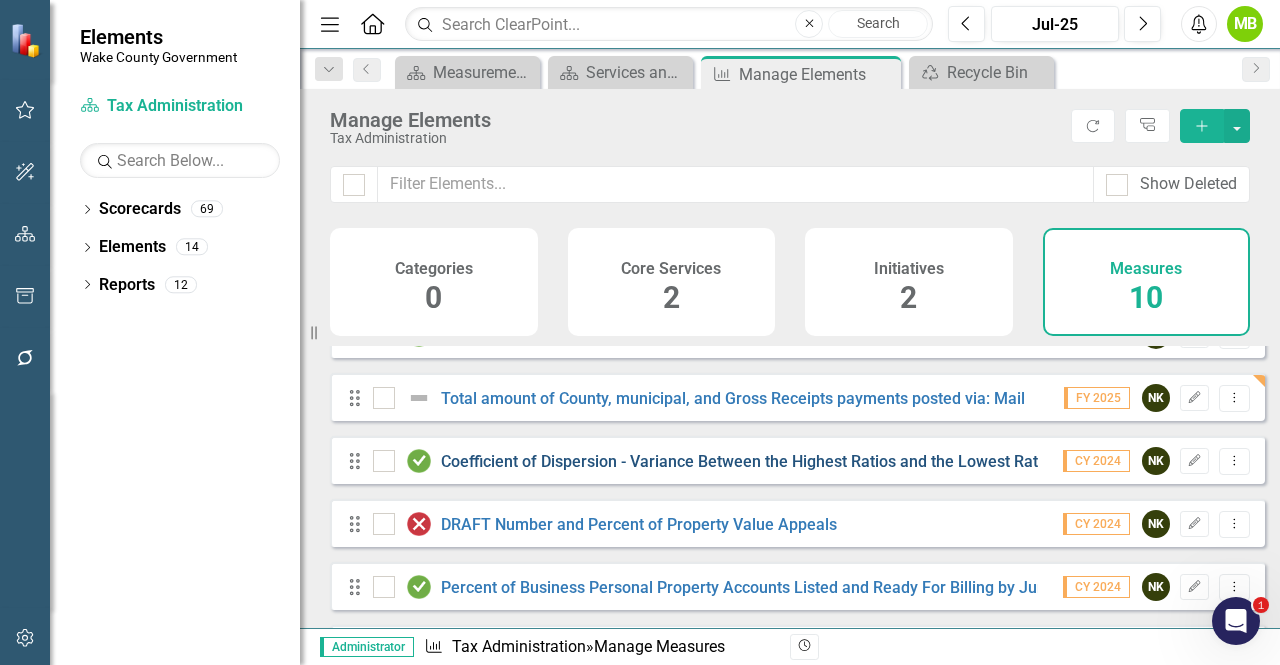 drag, startPoint x: 992, startPoint y: 540, endPoint x: 991, endPoint y: 473, distance: 67.00746 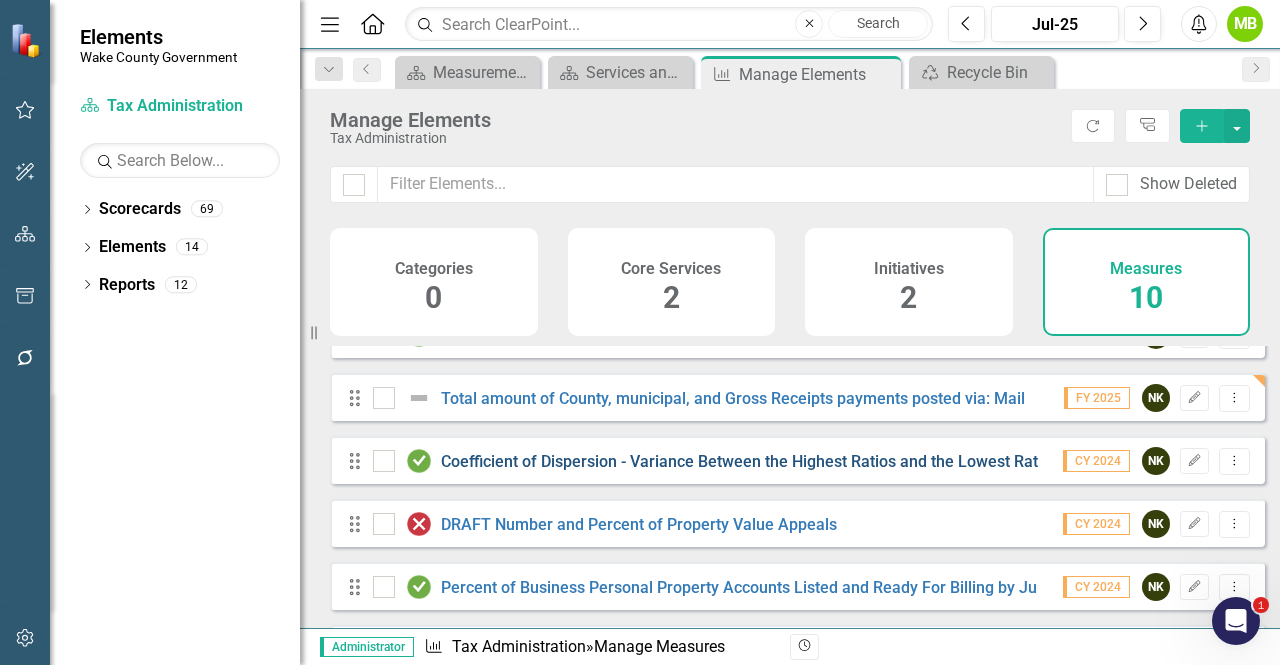 click on "Drag Percent of Property Tax Revenue Collected FY 2025 NK Edit Dropdown Menu Drag Total Amount of County, Municipal, and Gross Receipts Payments FY 2025 NK Edit Dropdown Menu Drag Percent of Inbound calls Answered Within SLA of 30 Seconds FY 2025 NK Edit Dropdown Menu Drag Parcel Count FY 2025 NK Edit Dropdown Menu Drag Number of Parcels Per Staff Appraiser FY 2025 NK Edit Dropdown Menu Drag Total amount of County, municipal, and Gross Receipts payments posted via:  Mail FY 2025 NK Edit Dropdown Menu Drag Coefficient of  Dispersion - Variance Between the Highest Ratios and the Lowest Ratios Compared to the Median Sales Ratio CY 2024 NK Edit Dropdown Menu Drag DRAFT Number and Percent of Property Value Appeals CY 2024 NK Edit Dropdown Menu Drag Percent of Business Personal Property Accounts Listed and Ready For Billing by June 30th CY 2024 NK Edit Dropdown Menu Drag Total Amount of County, Municipal, and Gross Receipts Payments Posted Via: Debt Set Off FY 2025 NK Edit Dropdown Menu" at bounding box center [797, 365] 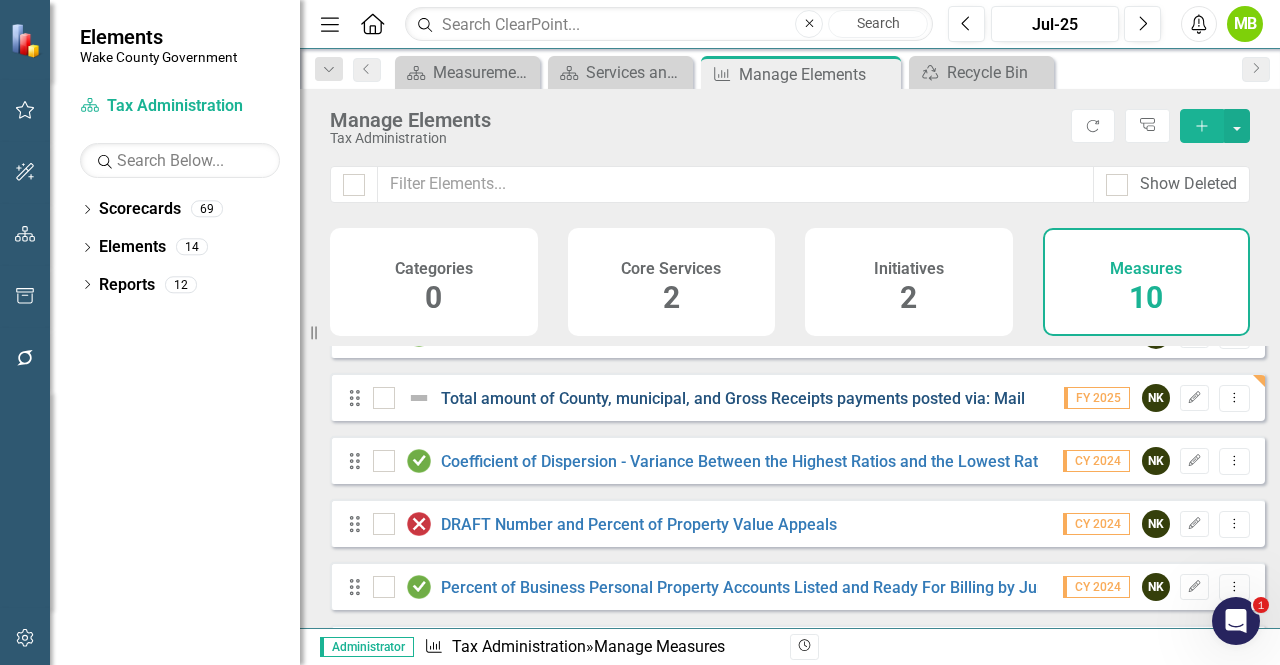 click on "Total amount of County, municipal, and Gross Receipts payments posted via:  Mail" at bounding box center (733, 398) 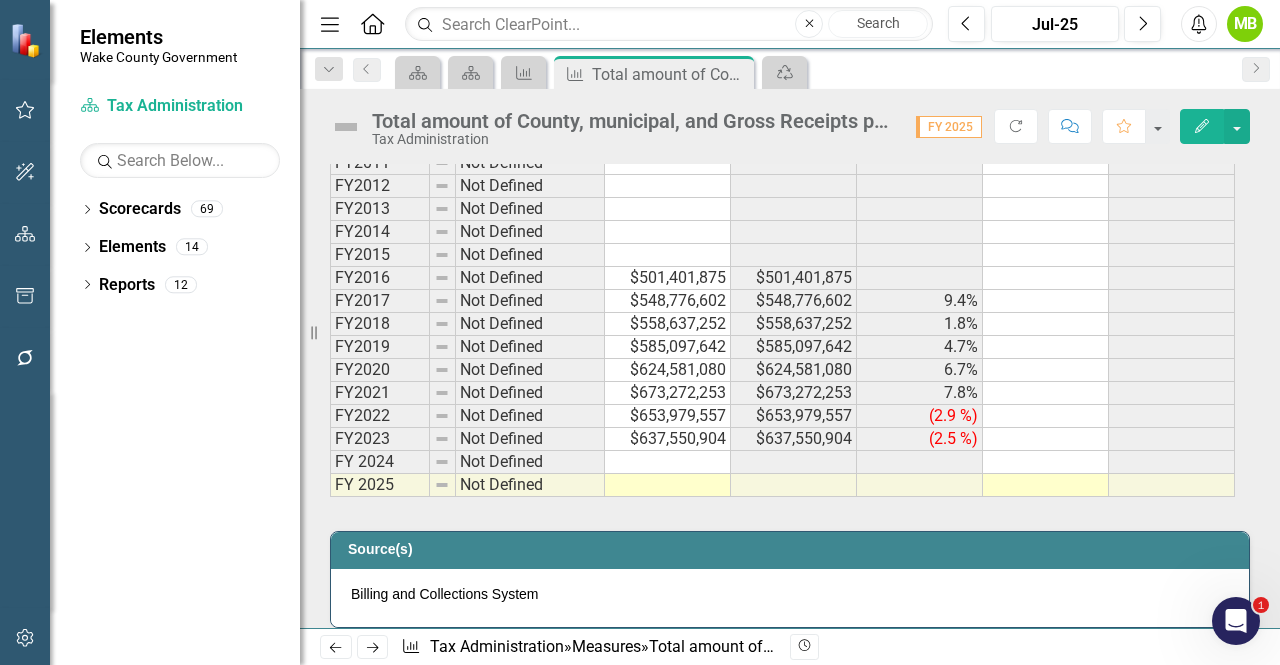 scroll, scrollTop: 948, scrollLeft: 0, axis: vertical 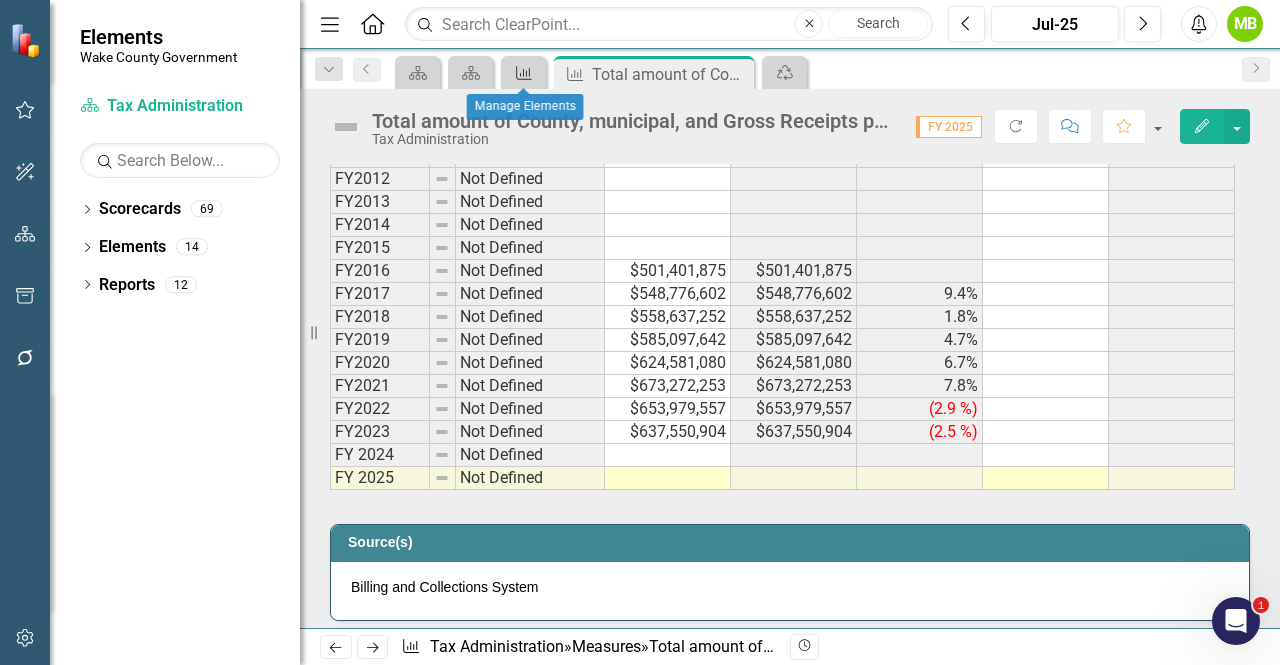 click 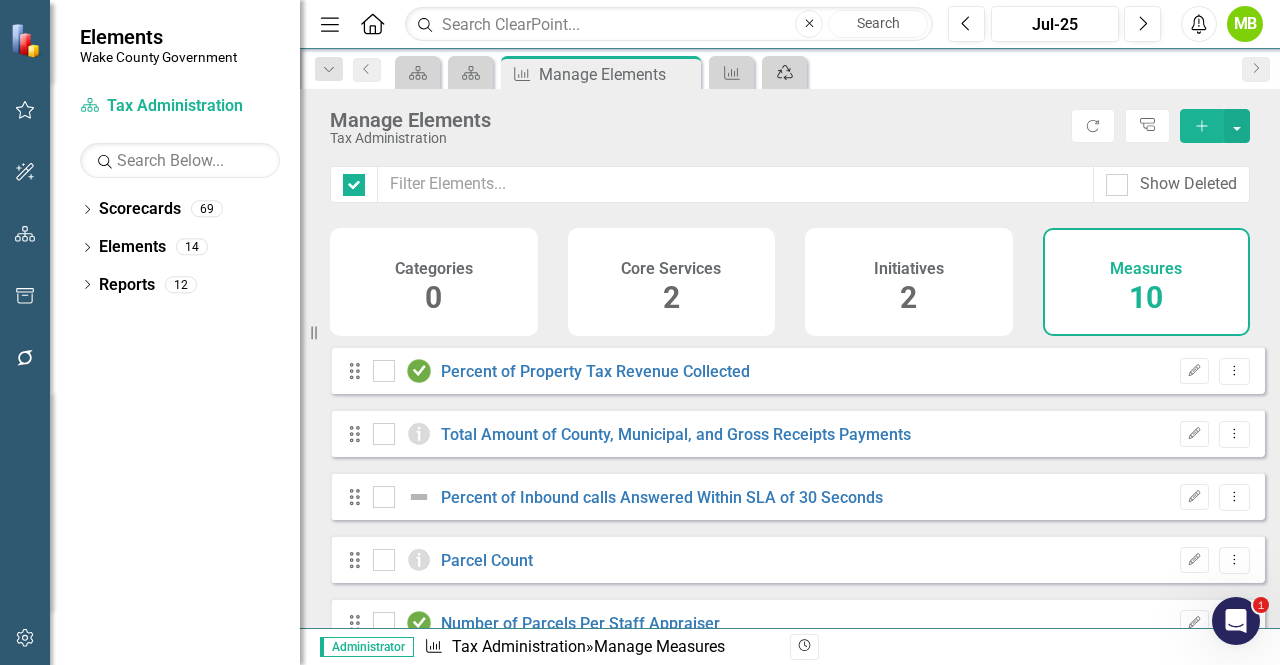 checkbox on "false" 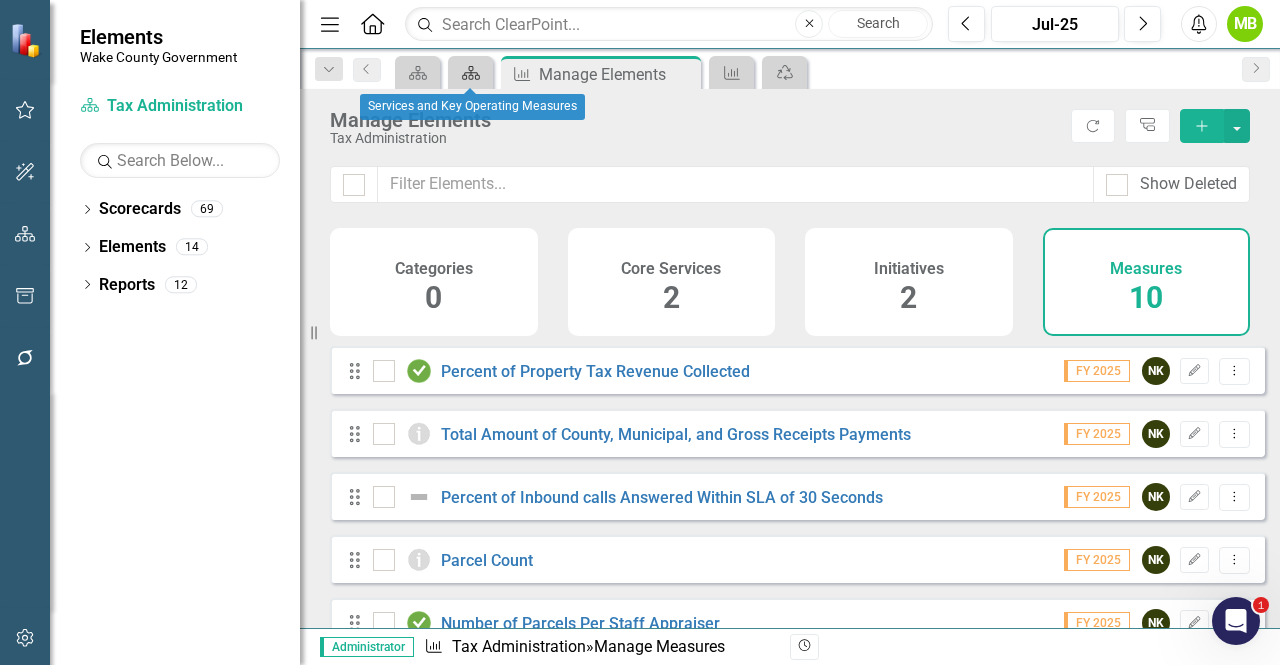 click on "Scorecard" 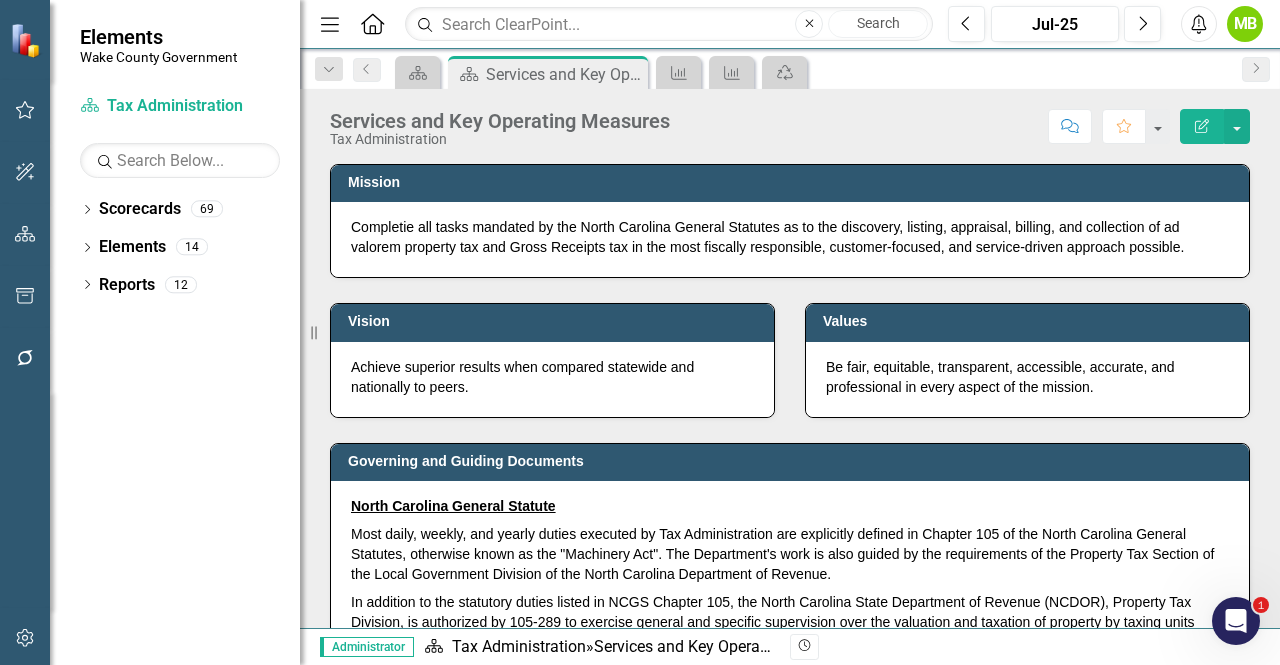 click on "Governing and Guiding Documents North Carolina General Statute
Most daily, weekly, and yearly duties executed by Tax Administration are explicitly defined in Chapter 105 of the North Carolina General Statutes, otherwise known as the "Machinery Act". The Department's work is also guided by the requirements of the Property Tax Section of the Local Government Division of the North Carolina Department of Revenue.
In addition to the statutory duties listed in NCGS Chapter 105, the North Carolina State Department of Revenue (NCDOR), Property Tax Division, is authorized by 105-289 to exercise general and specific supervision over the valuation and taxation of property by taxing units throughout the State. NCDOR published a "Reappraisal Standards" manual in 2017, effective for January 1, 2018. This manual includes additional annual requirements to the administration of real property beyond those that are required by general statutes.
Interlocal Agreement
IAAO" at bounding box center (790, 691) 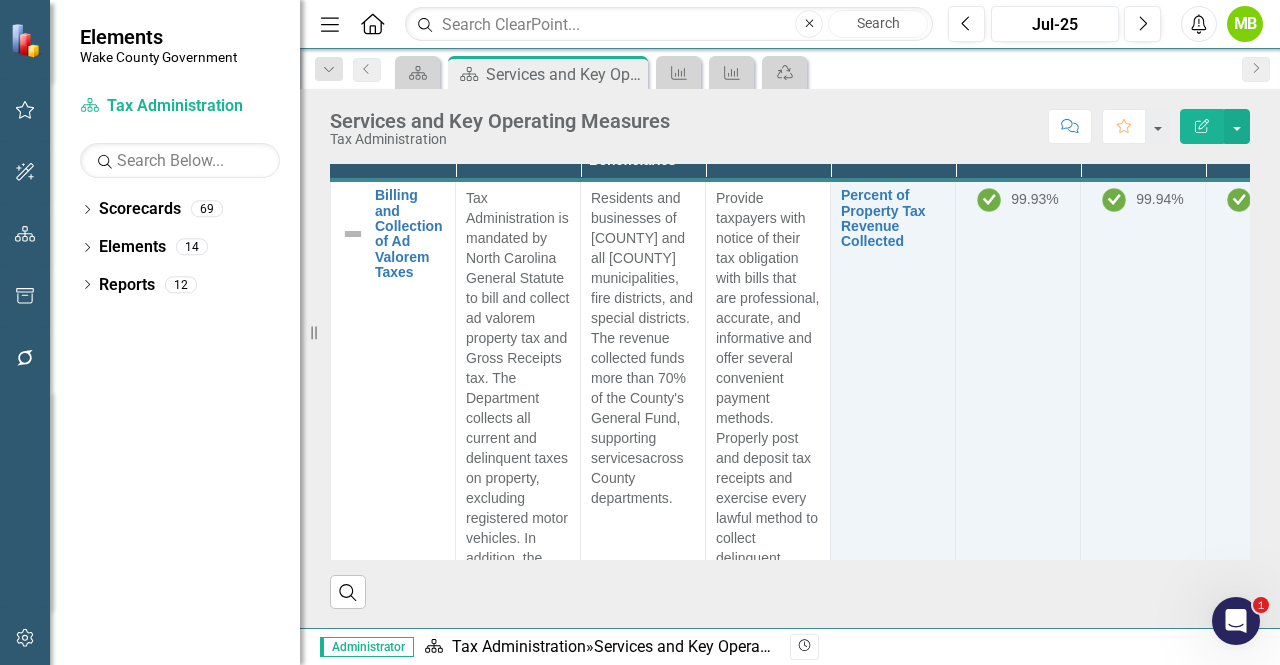 scroll, scrollTop: 946, scrollLeft: 0, axis: vertical 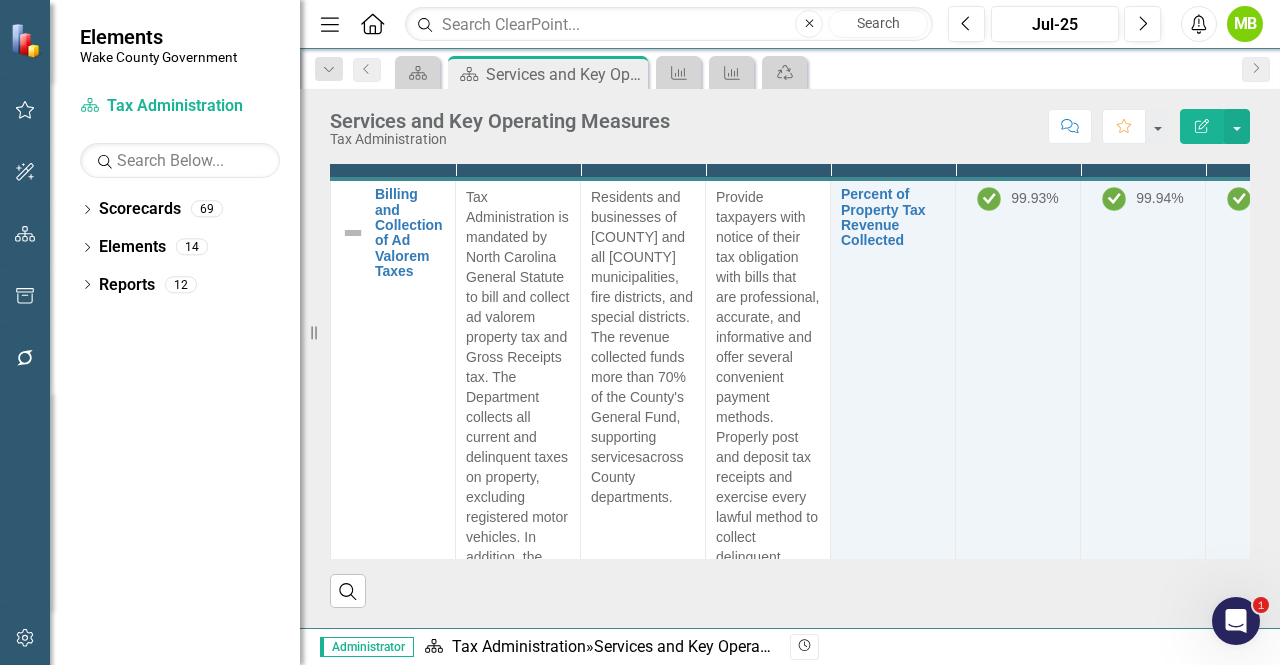 click on "99.93%" at bounding box center [1018, 445] 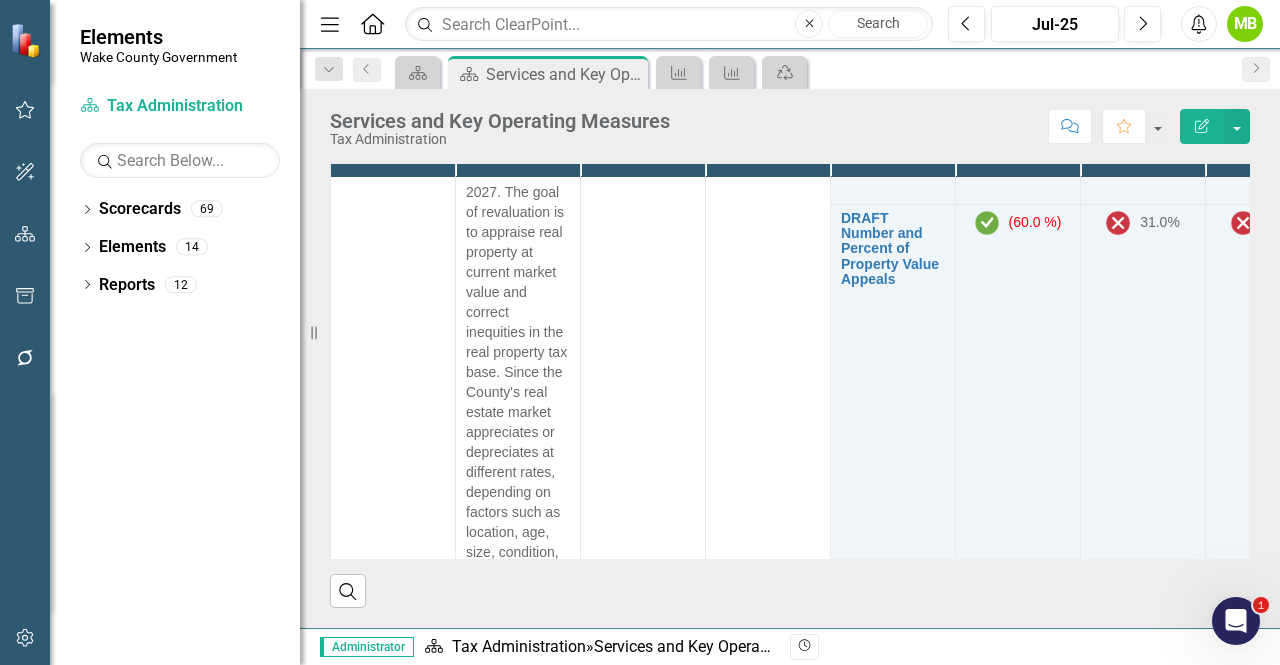 scroll, scrollTop: 3341, scrollLeft: 0, axis: vertical 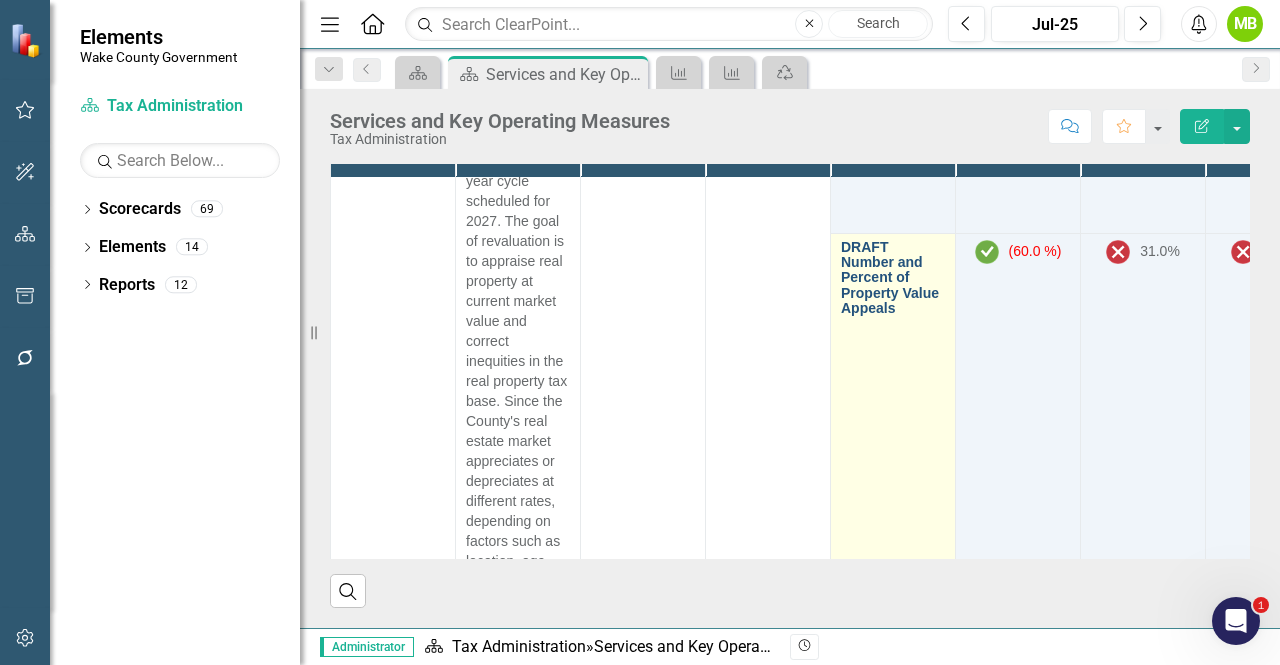 click on "DRAFT Number and Percent of Property Value Appeals" at bounding box center (893, 278) 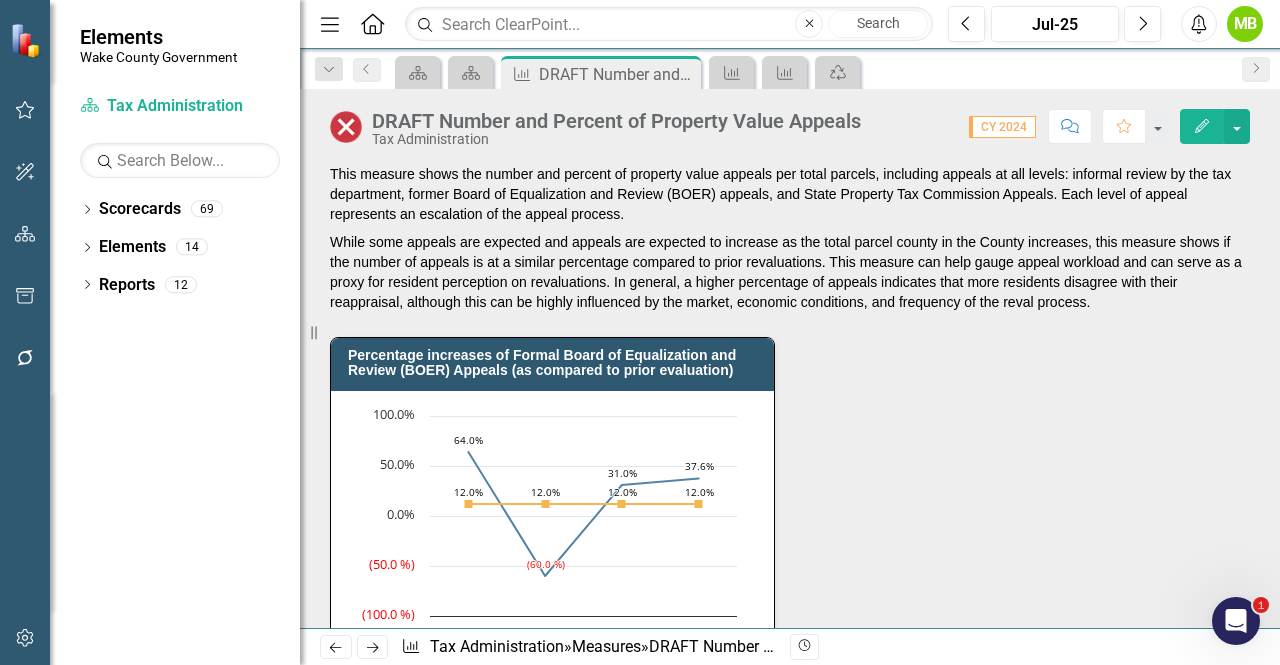 click on "Percentage increases of Formal Board of Equalization and Review (BOER) Appeals (as compared to prior evaluation) Chart Line chart with 2 lines. Percentage increases of Formal Board of Equalization and Review (BOER) Appeals (as compared to prior evaluation) (Chart Type: Line)
Plot Bands
CY 2021
Target: 12.0%	Actual: 64.0%
CY 2022
Target: 12.0%	Actual:  (60.0 %)
CY 2023
Target: 12.0%	Actual: 31.0%
CY 2024
Target: 12.0%	Actual: 37.6% The chart has 1 X axis displaying categories.  The chart has 1 Y axis displaying values. Data ranges from -60 to 64. Percentage increases of Formal Board of Equalization and Review (BOER) Appeals (as compared to prior evaluation) (Chart Type: Line)
Plot Bands
CY 2021
Target: 12.0%	Actual: 64.0%
CY 2022
Target: 12.0%	Actual: <span style="color:red">(60.0 %)</span>
CY 2023
Target: 12.0%	Actual: 31.0%
CY 2024
Target: 12.0%	Actual: 37.6% Chart context menu 12.0% ​ 12.0% 12.0% ​ 12.0% 12.0% ​ 12.0% 12.0% ​ 12.0% 64.0% ​ 64.0% (60.0 %) ​ (60.0 %) 31.0% ​ 31.0% 37.6%" at bounding box center [790, 519] 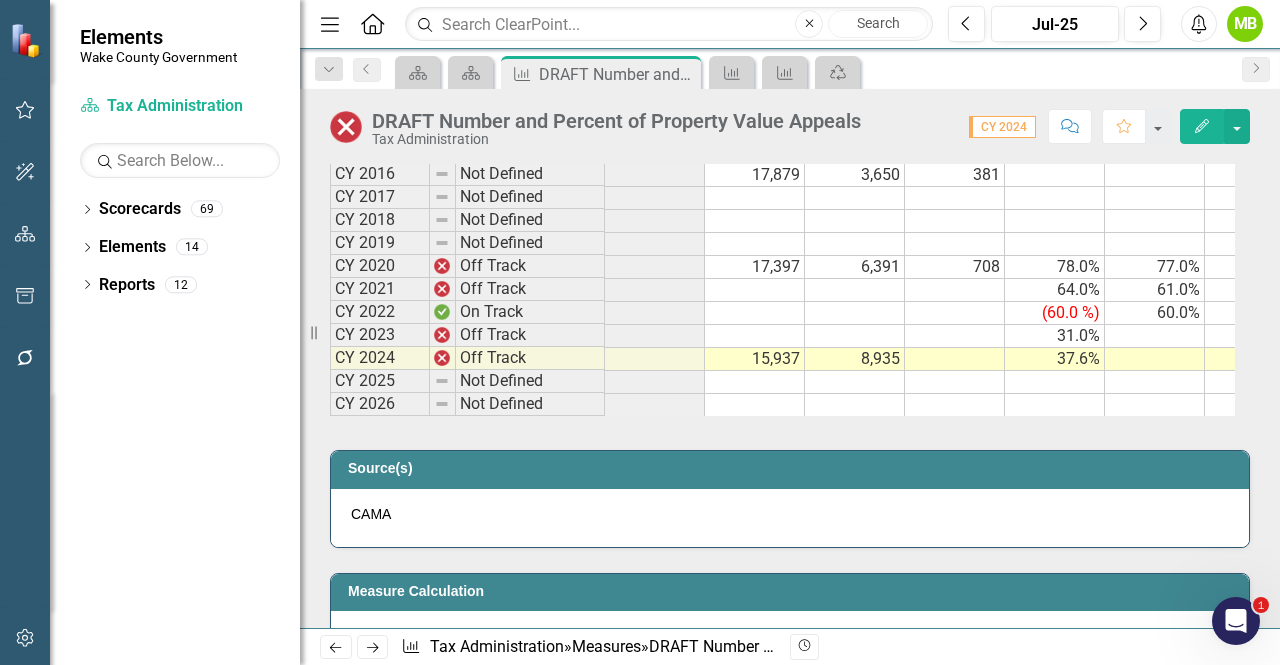 scroll, scrollTop: 1280, scrollLeft: 0, axis: vertical 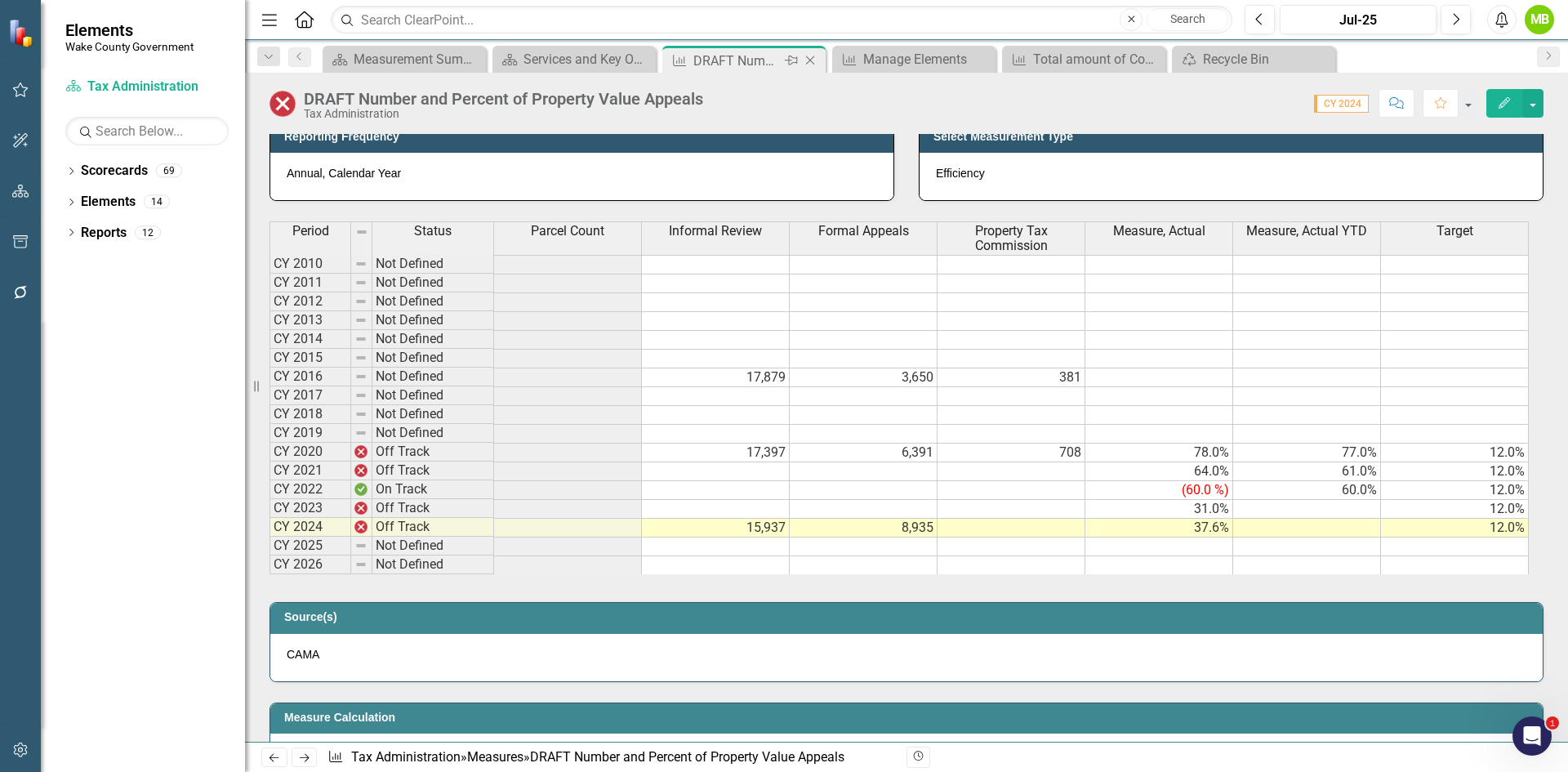 click 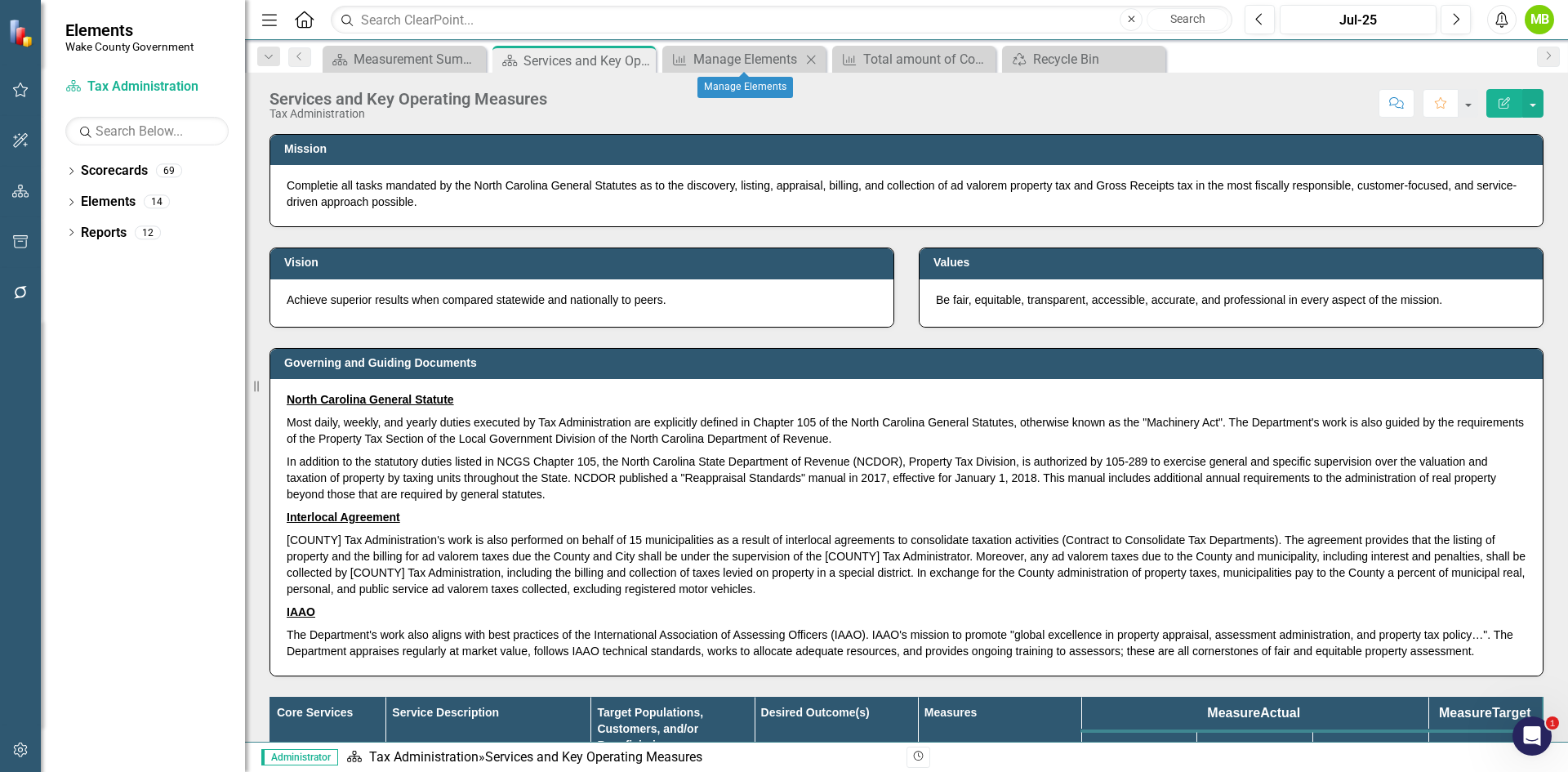 click on "Close" 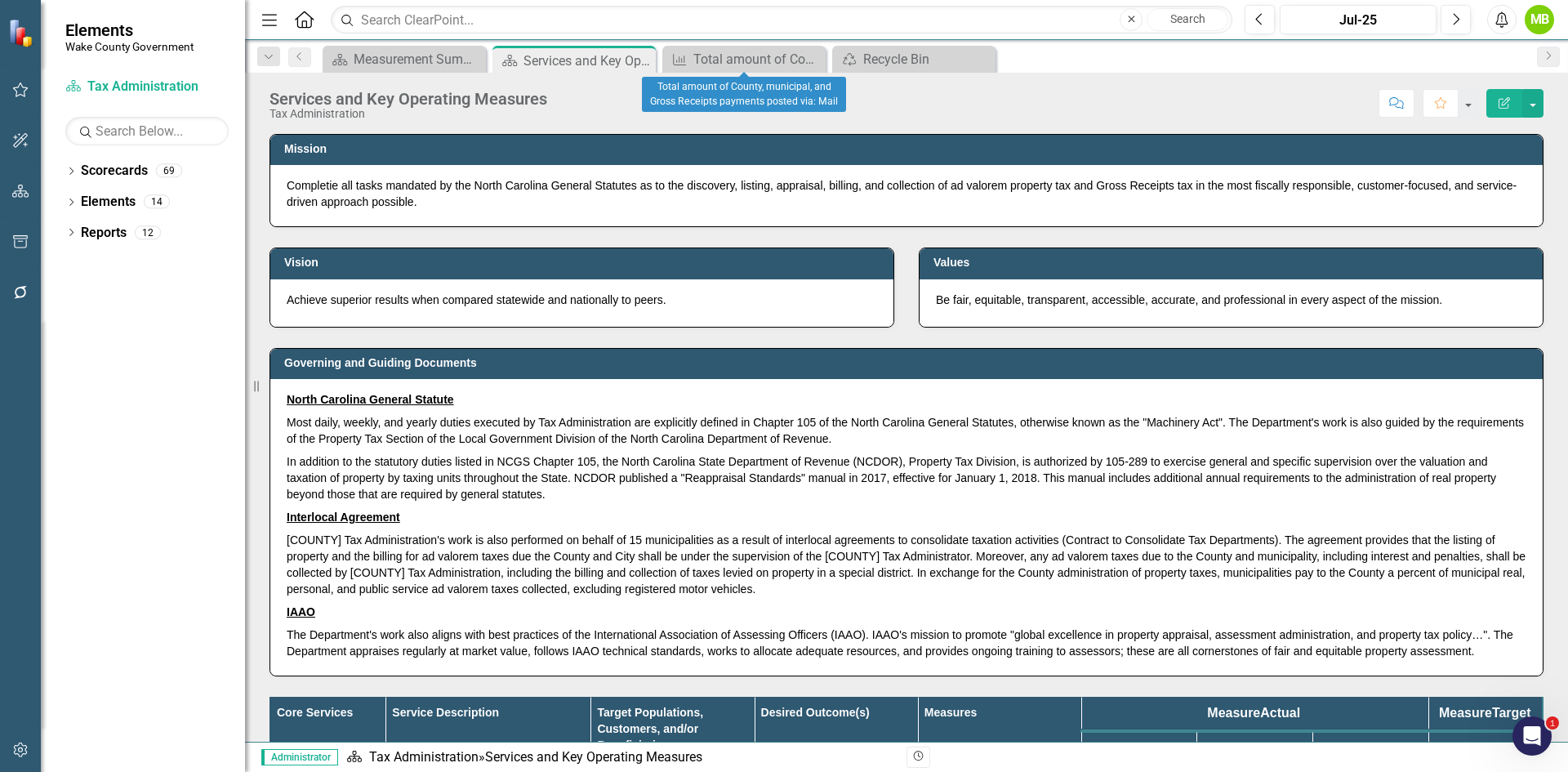click on "Close" 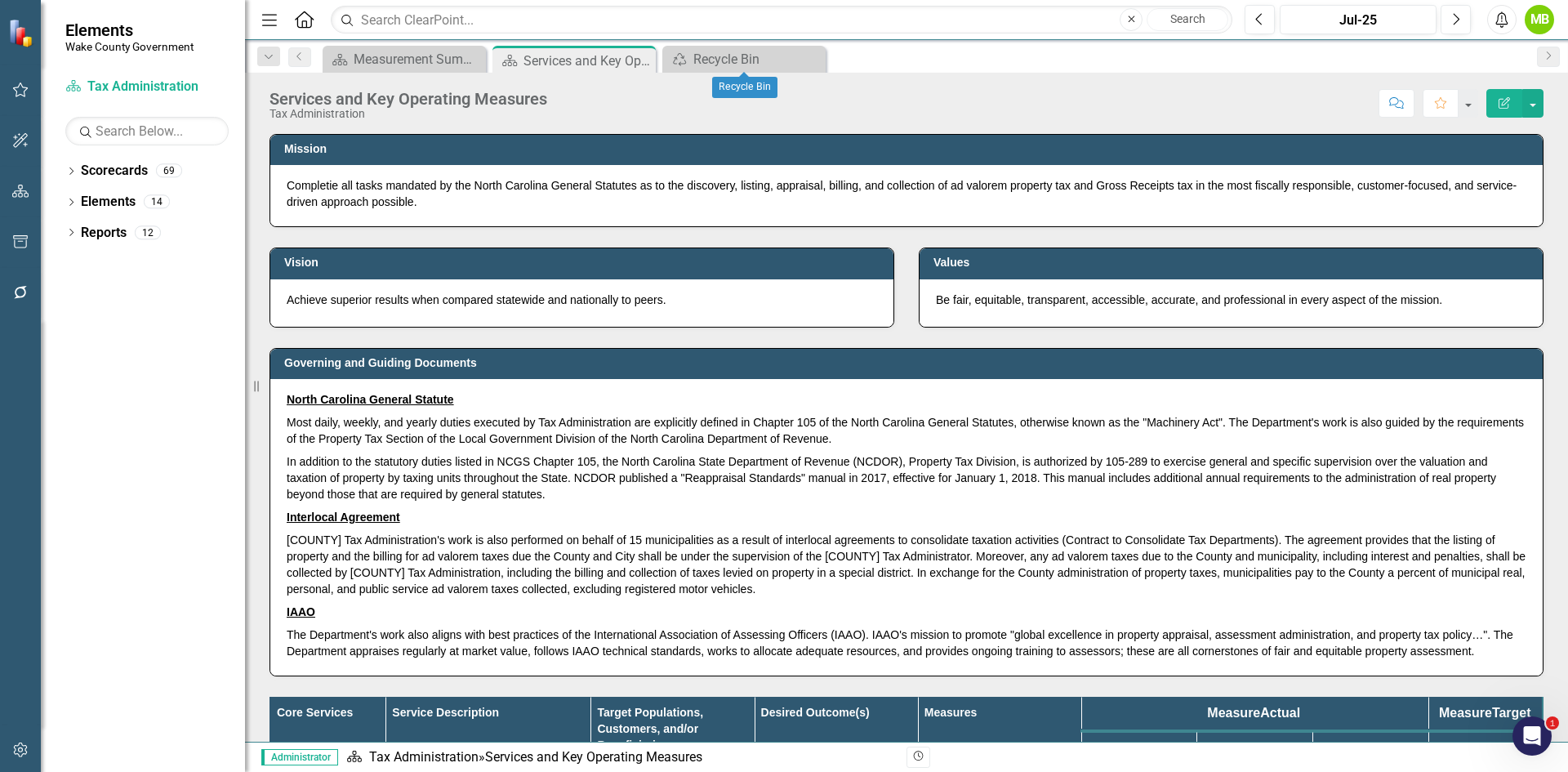 click on "Close" 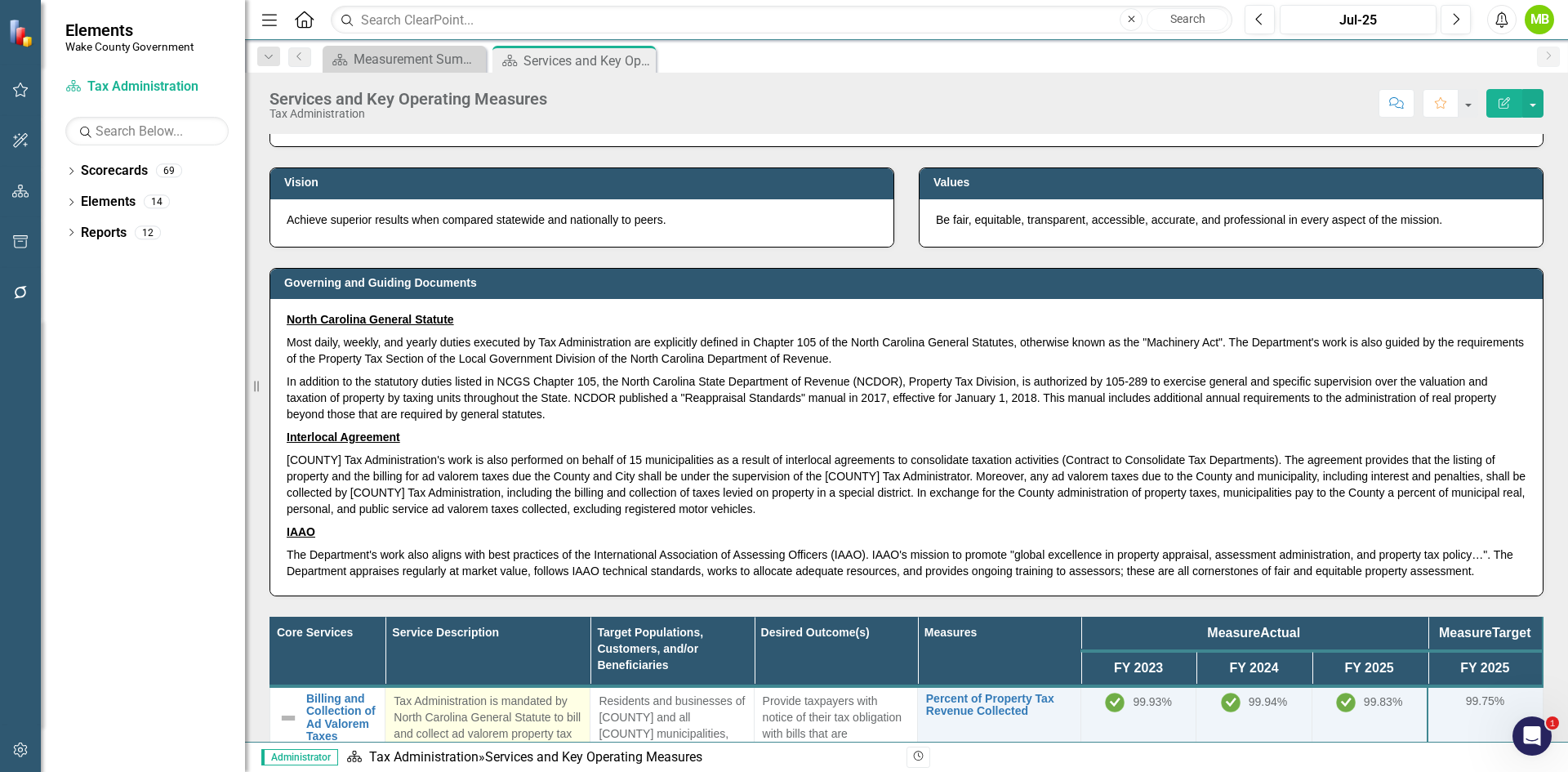 scroll, scrollTop: 327, scrollLeft: 0, axis: vertical 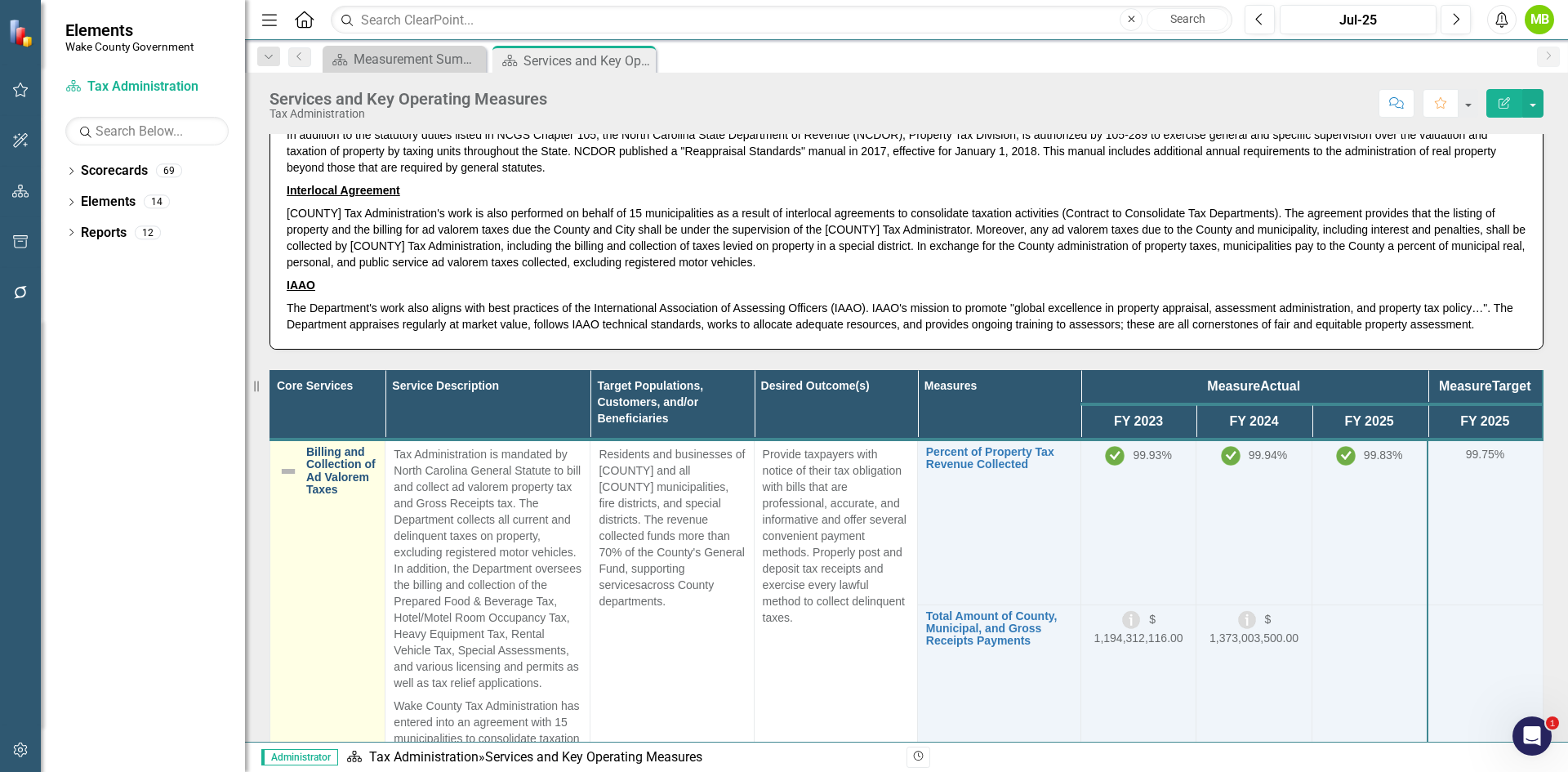 click on "Billing and Collection of Ad Valorem Taxes" at bounding box center (341, 471) 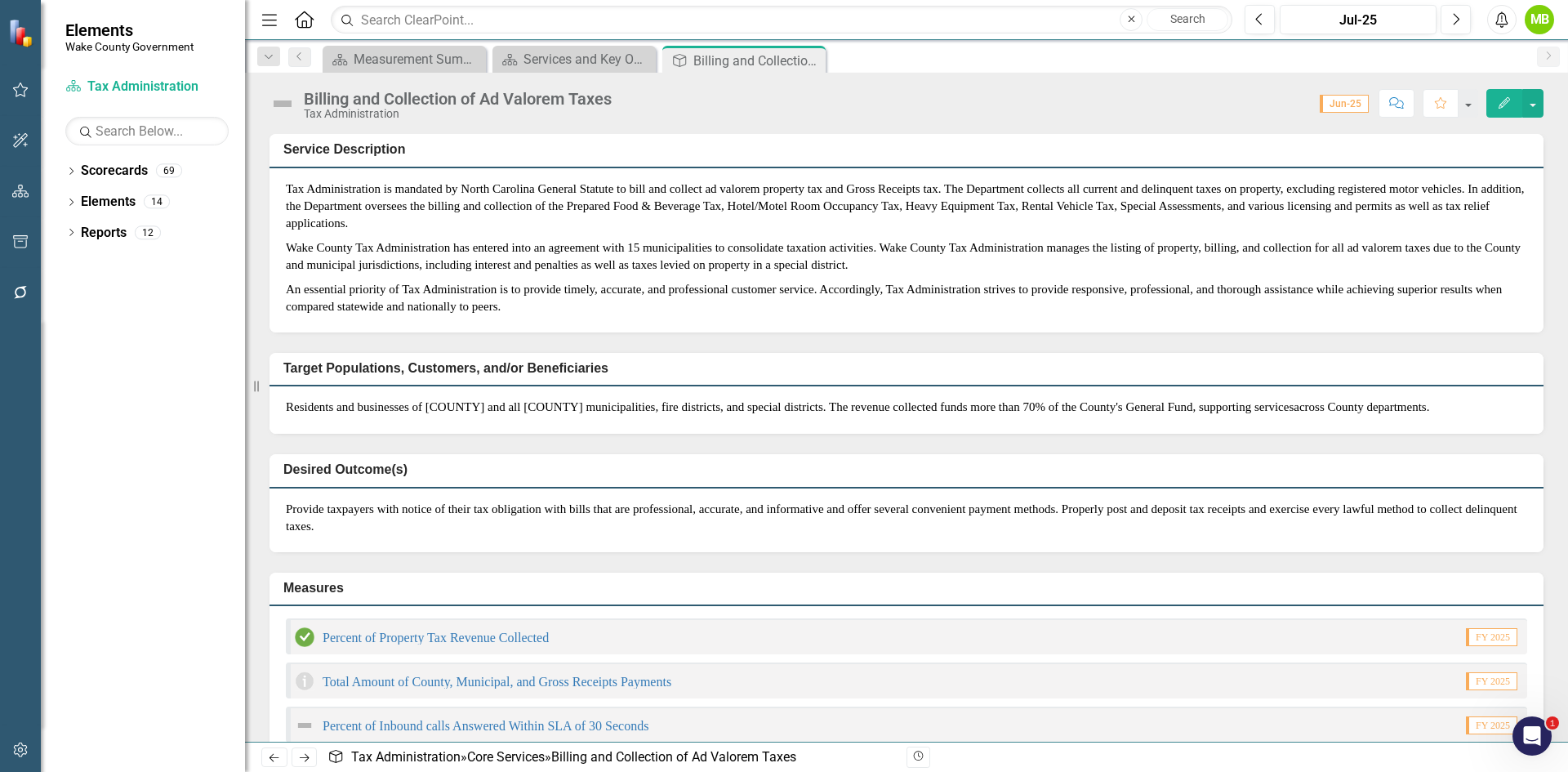 click on "Residents and businesses of [COUNTY] and all [COUNTY] municipalities, fire districts, and special districts. The revenue collected funds more than 70% of the County's General Fund, supporting services" at bounding box center [790, 407] 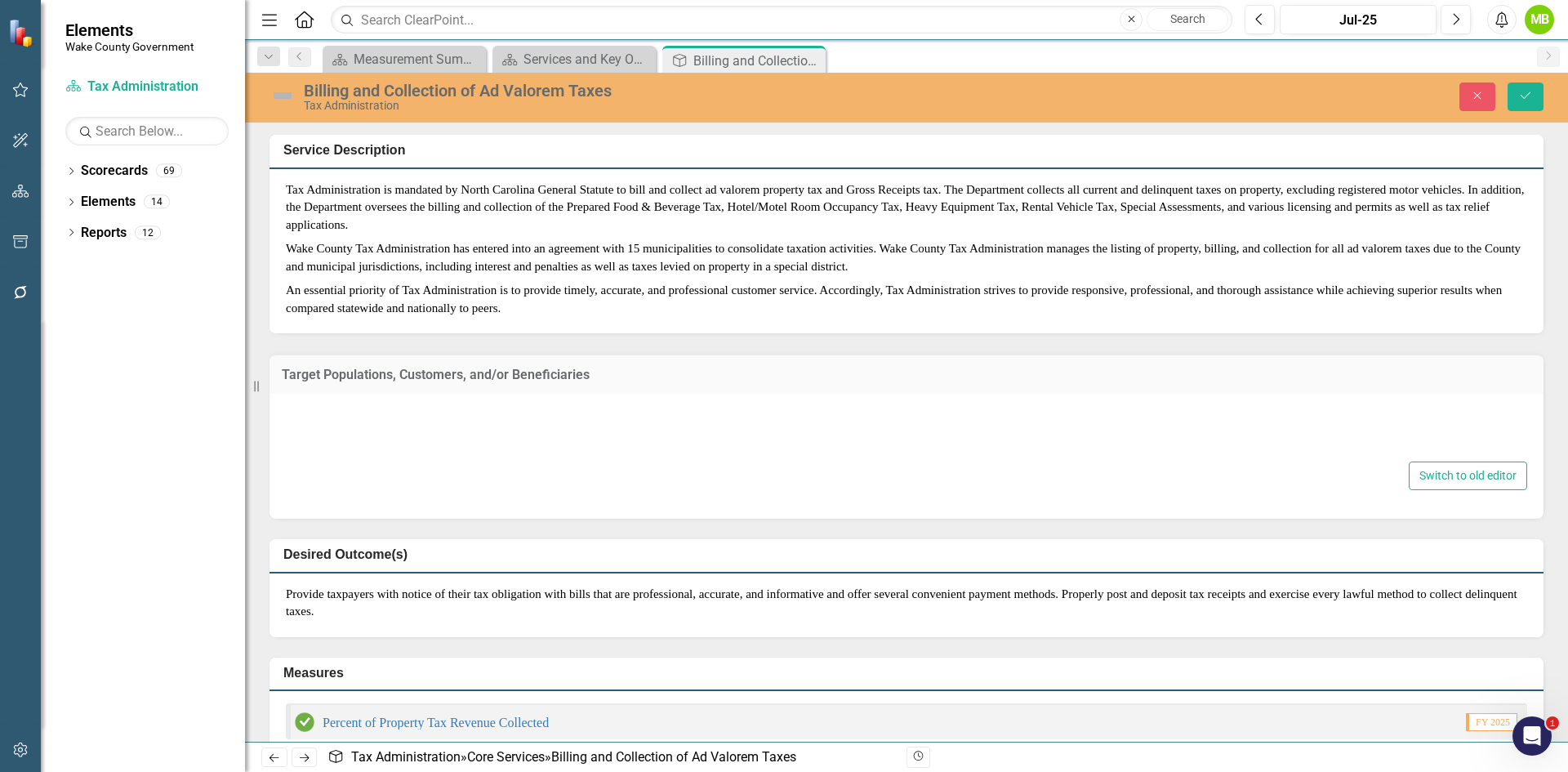 type on "Residents and businesses of [COUNTY] County and all [COUNTY] County municipalities, fire districts, and special districts. The revenue collected funds more than 70% of the County's General Fund, supporting services across County departments." 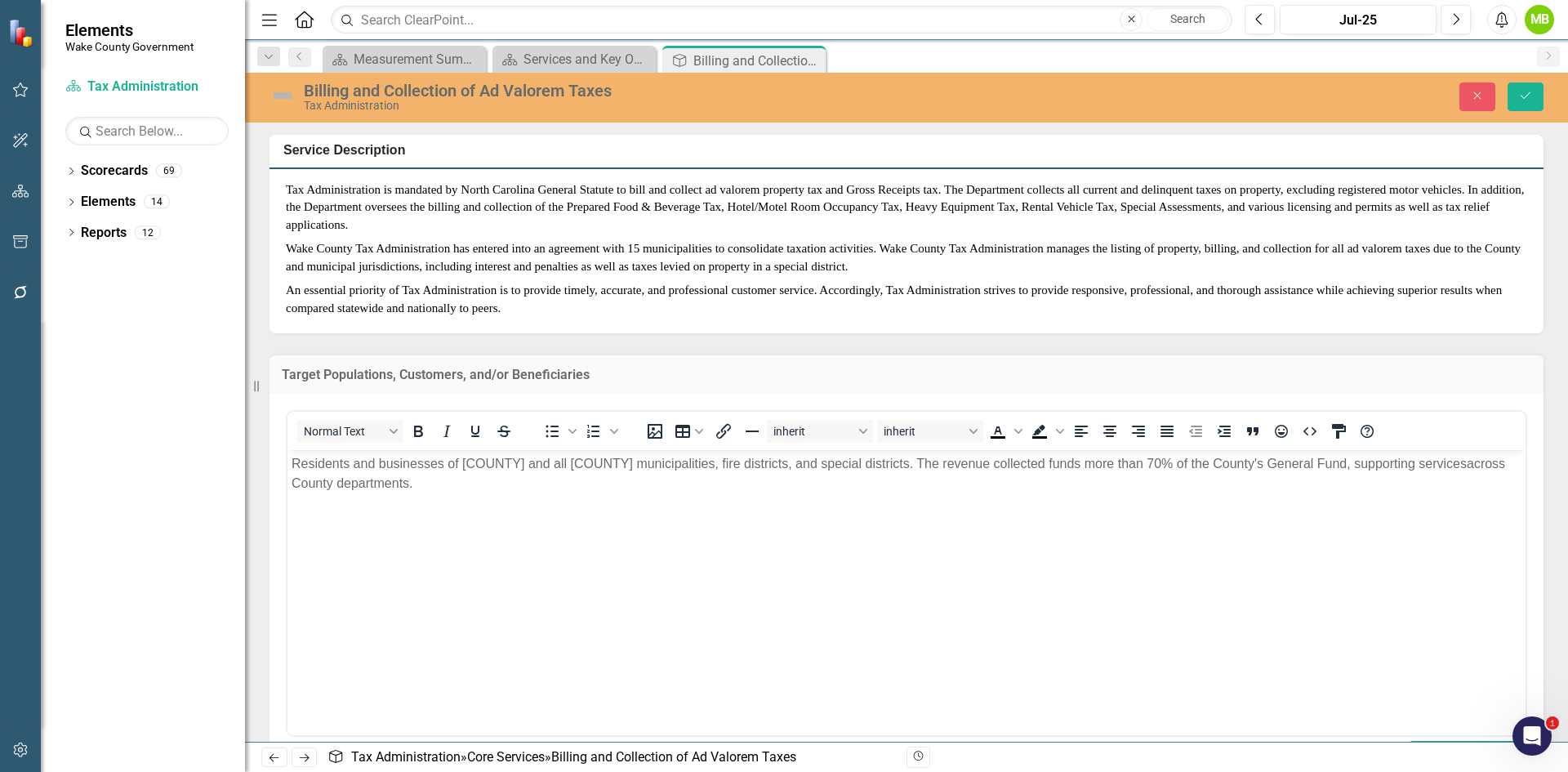 scroll, scrollTop: 0, scrollLeft: 0, axis: both 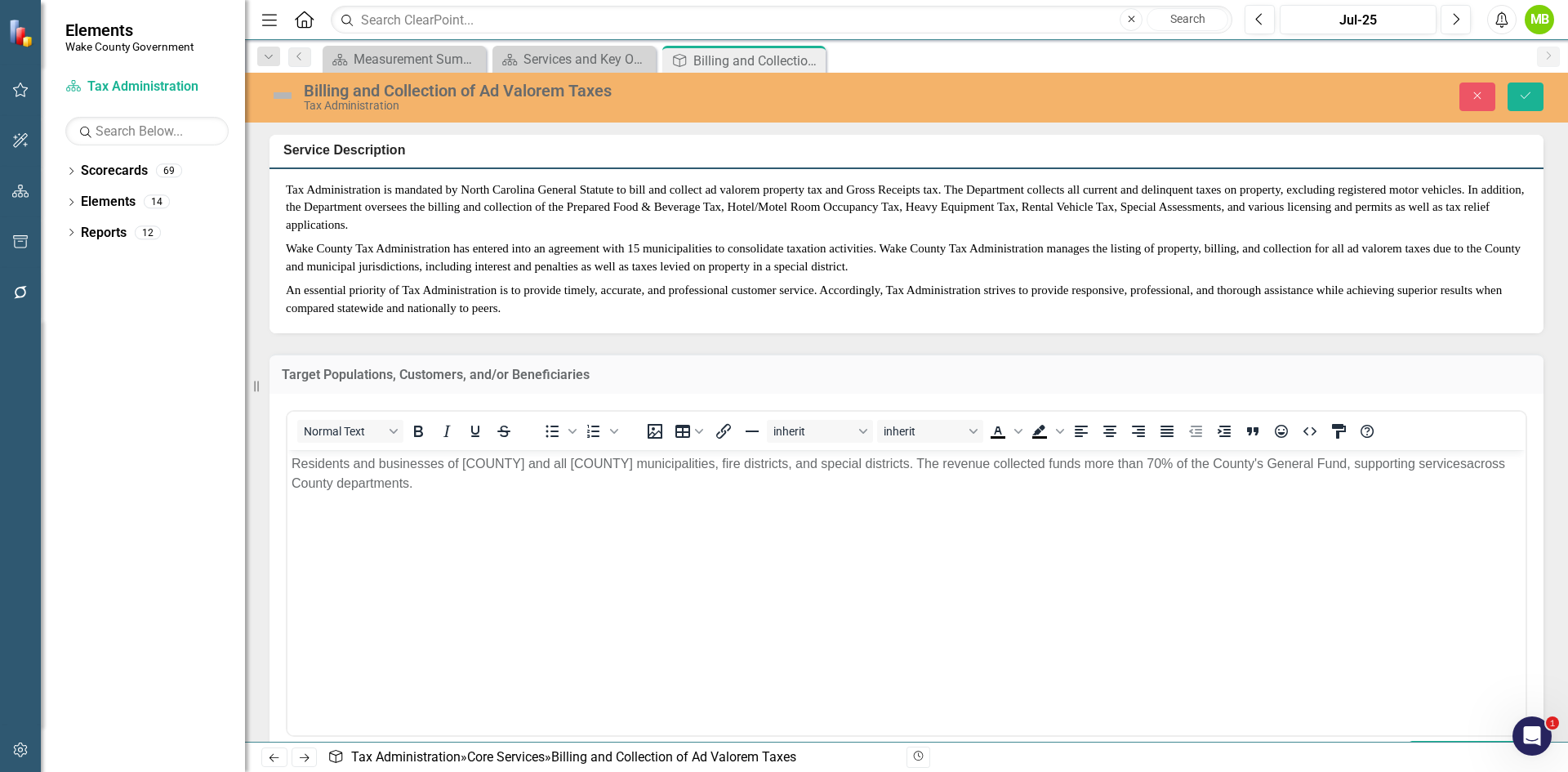 click on "Residents and businesses of [COUNTY] and all [COUNTY] municipalities, fire districts, and special districts. The revenue collected funds more than 70% of the County's General Fund, supporting services" at bounding box center [879, 462] 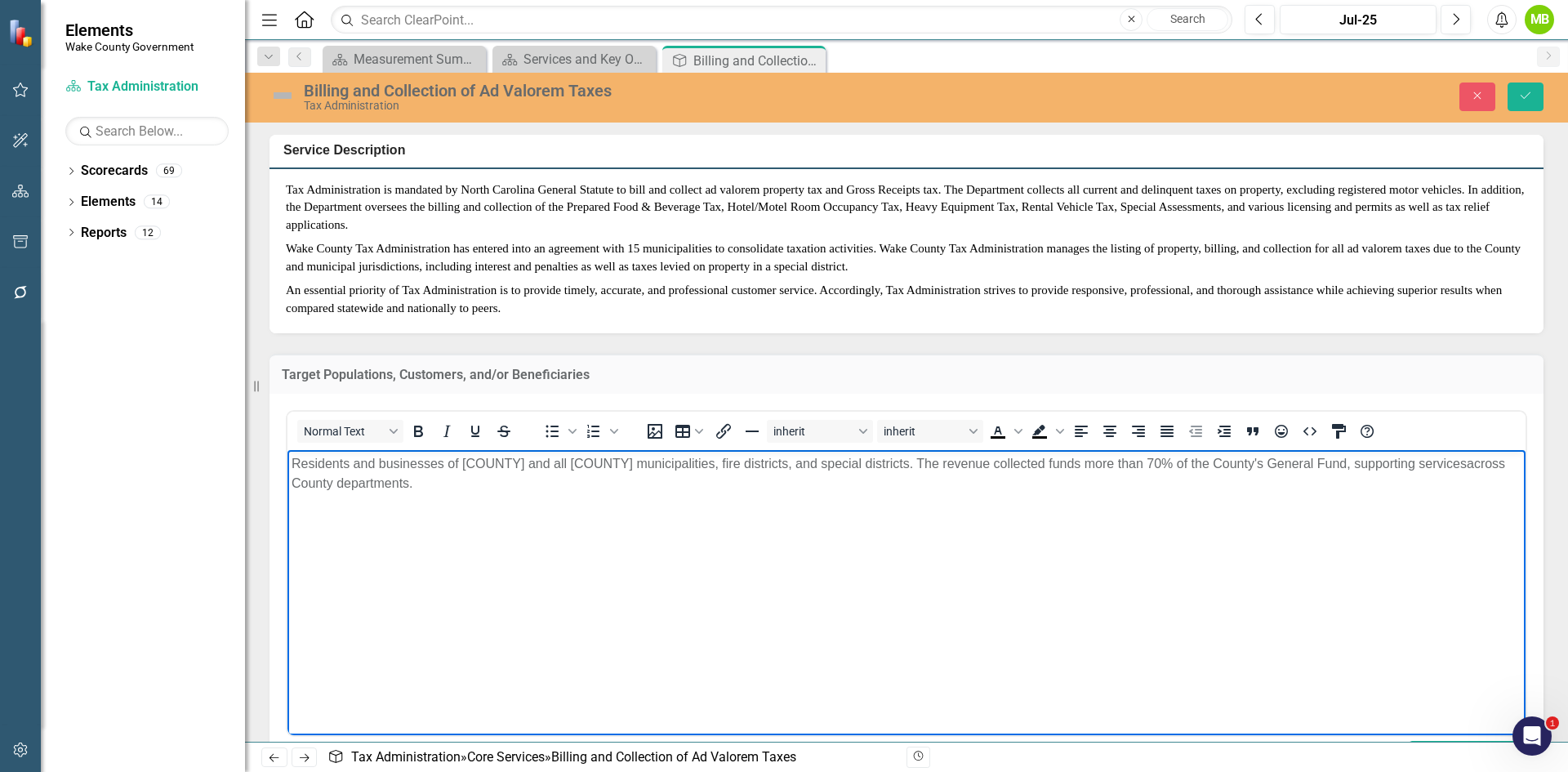type 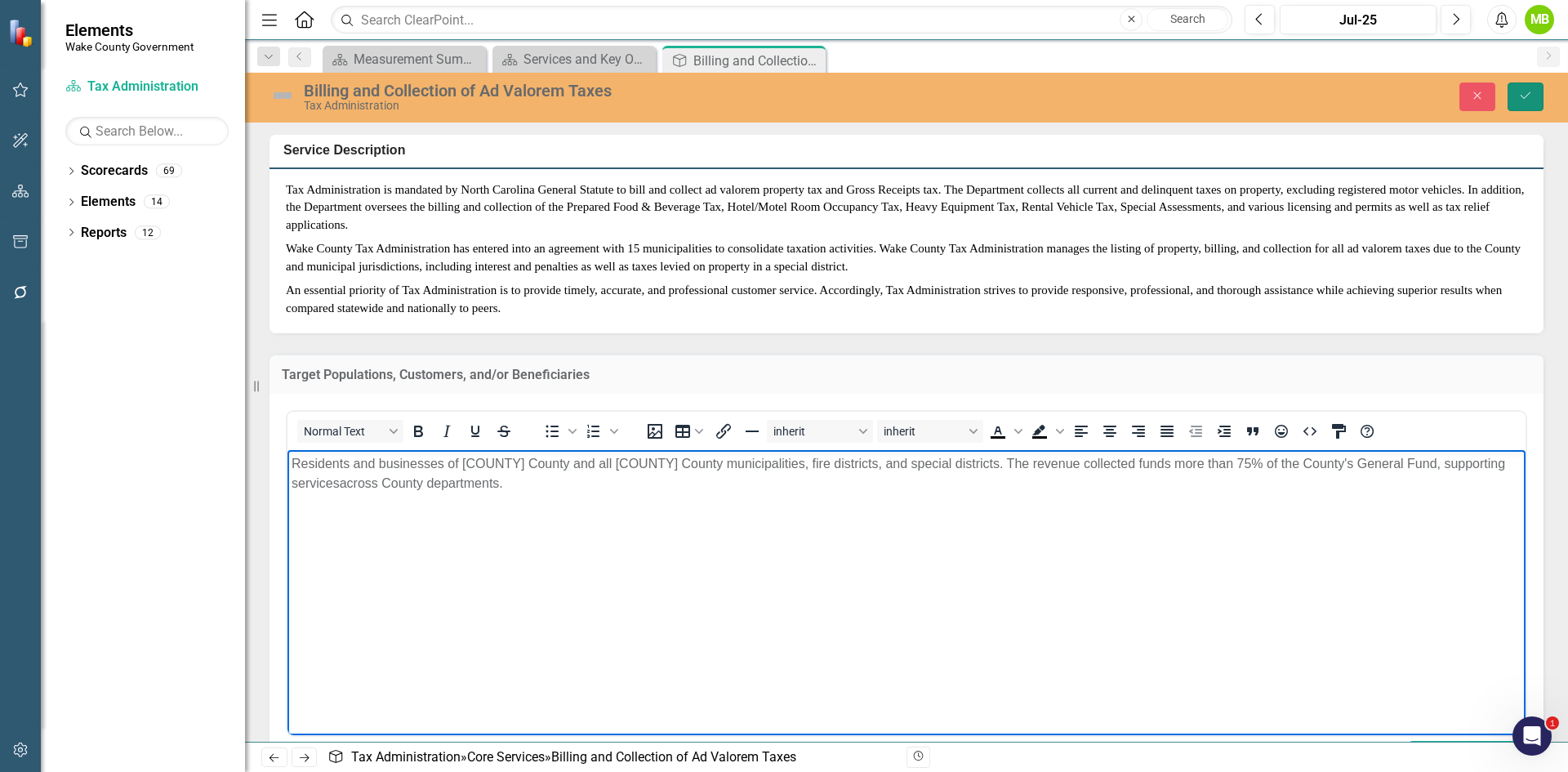 click on "Save" 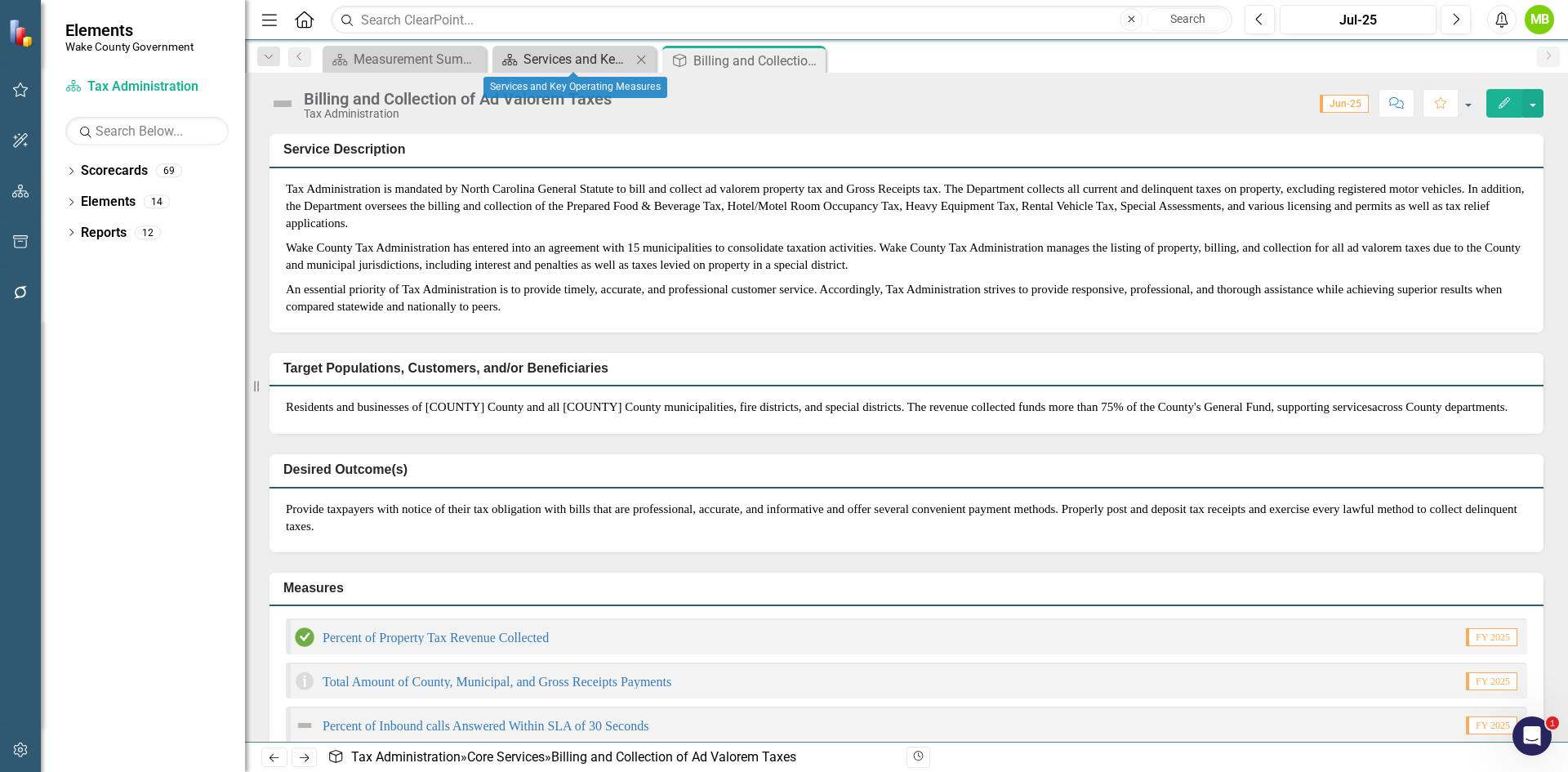click on "Services and Key Operating Measures" at bounding box center [577, 59] 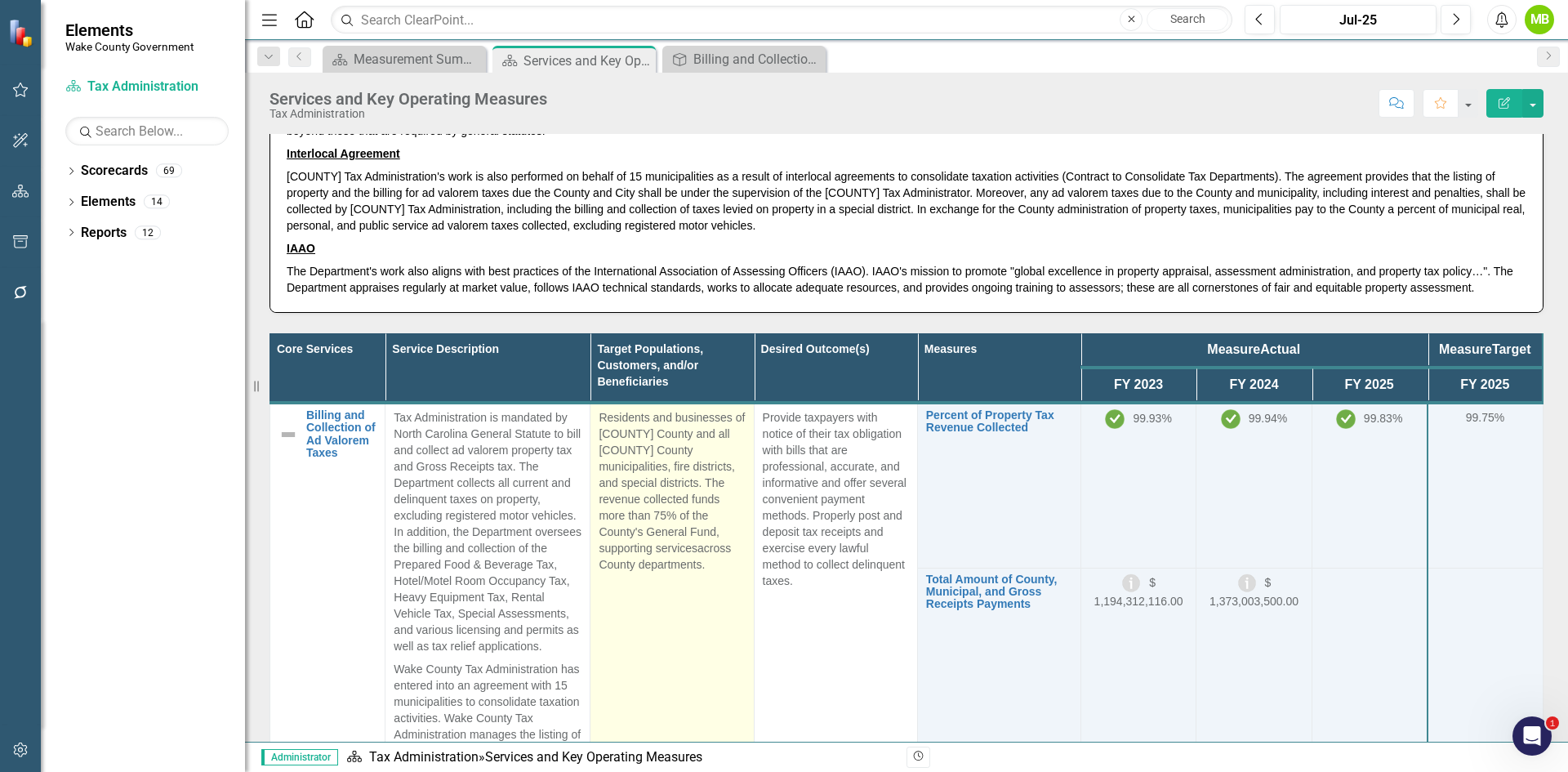 scroll, scrollTop: 408, scrollLeft: 0, axis: vertical 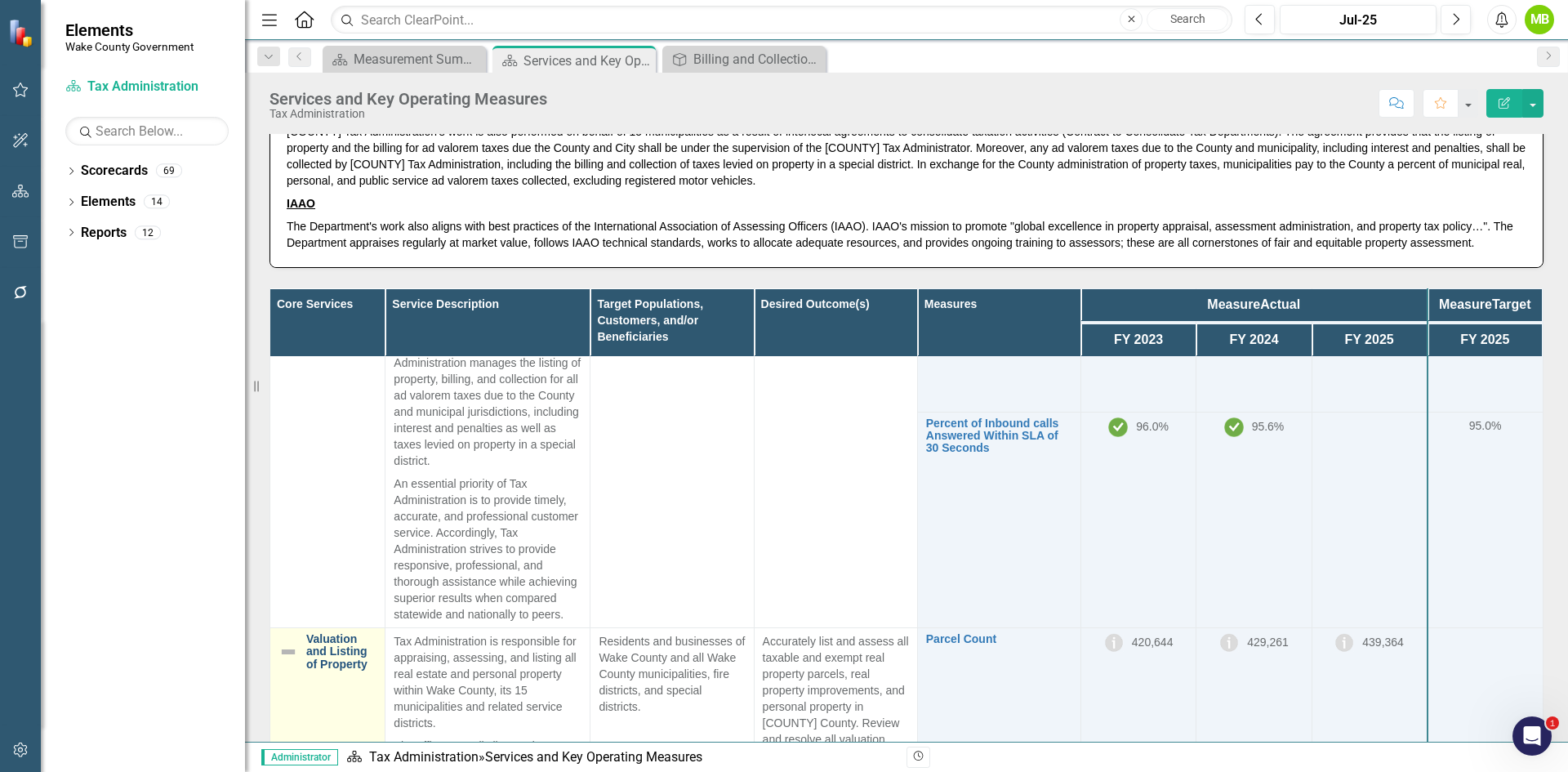 click on "Valuation and Listing of Property" at bounding box center (341, 652) 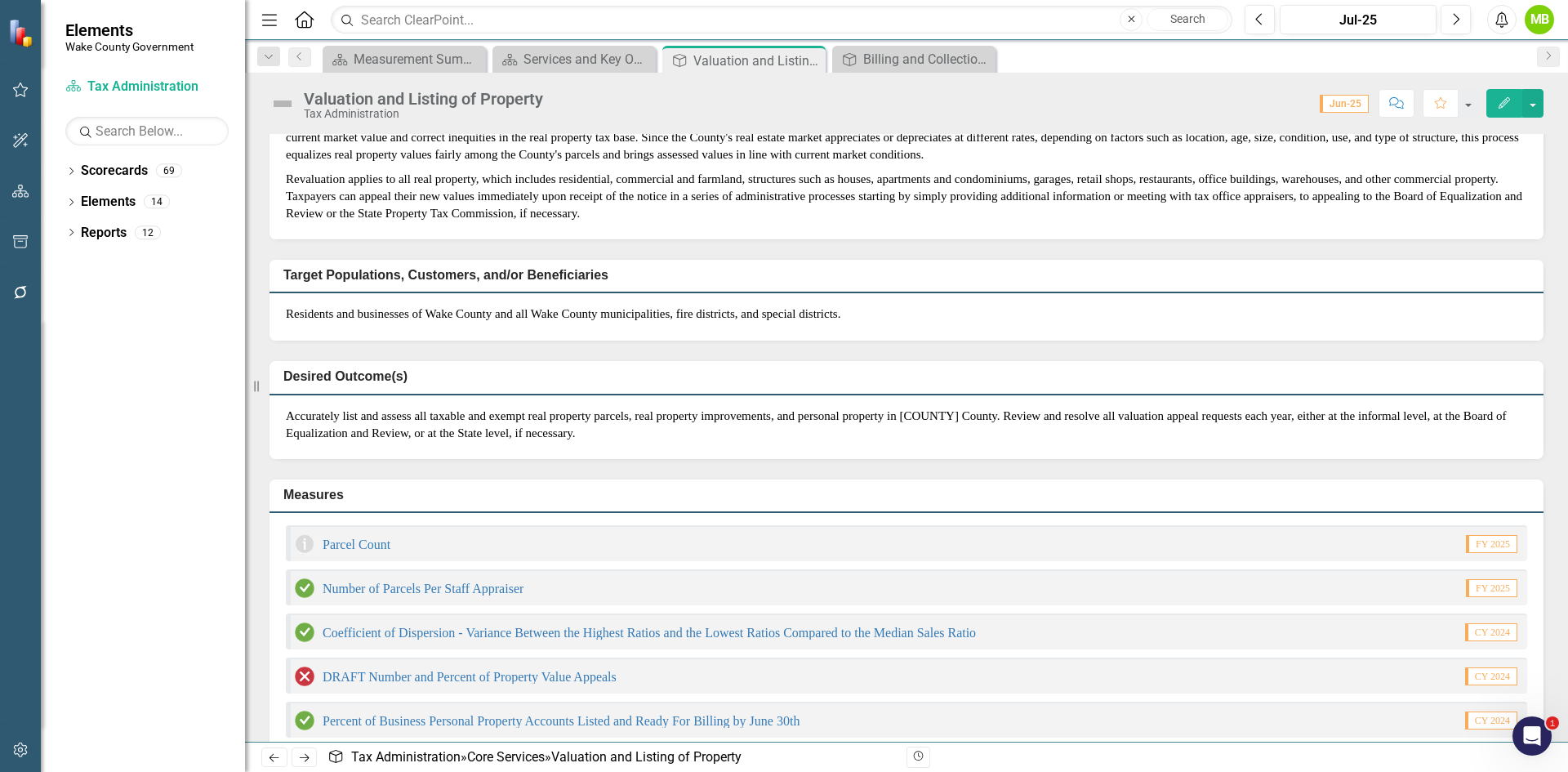 scroll, scrollTop: 163, scrollLeft: 0, axis: vertical 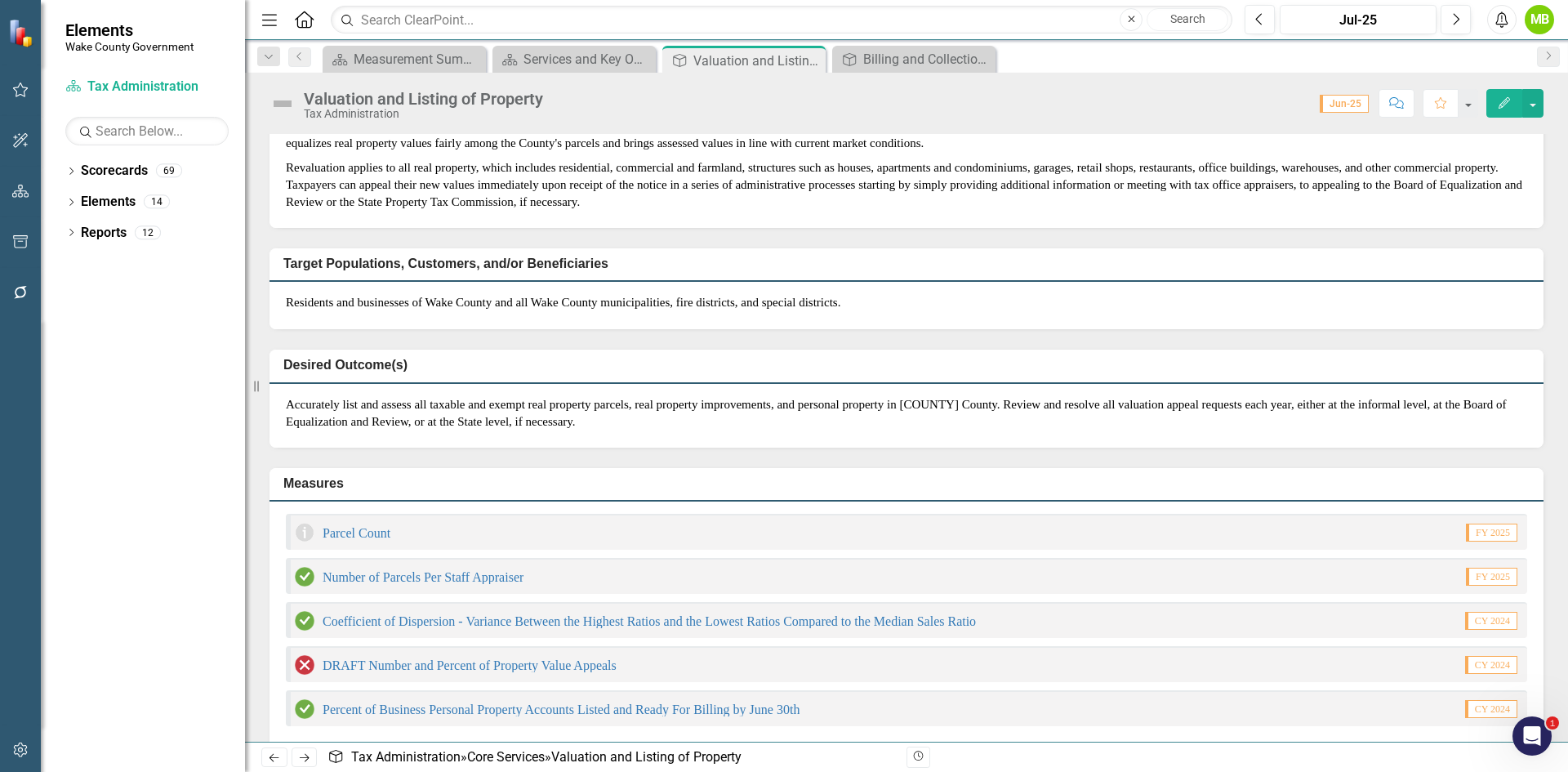 click on "Accurately list and assess all taxable and exempt real property parcels, real property improvements, and personal property in [COUNTY] County. Review and resolve all valuation appeal requests each year, either at the informal level, at the Board of Equalization and Review, or at the State level, if necessary." at bounding box center (906, 413) 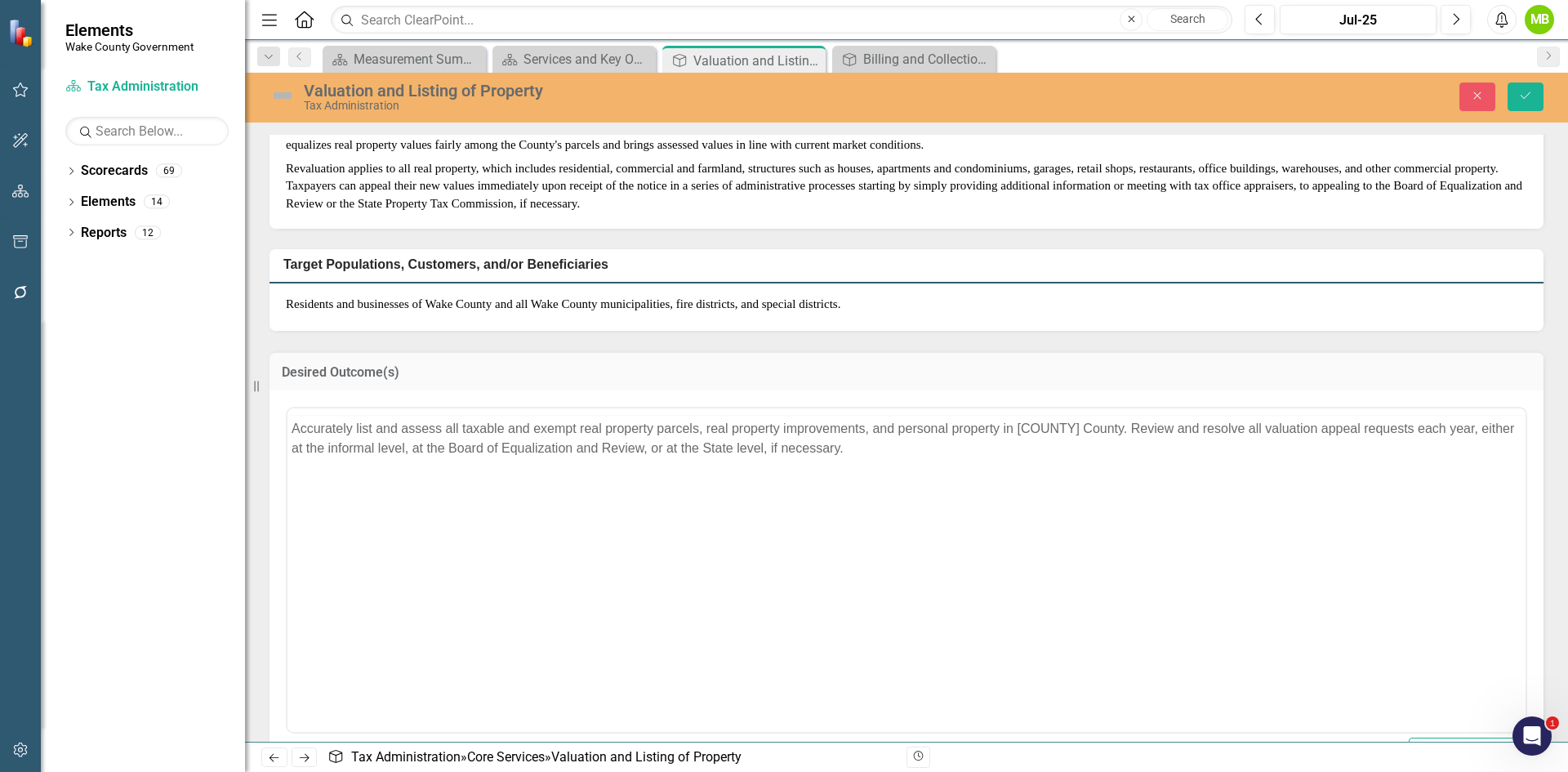 scroll, scrollTop: 0, scrollLeft: 0, axis: both 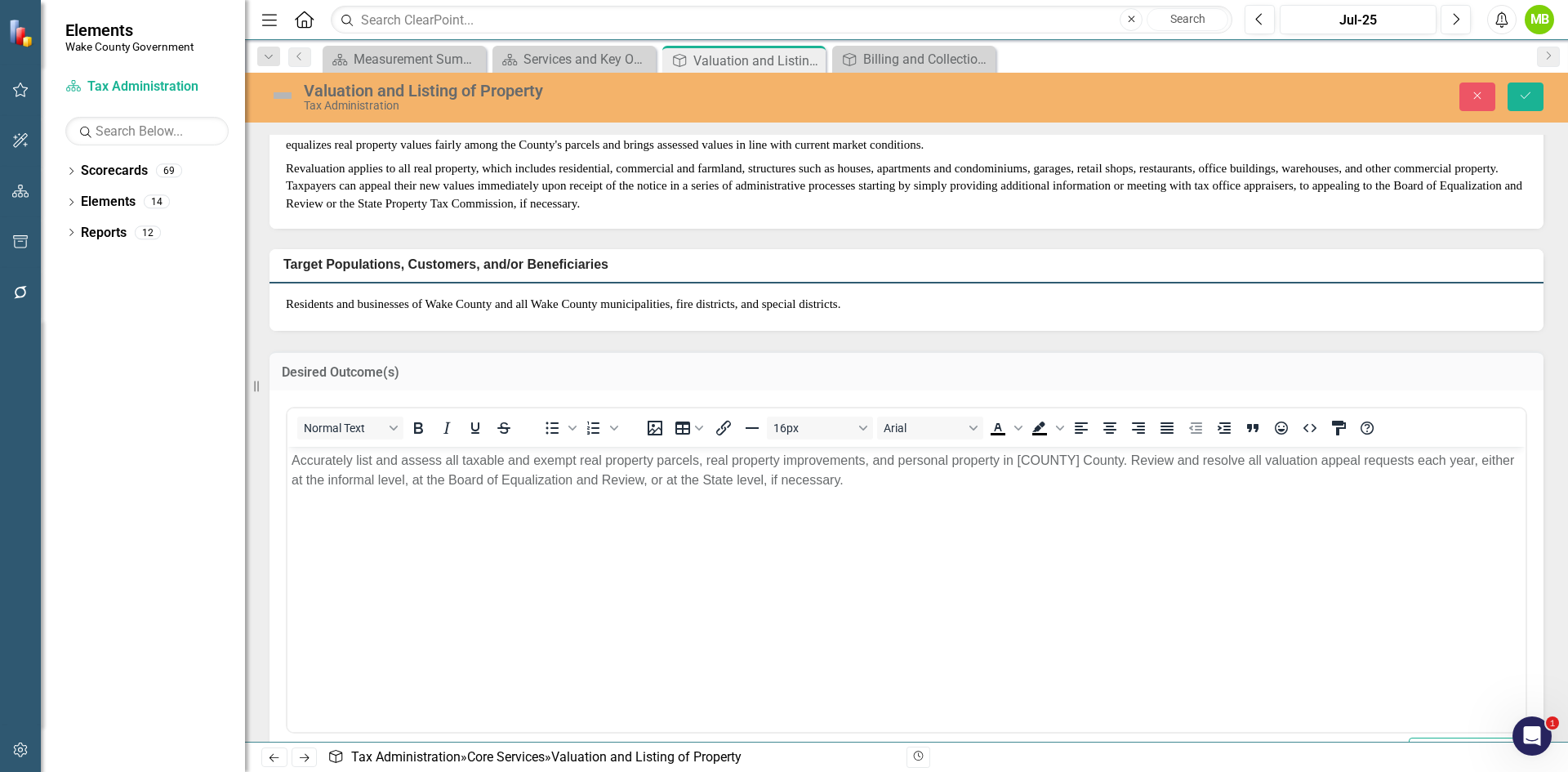 drag, startPoint x: 632, startPoint y: 485, endPoint x: 465, endPoint y: 490, distance: 167.07483 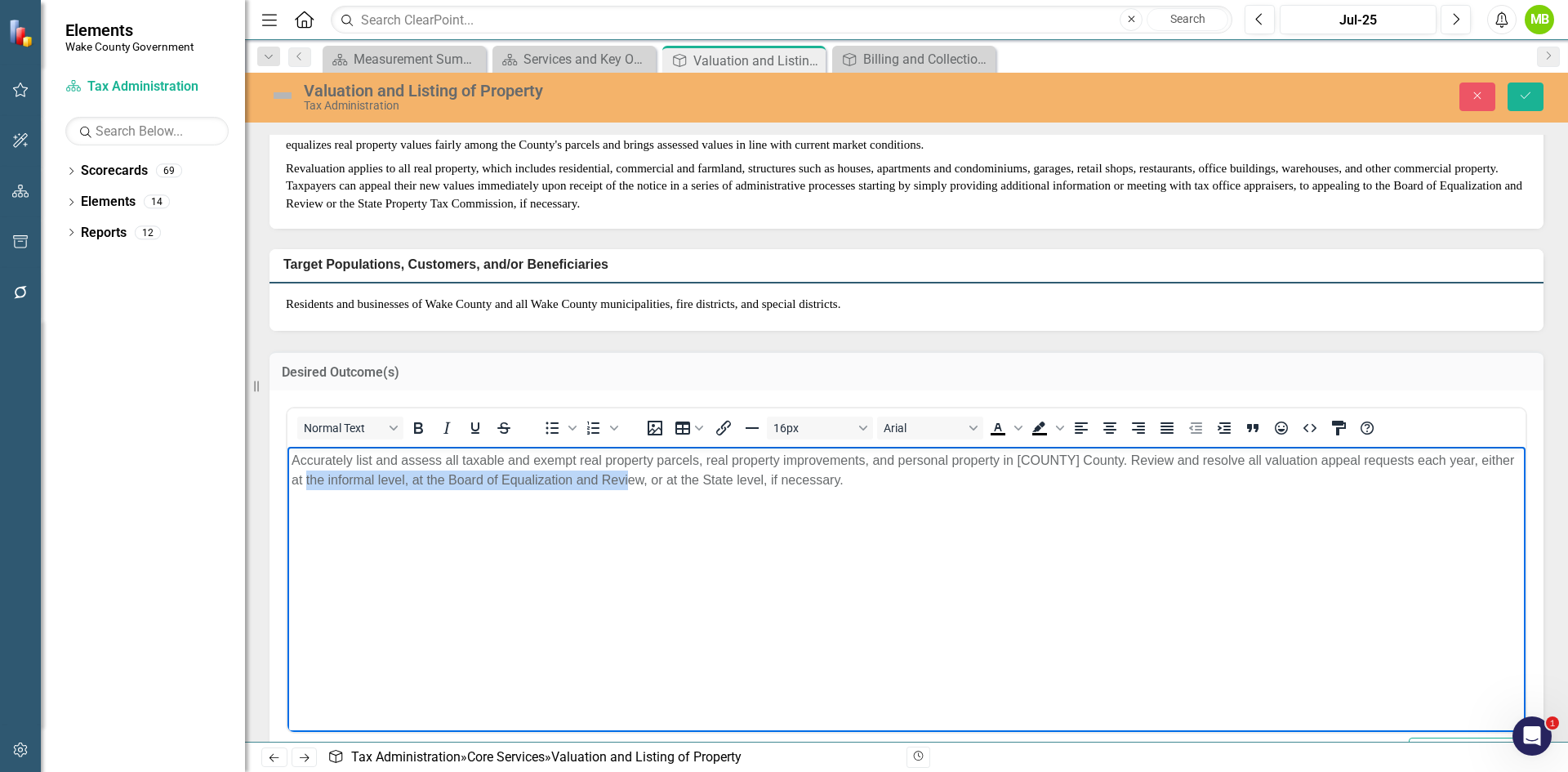 drag, startPoint x: 314, startPoint y: 477, endPoint x: 635, endPoint y: 474, distance: 321.014 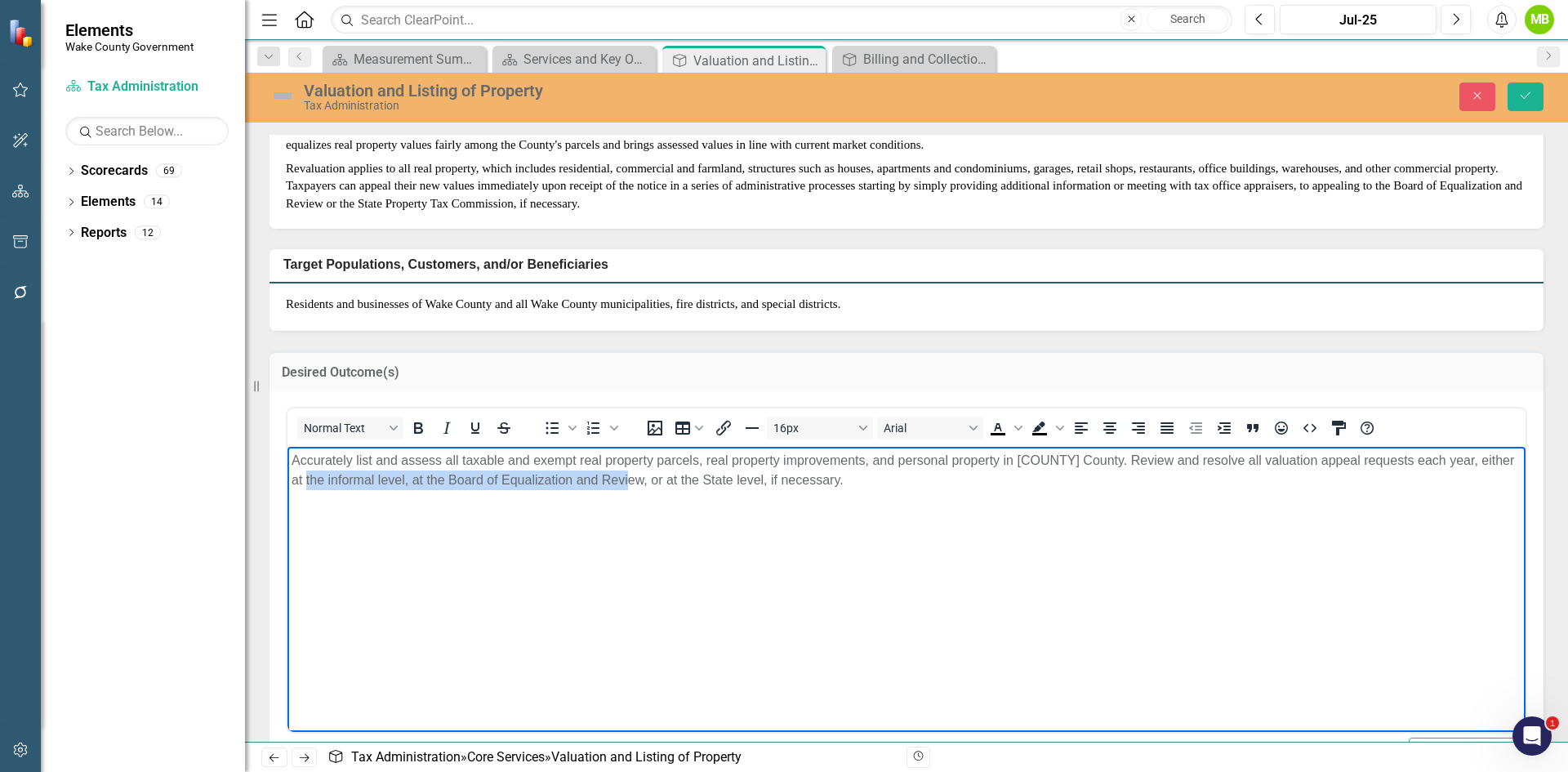 click on "Accurately list and assess all taxable and exempt real property parcels, real property improvements, and personal property in [COUNTY] County. Review and resolve all valuation appeal requests each year, either at the informal level, at the Board of Equalization and Review, or at the State level, if necessary." at bounding box center (906, 471) 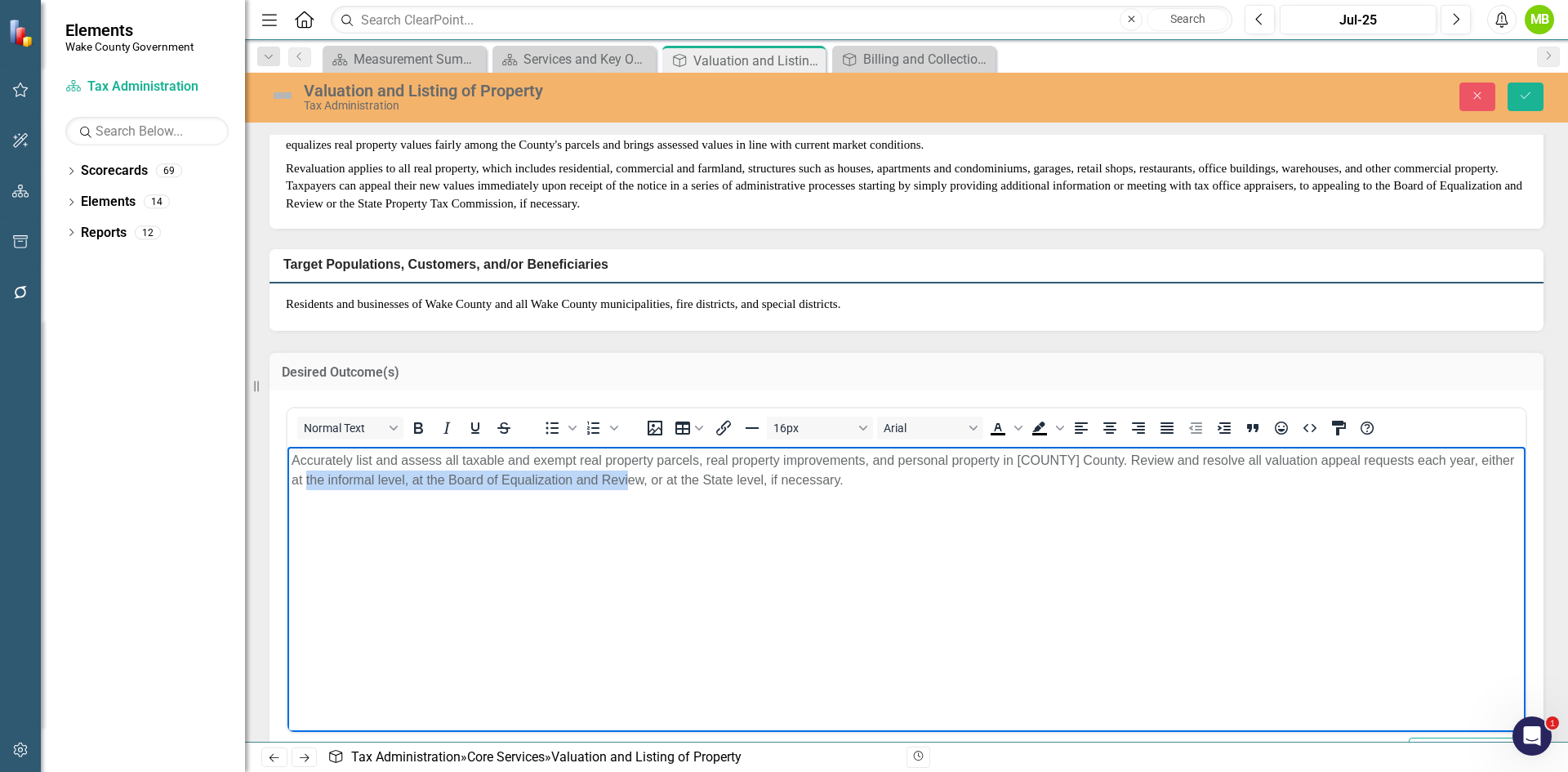 type 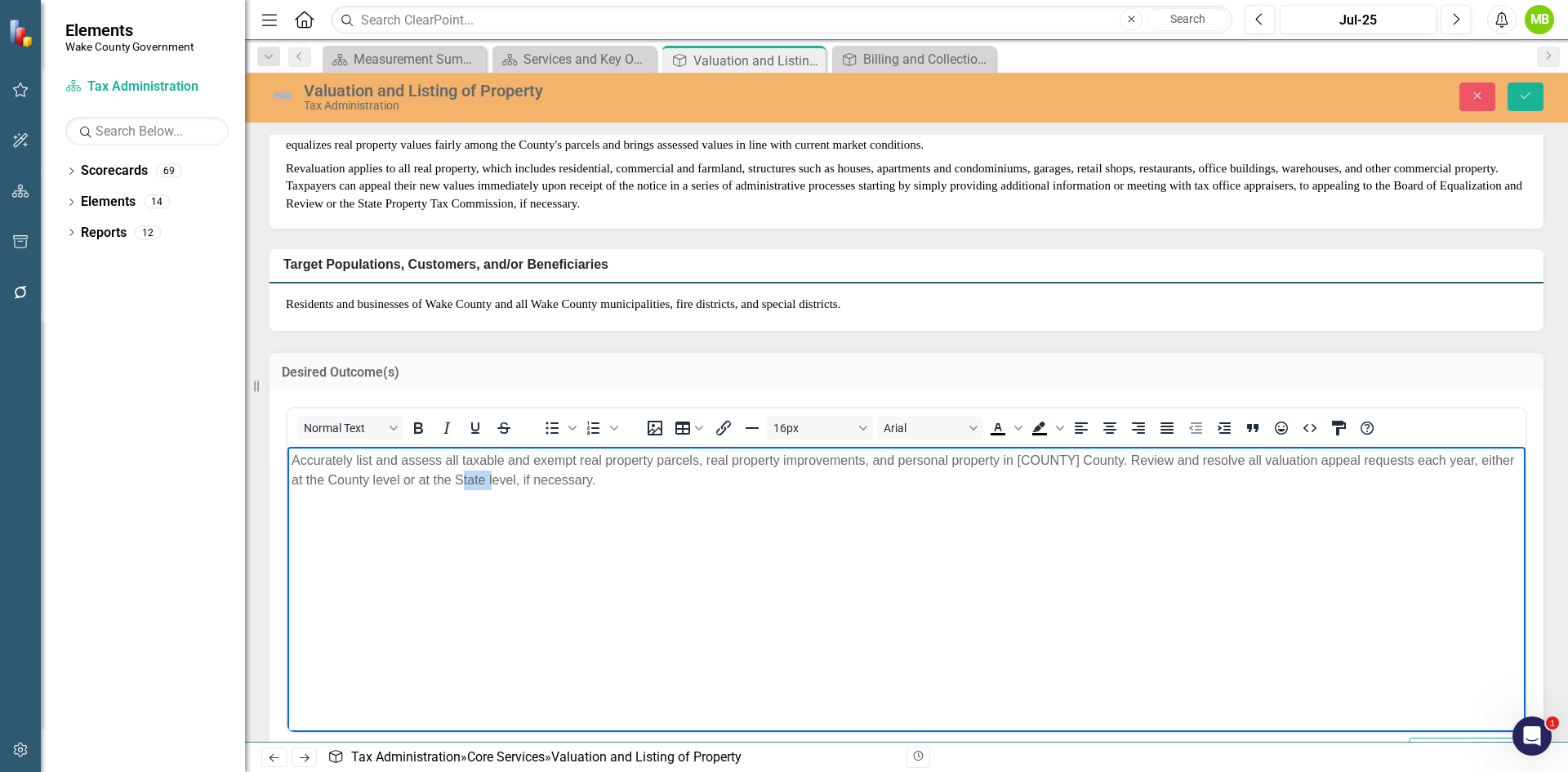 drag, startPoint x: 472, startPoint y: 486, endPoint x: 501, endPoint y: 482, distance: 29.27456 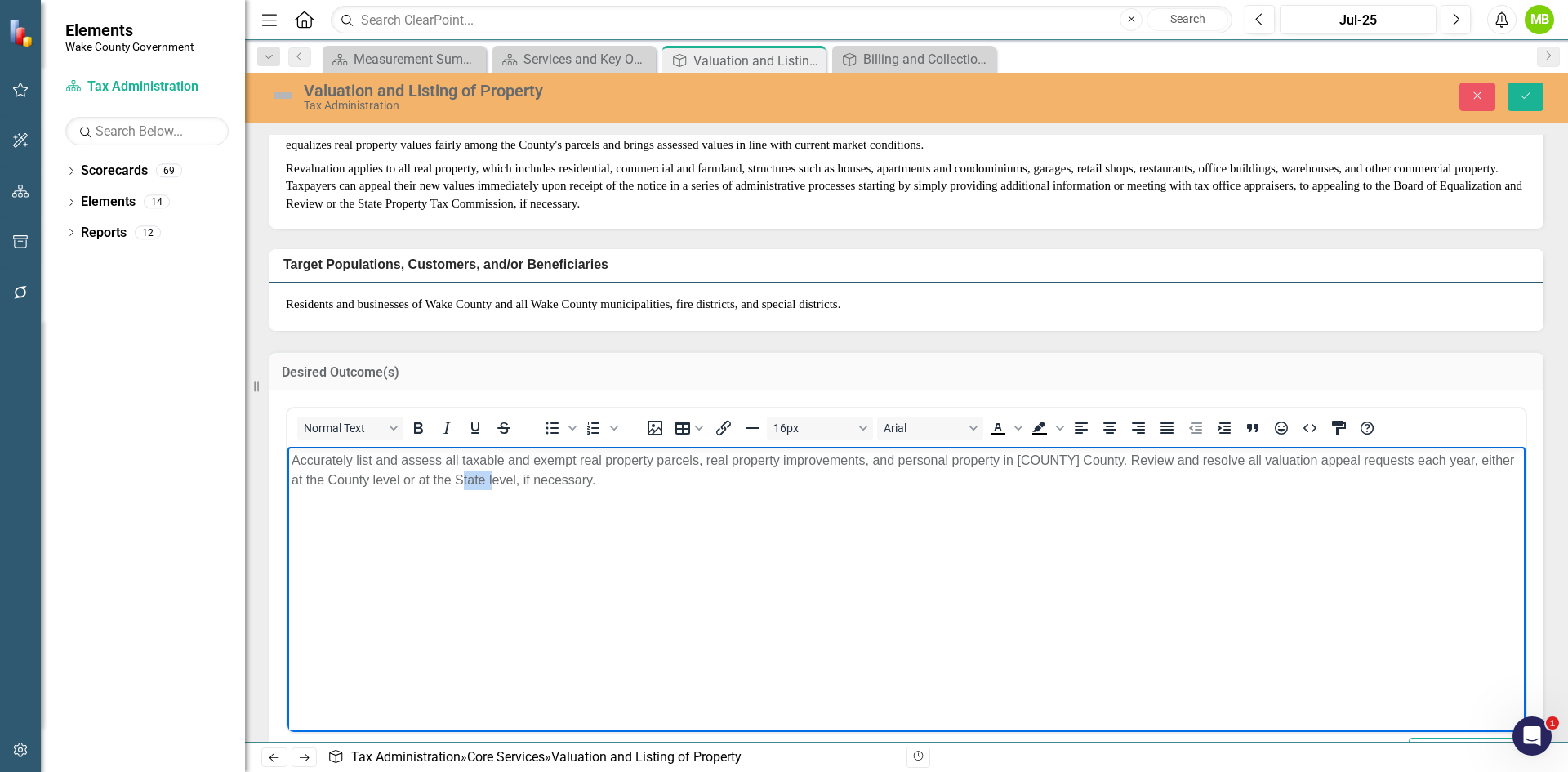 click on "Accurately list and assess all taxable and exempt real property parcels, real property improvements, and personal property in [COUNTY] County. Review and resolve all valuation appeal requests each year, either at the County level or at the State level, if necessary." at bounding box center (906, 471) 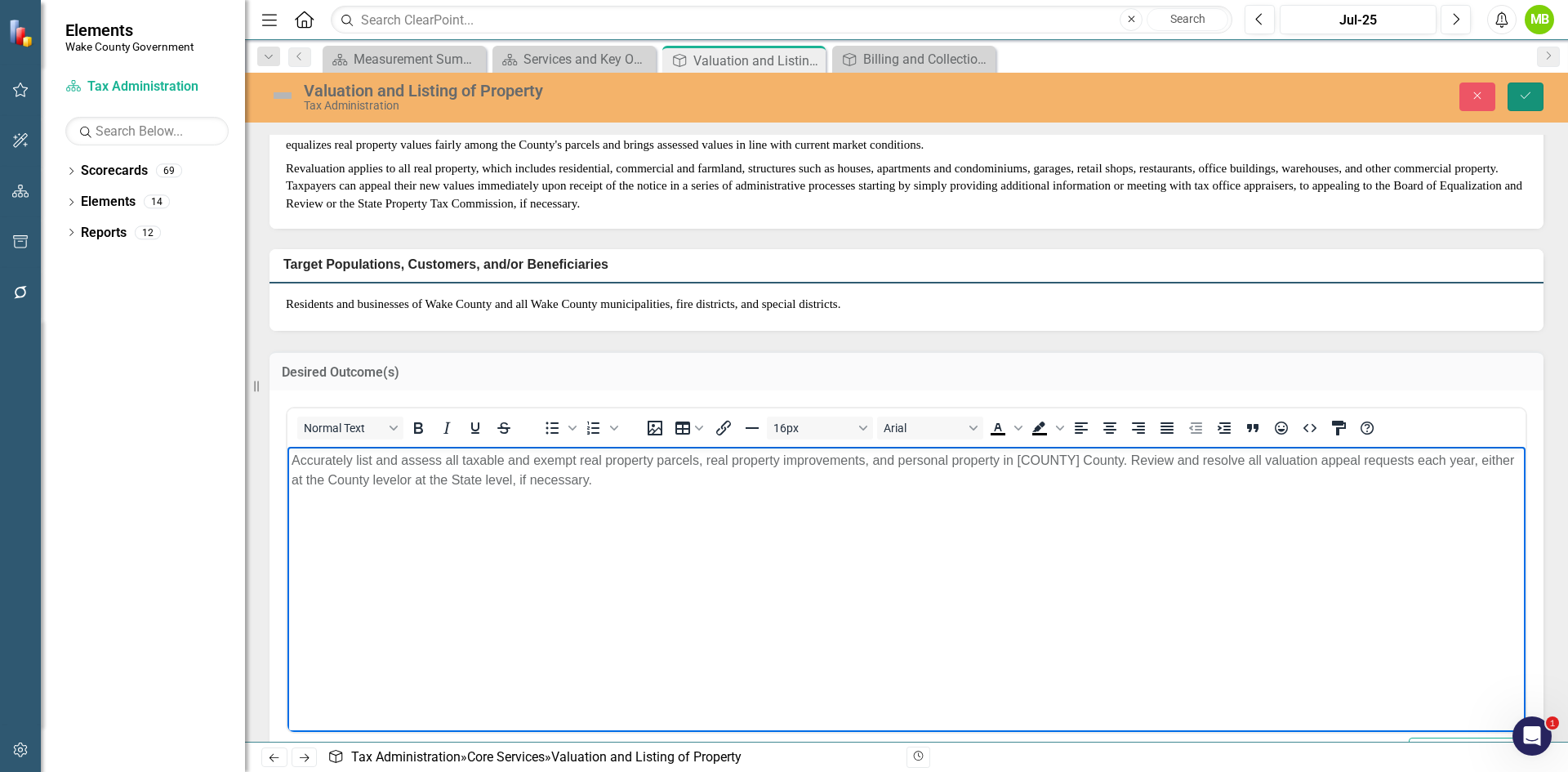 click on "Save" 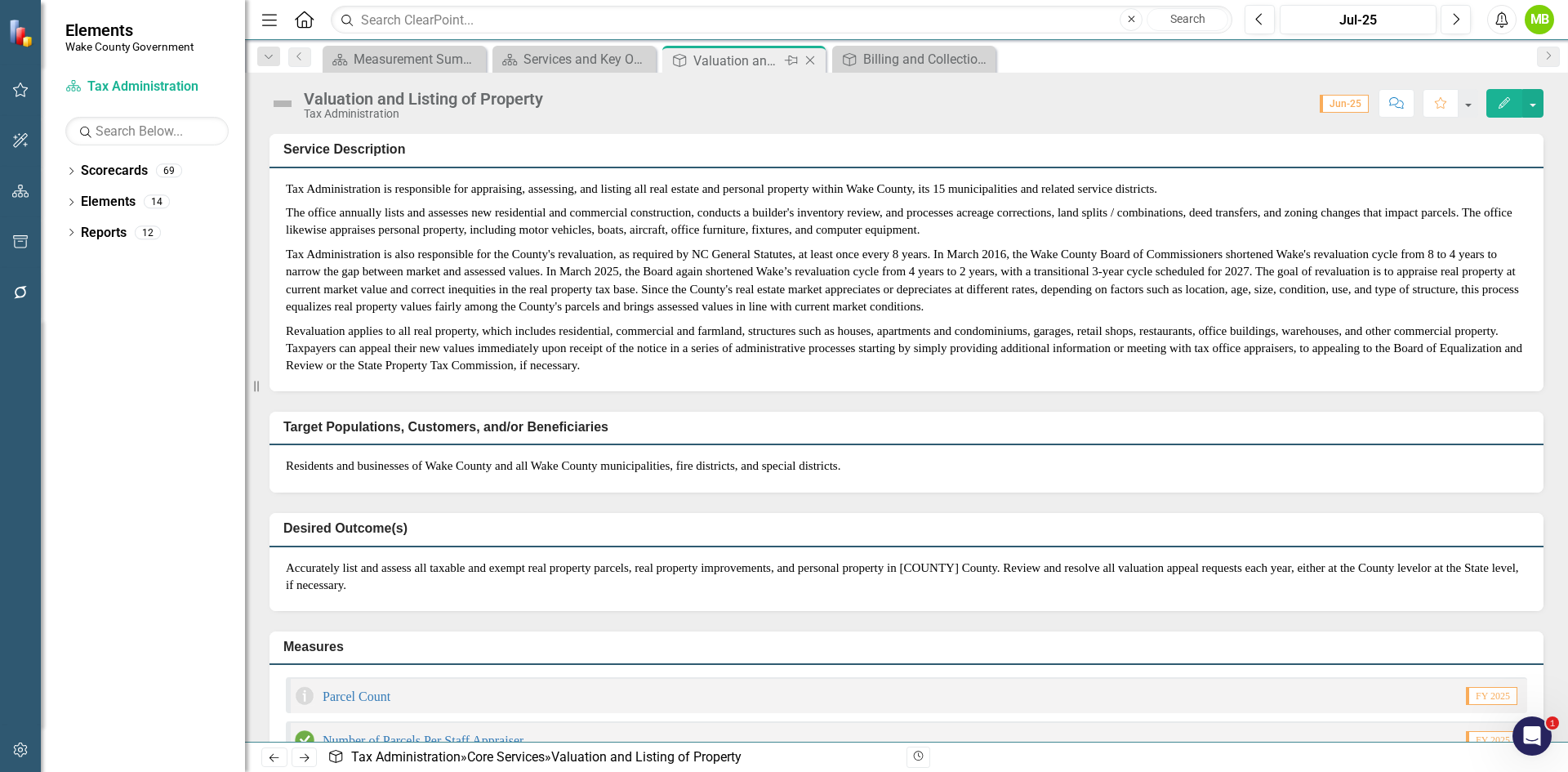click on "Close" 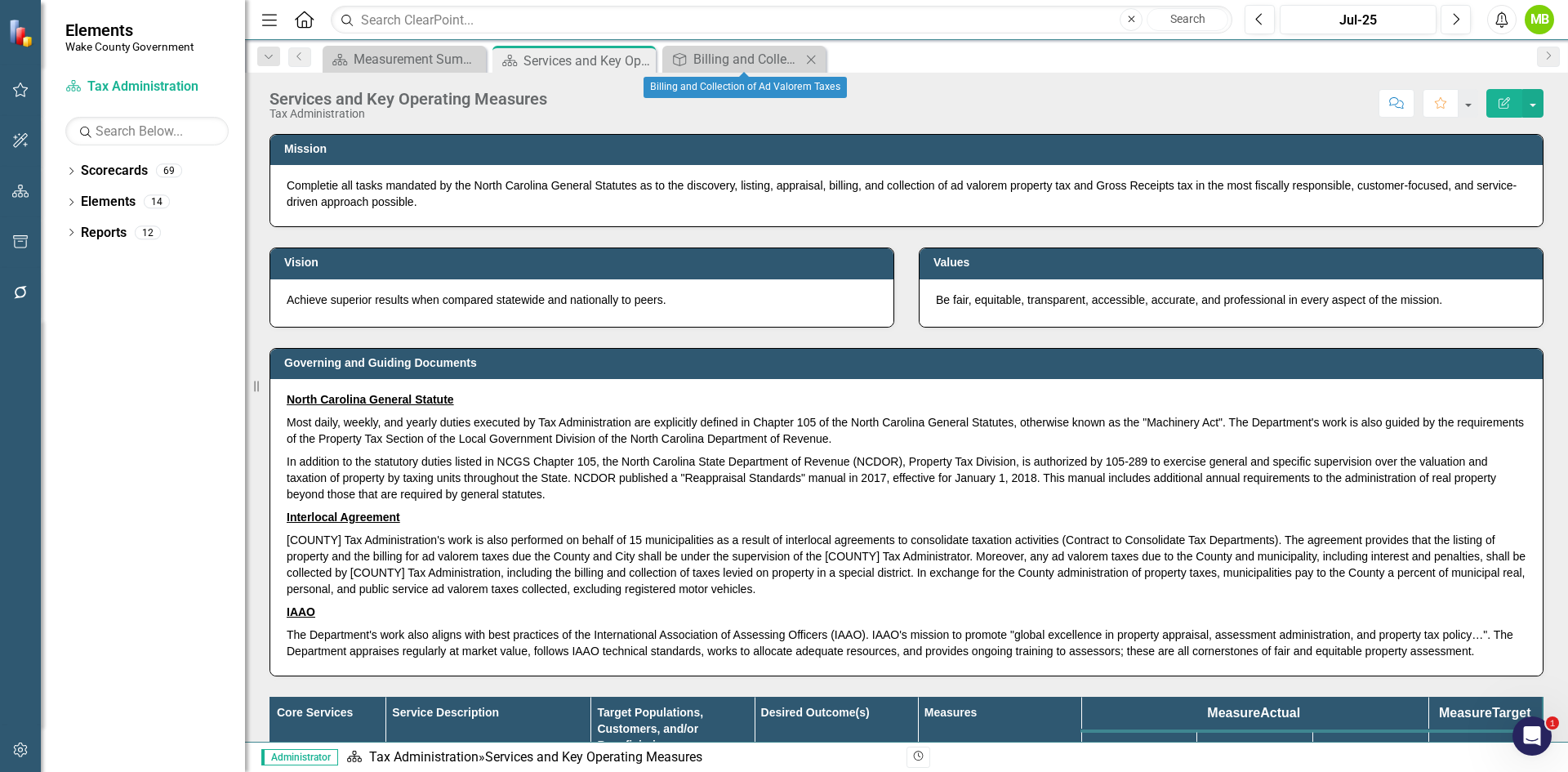 click on "Close" 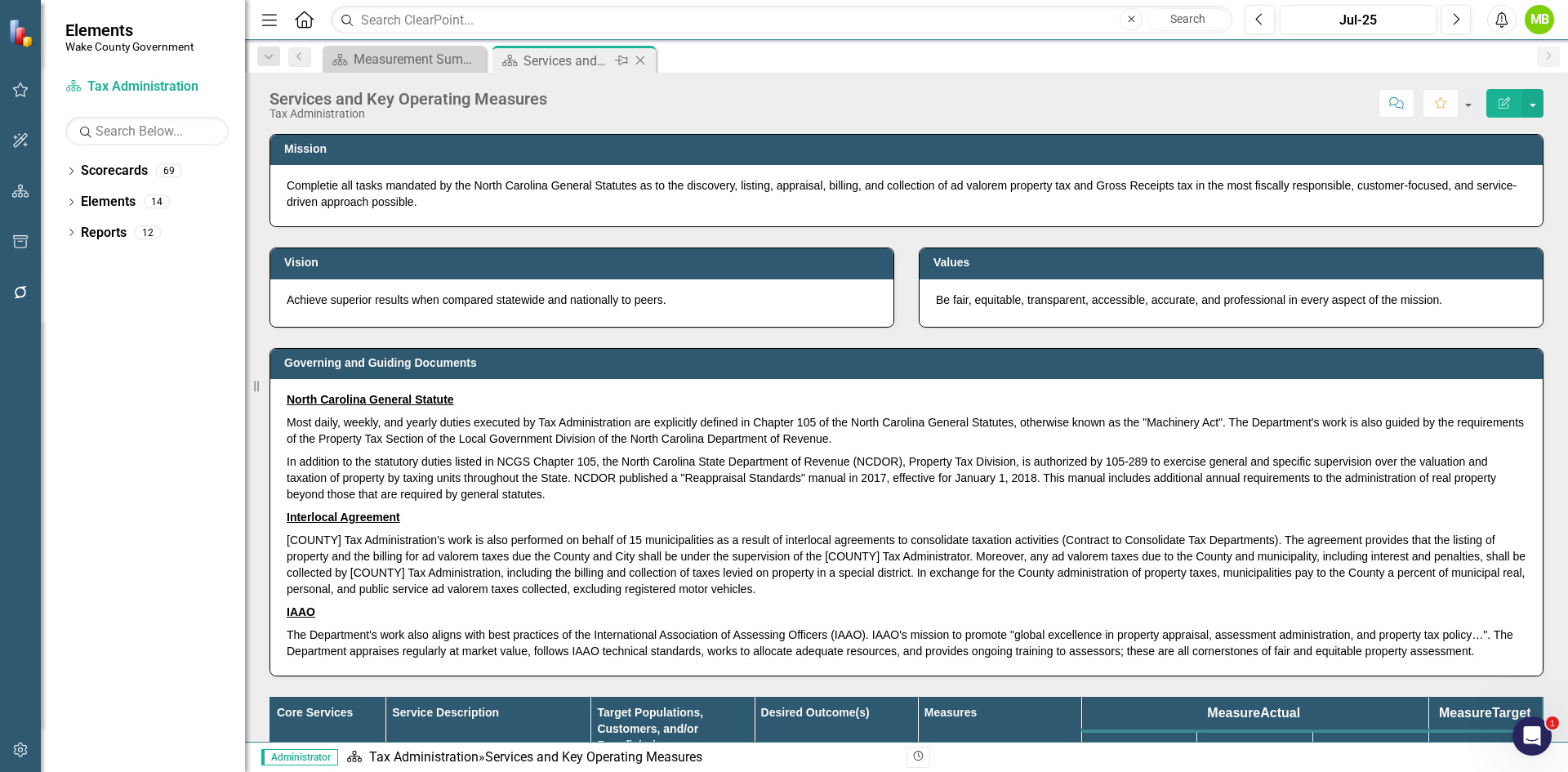 click on "Close" 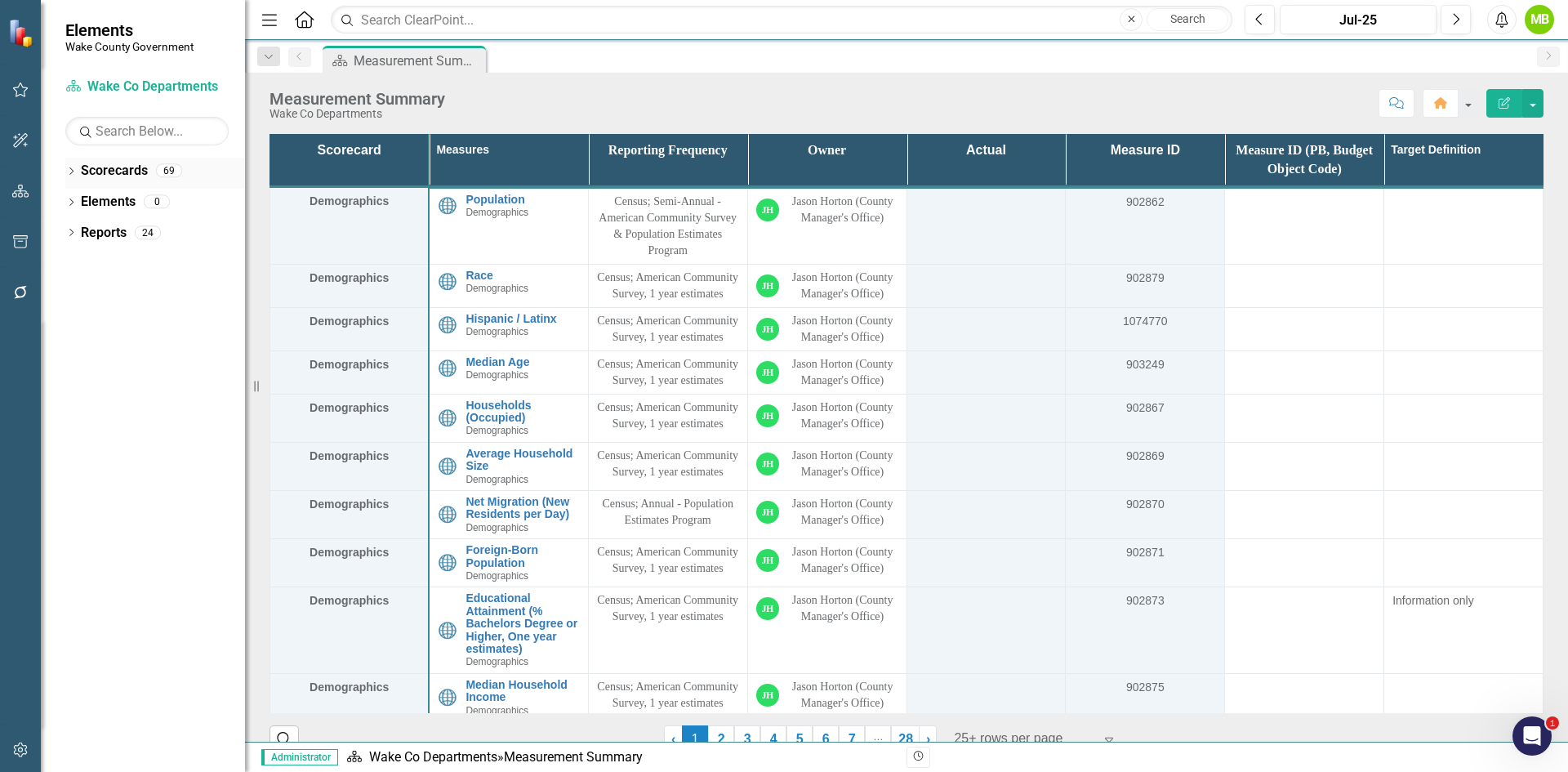 click on "Dropdown" 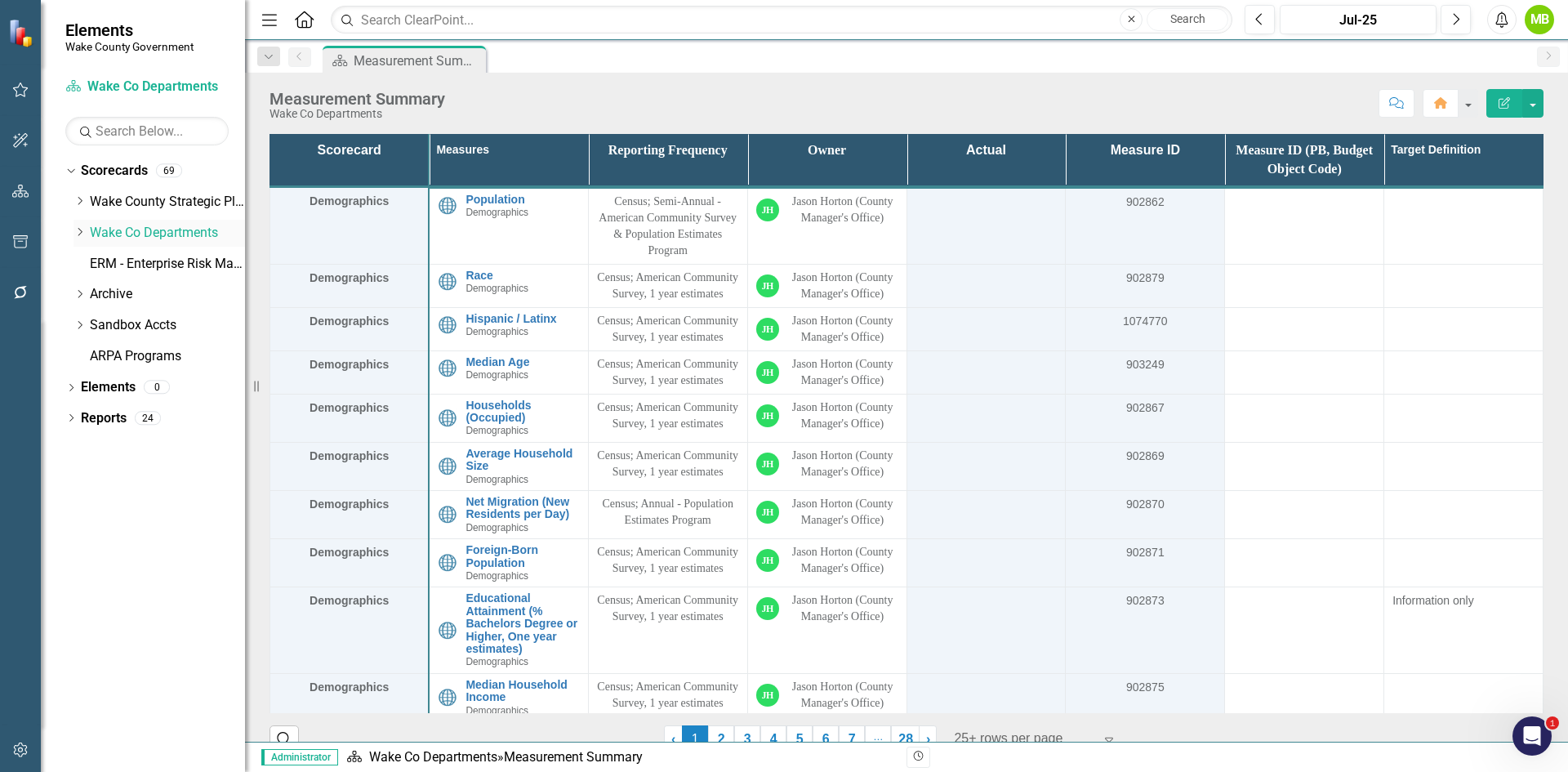 click on "Dropdown" 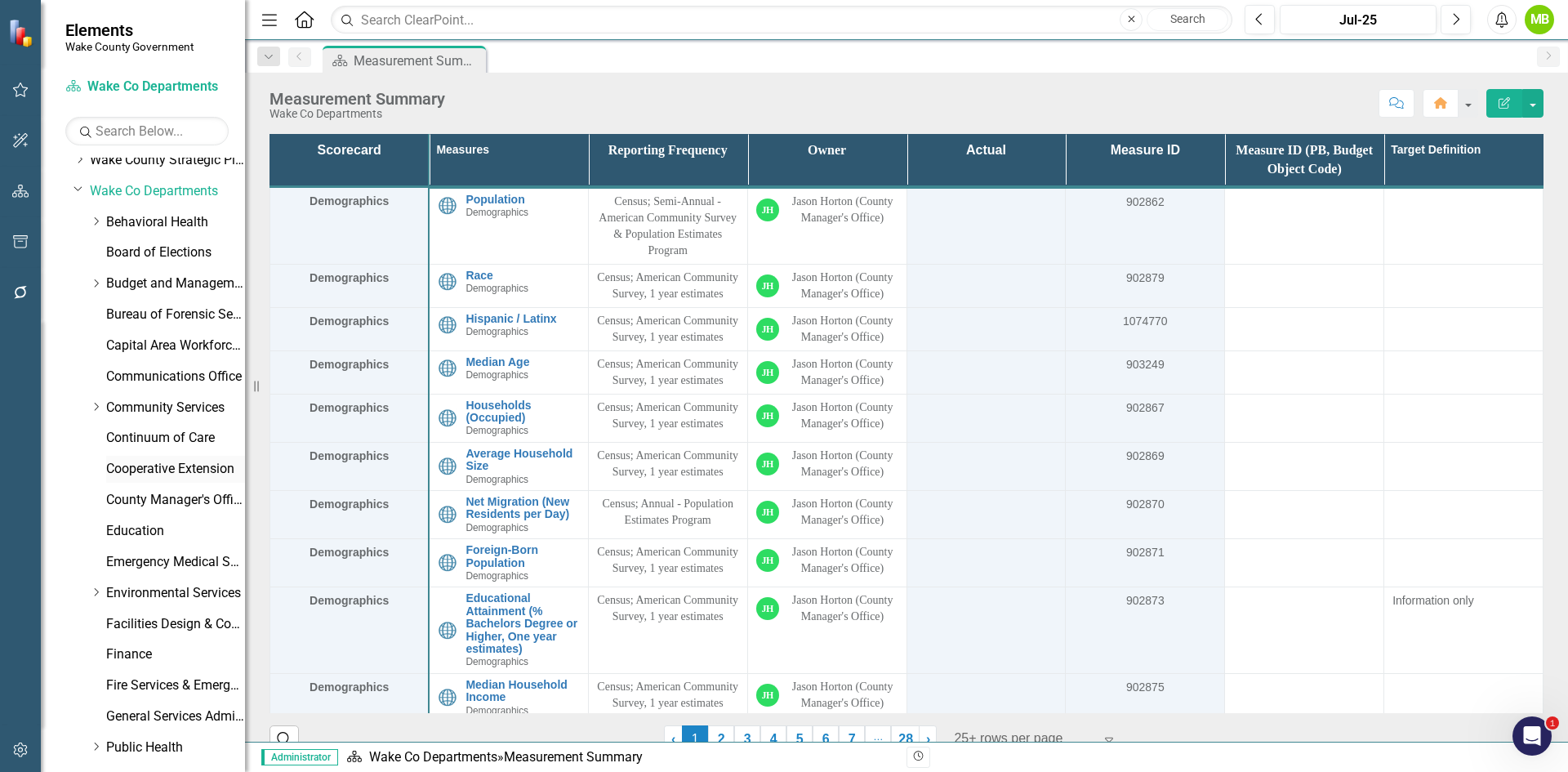 scroll, scrollTop: 0, scrollLeft: 0, axis: both 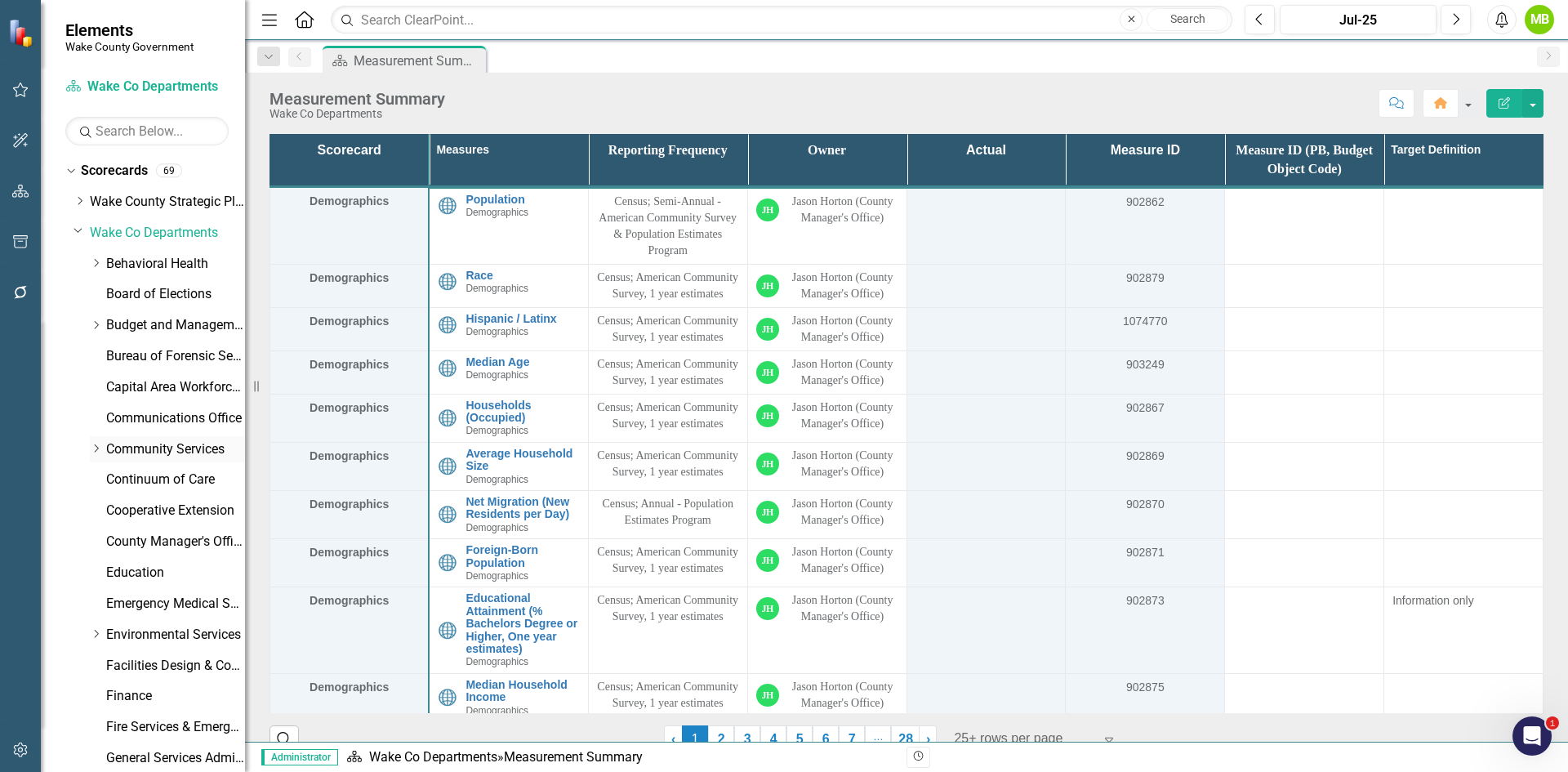 click 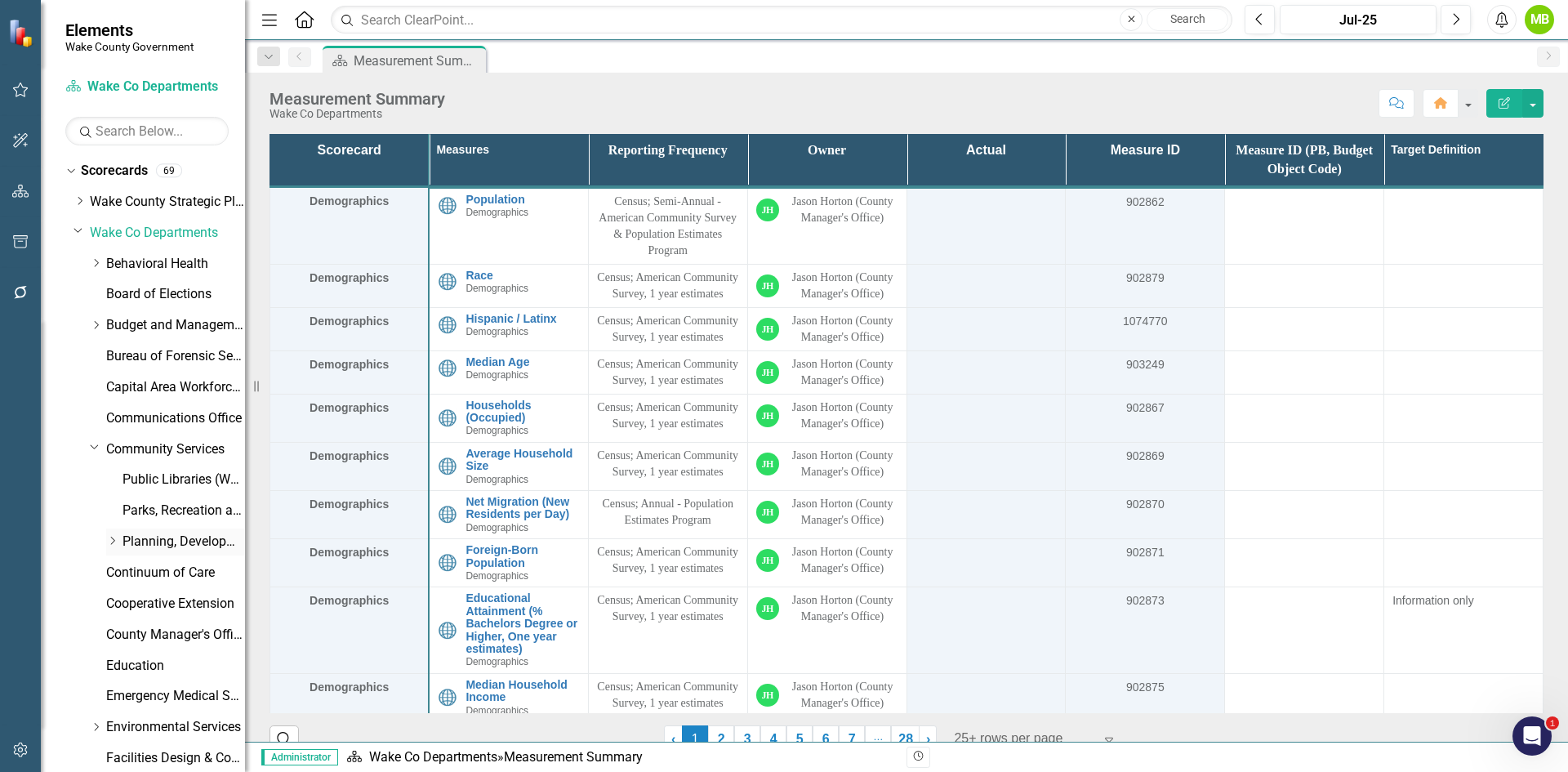 click on "Dropdown" 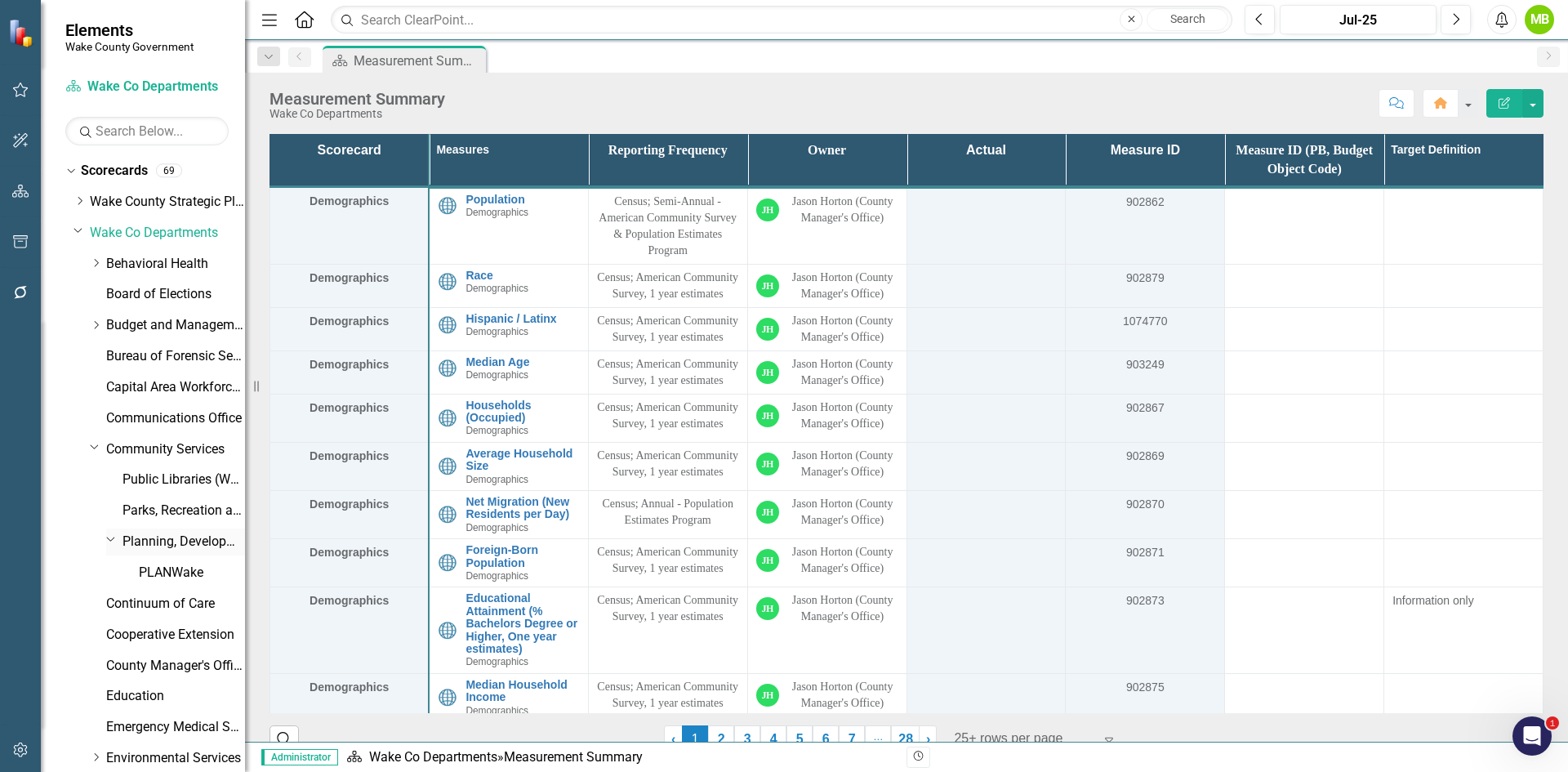 click on "Dropdown Planning, Development and Inspections (PDI)" at bounding box center [176, 542] 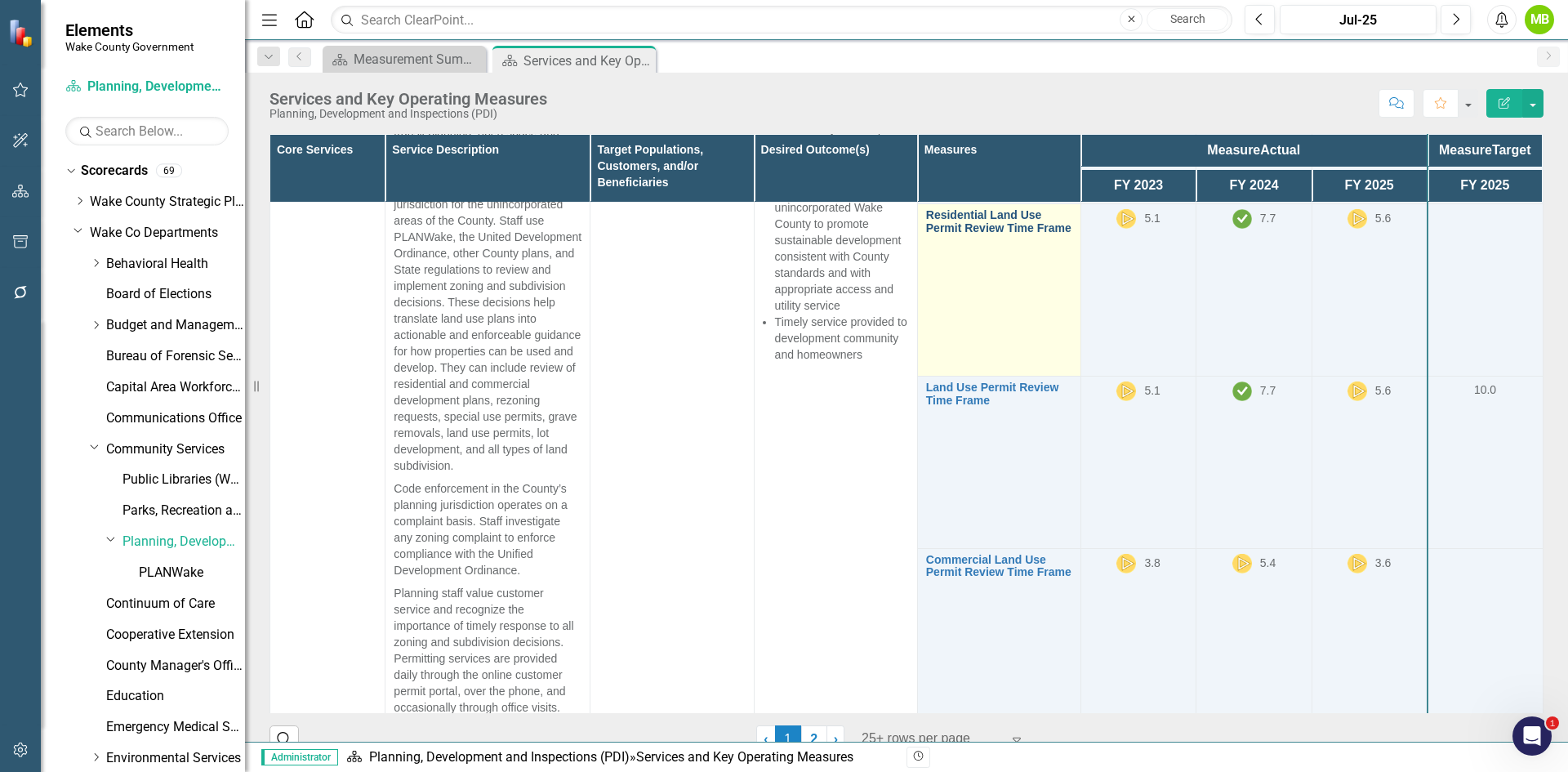 scroll, scrollTop: 327, scrollLeft: 0, axis: vertical 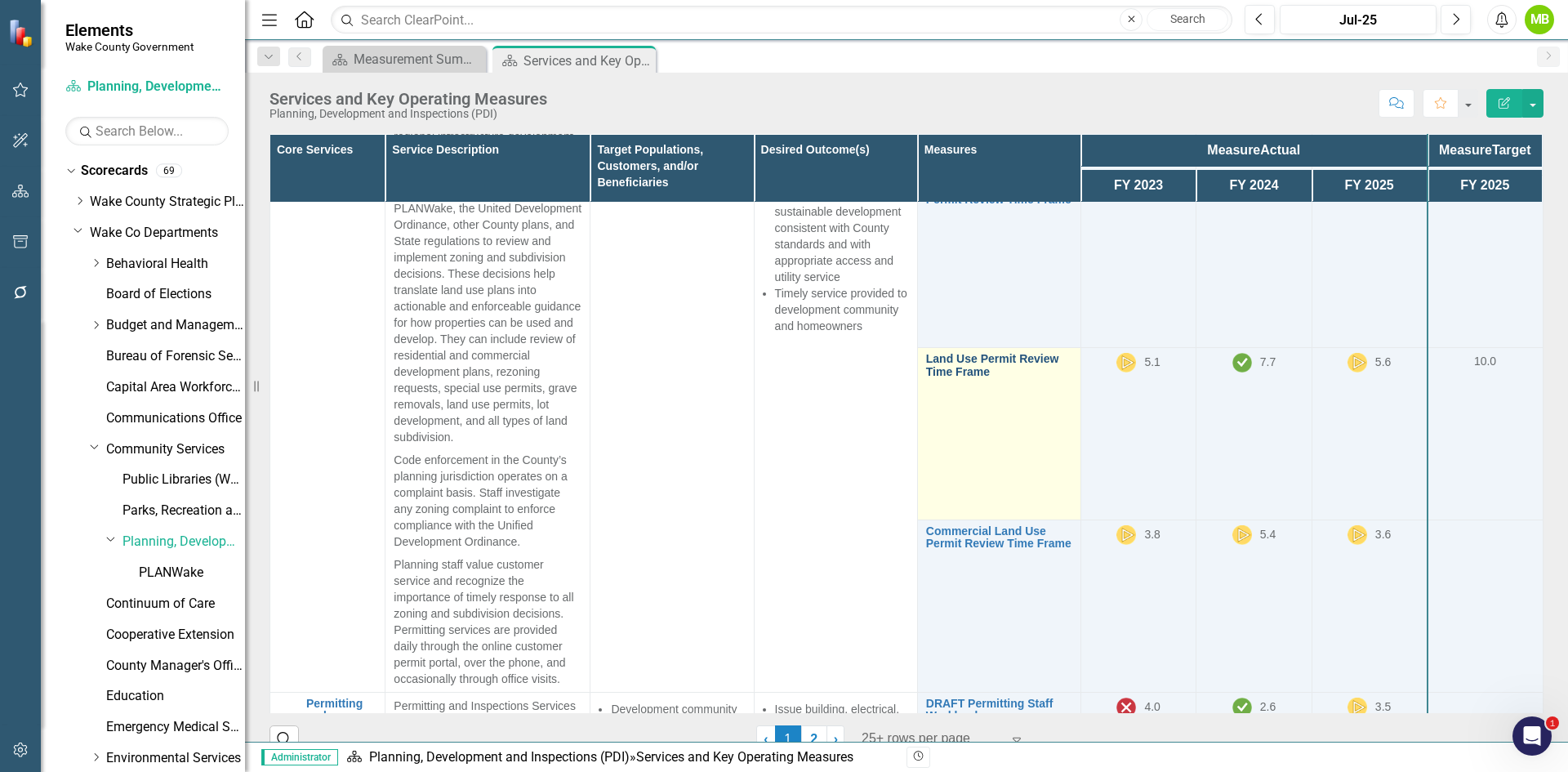 click on "Land Use Permit Review Time Frame" at bounding box center [999, 365] 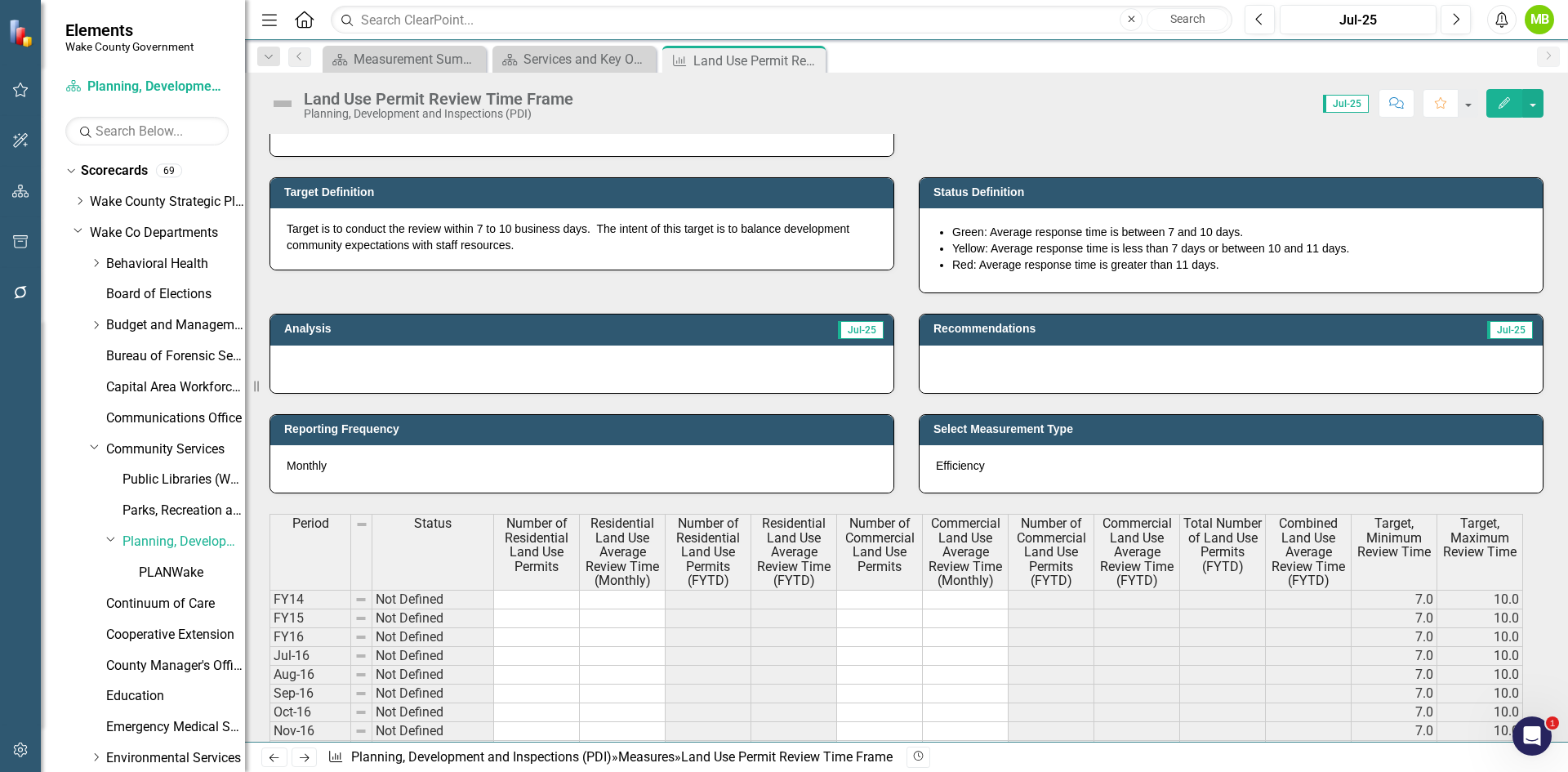scroll, scrollTop: 583, scrollLeft: 0, axis: vertical 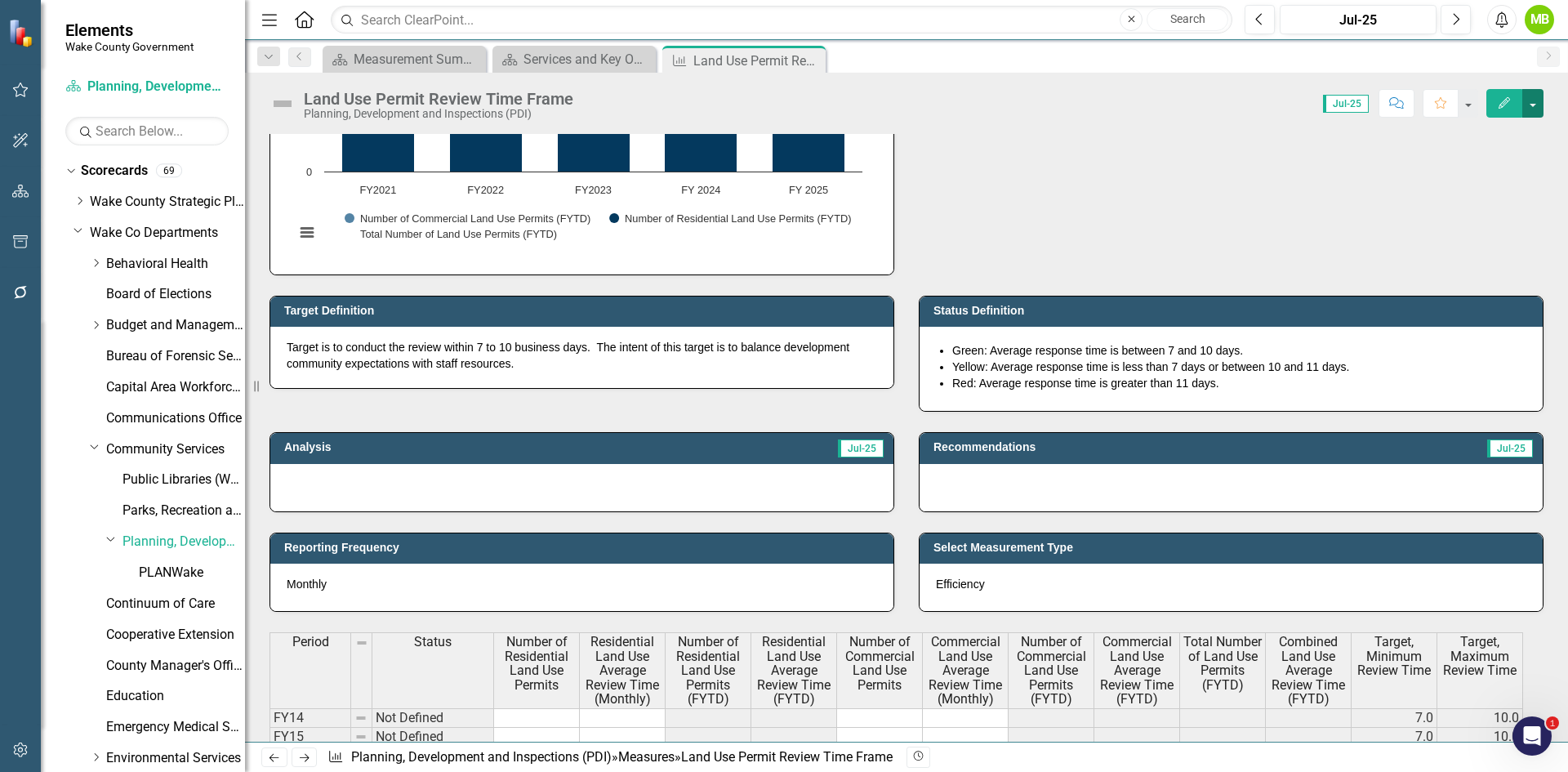 click at bounding box center [1533, 103] 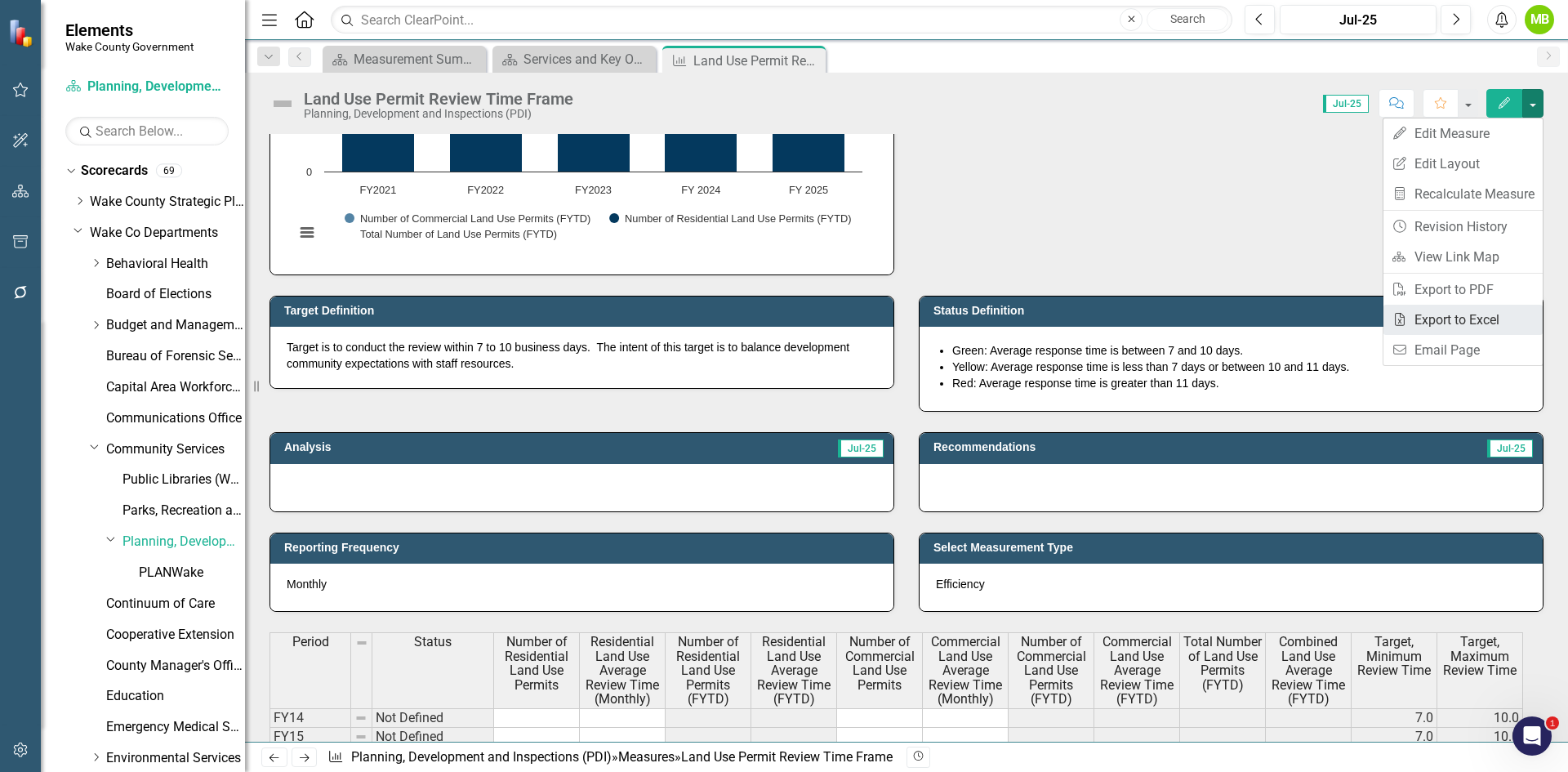 click on "Excel Export to Excel" at bounding box center [1463, 319] 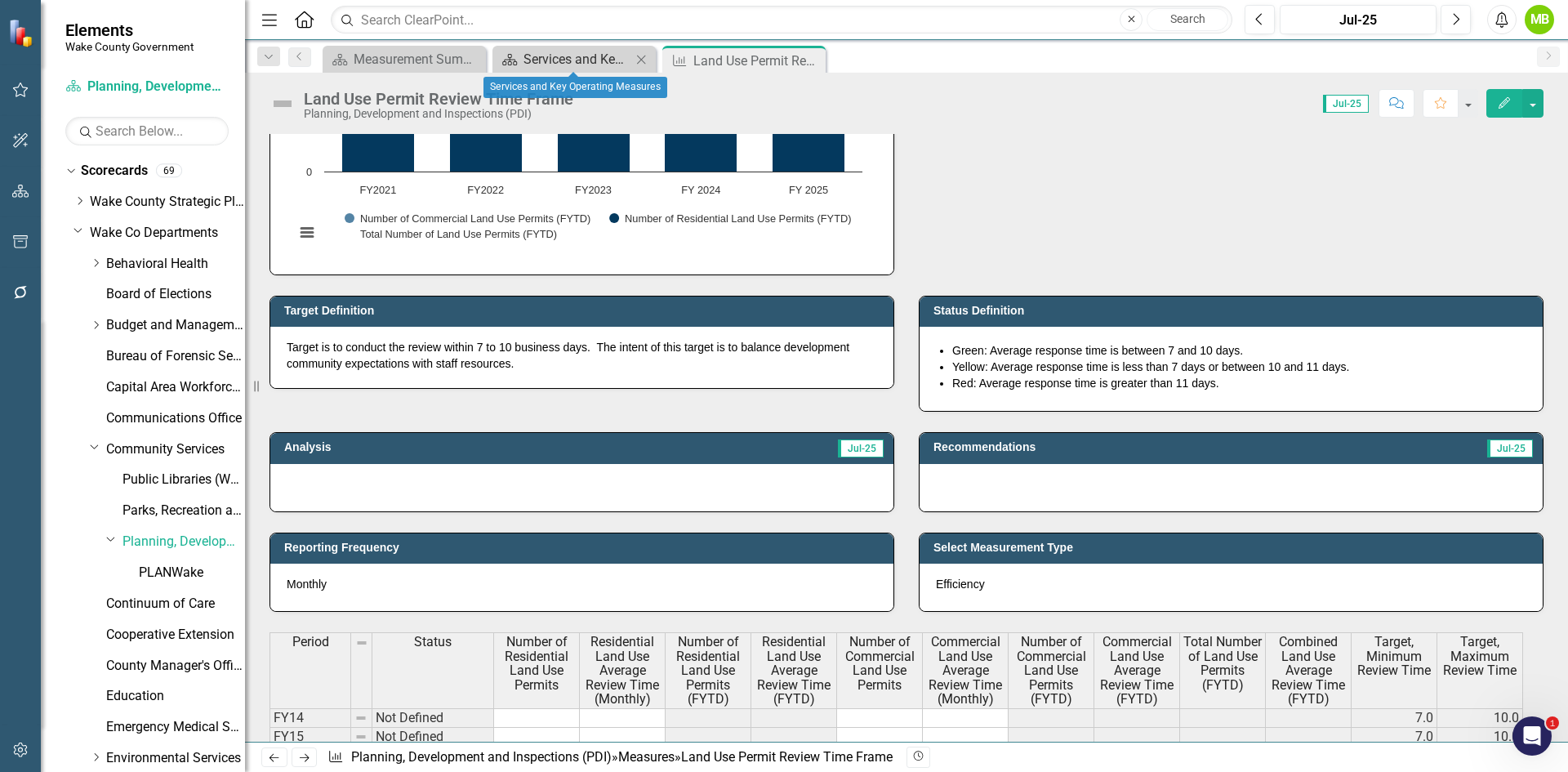 click on "Services and Key Operating Measures" at bounding box center (577, 59) 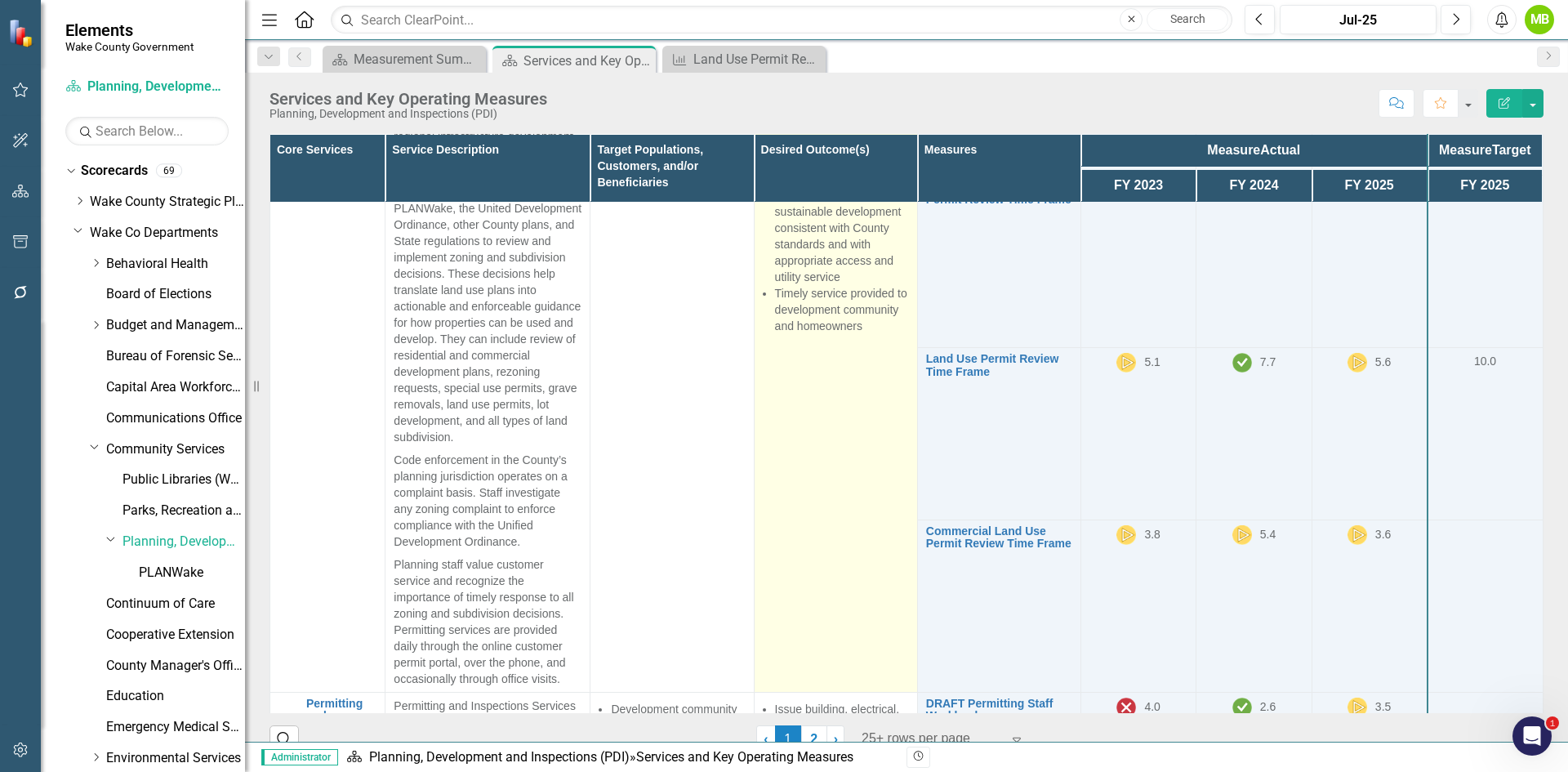 scroll, scrollTop: 245, scrollLeft: 0, axis: vertical 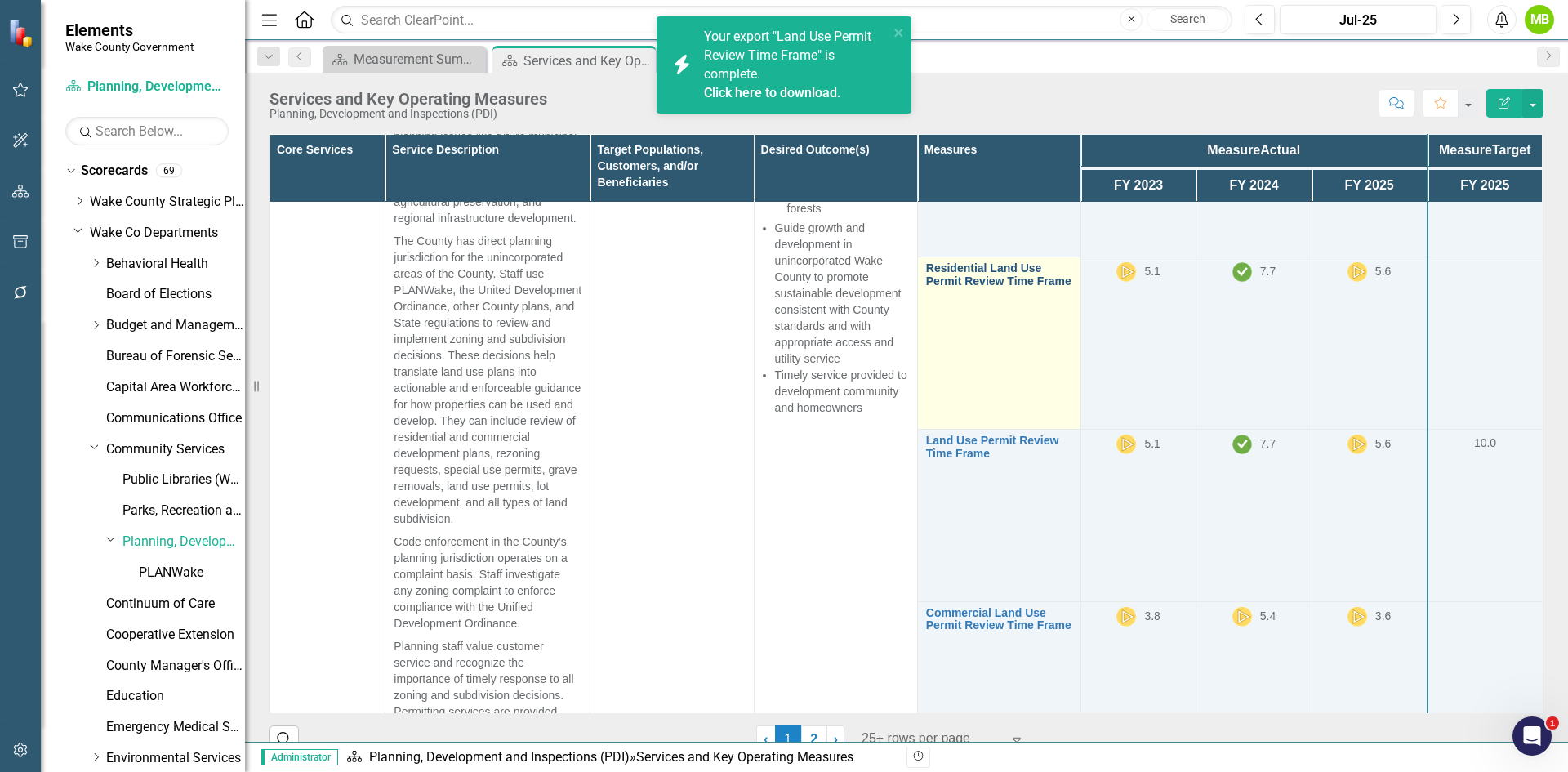 click on "Residential Land Use Permit Review Time Frame" at bounding box center (999, 274) 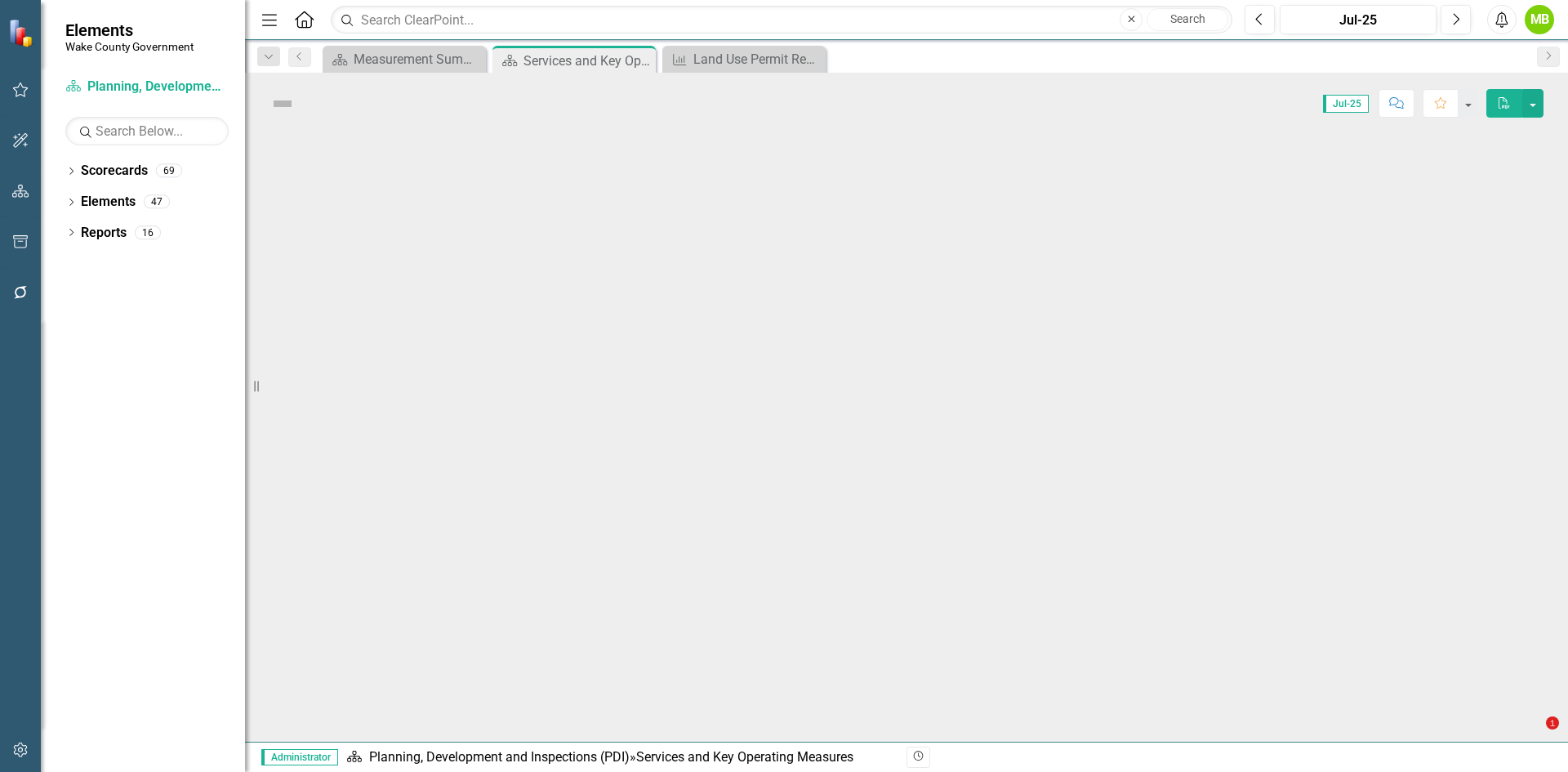 scroll, scrollTop: 0, scrollLeft: 0, axis: both 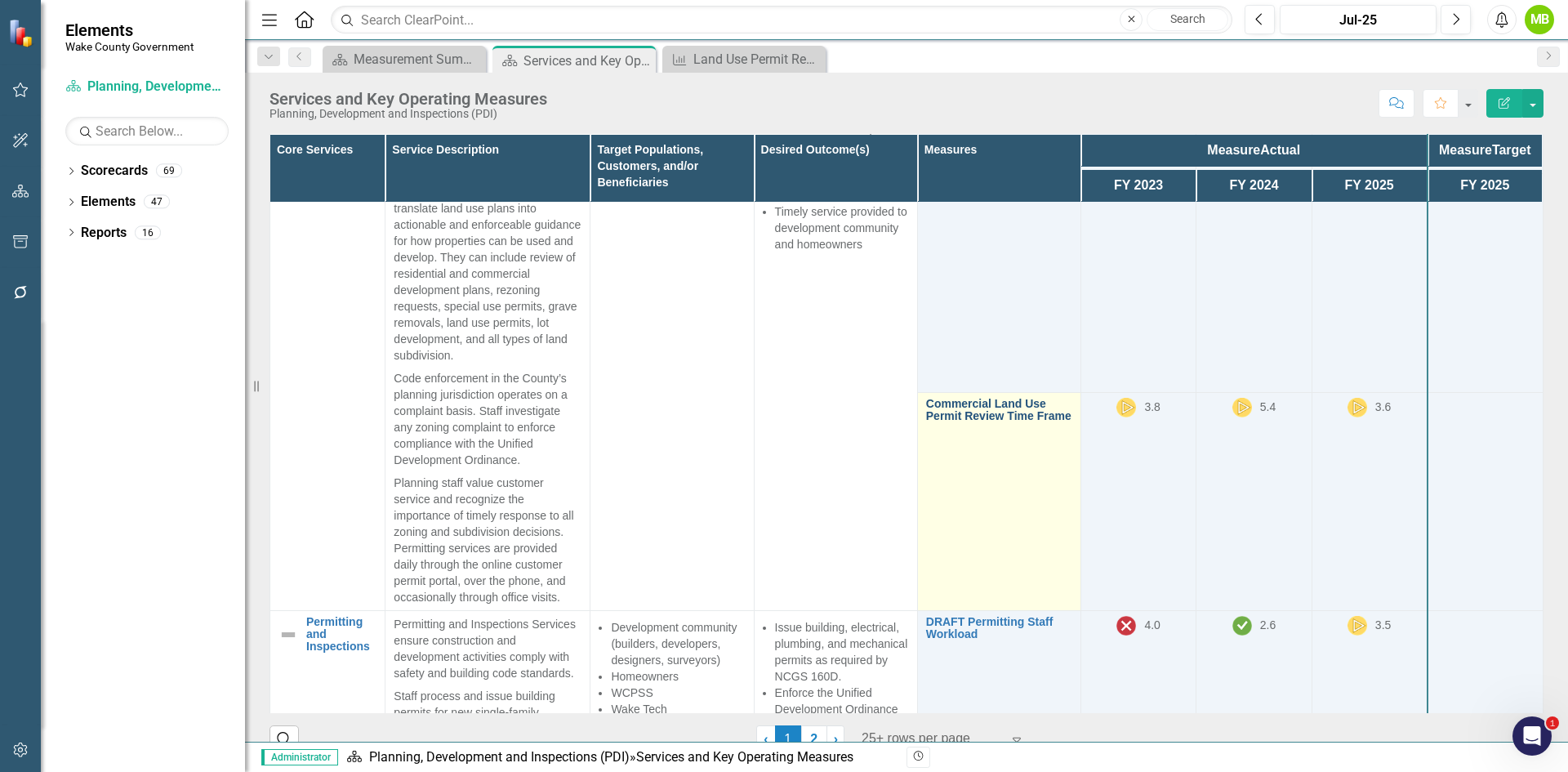 click on "Commercial Land Use Permit Review Time Frame" at bounding box center [999, 410] 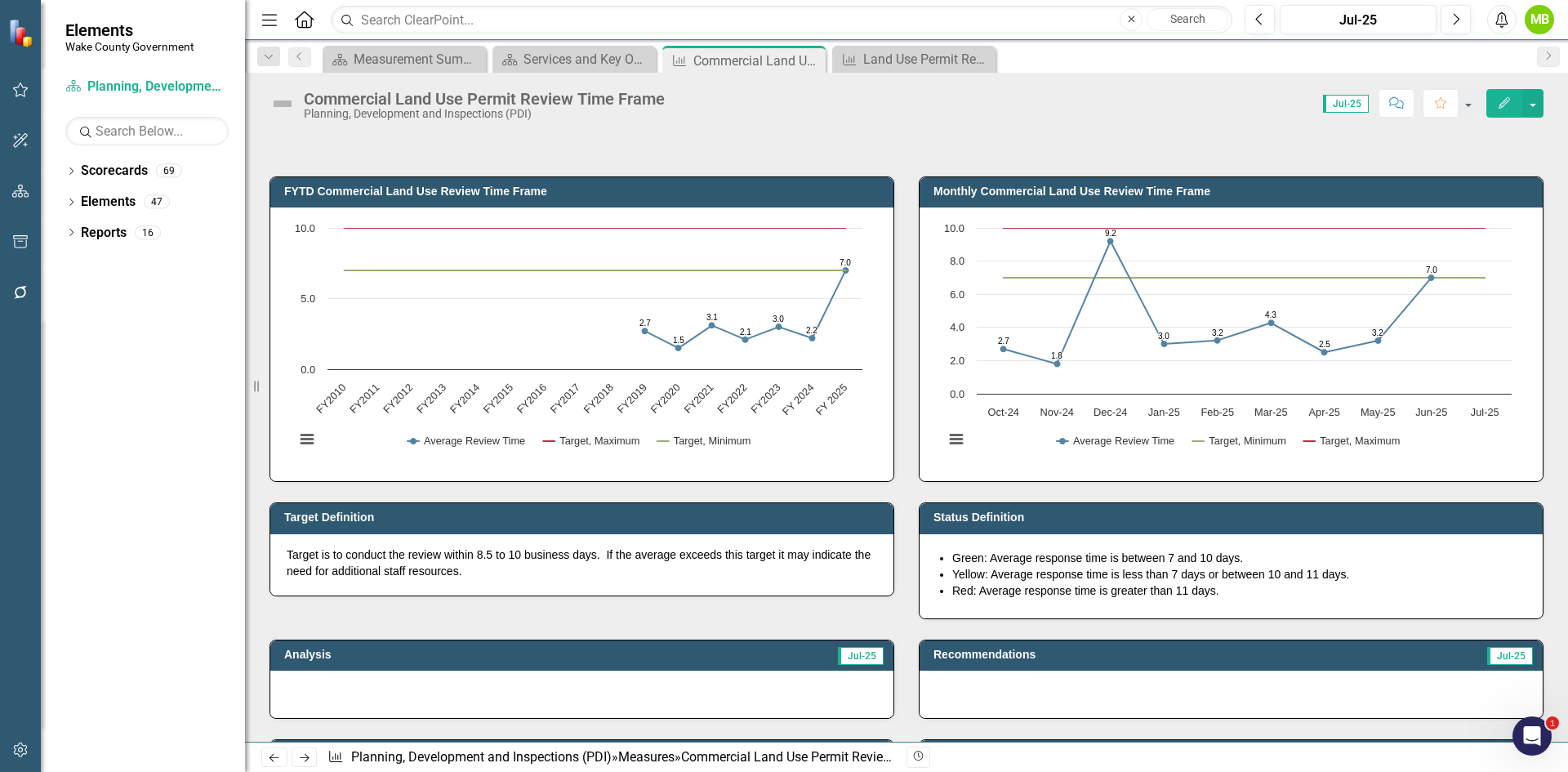 scroll, scrollTop: 0, scrollLeft: 0, axis: both 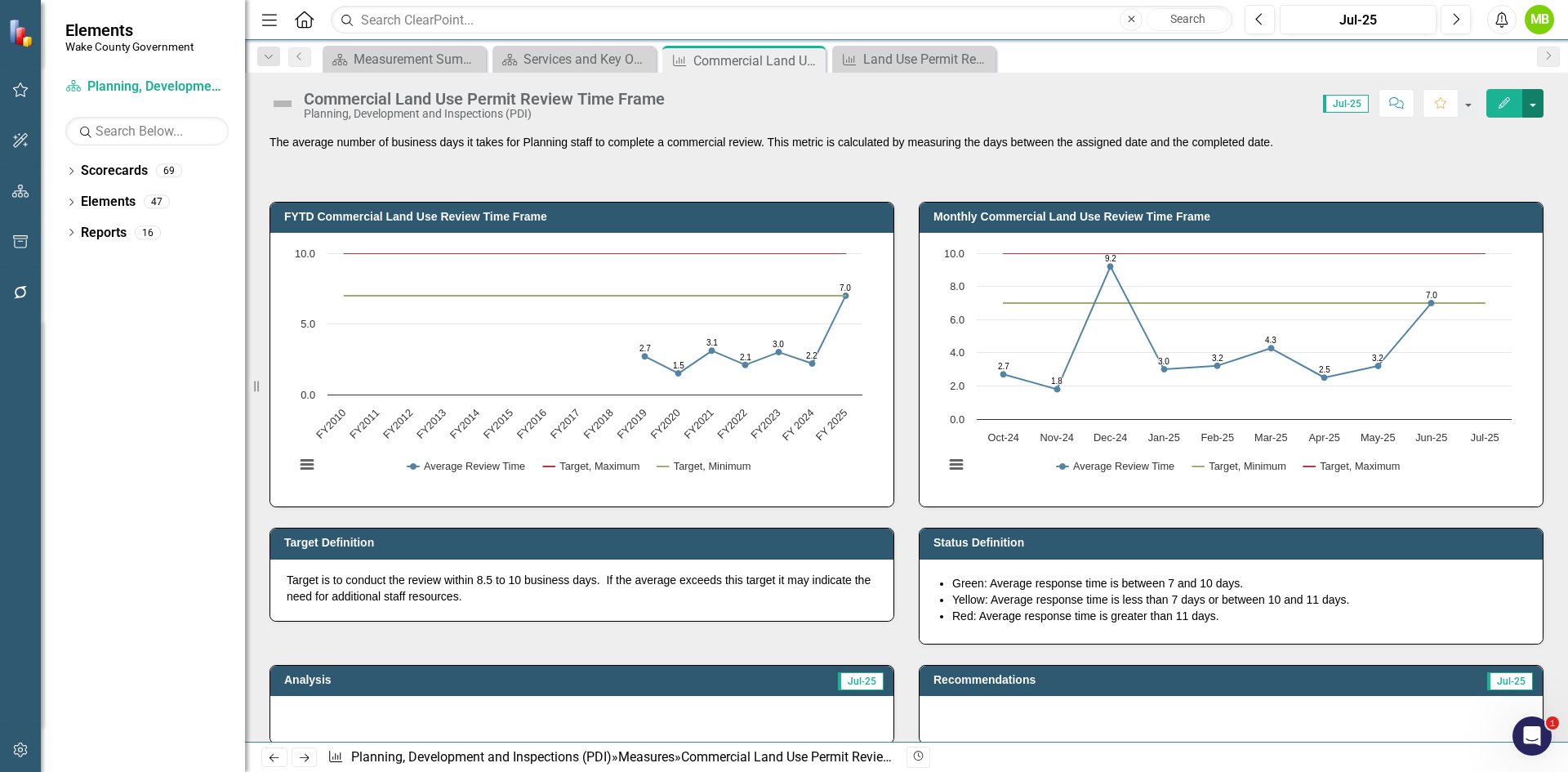 click at bounding box center [1533, 103] 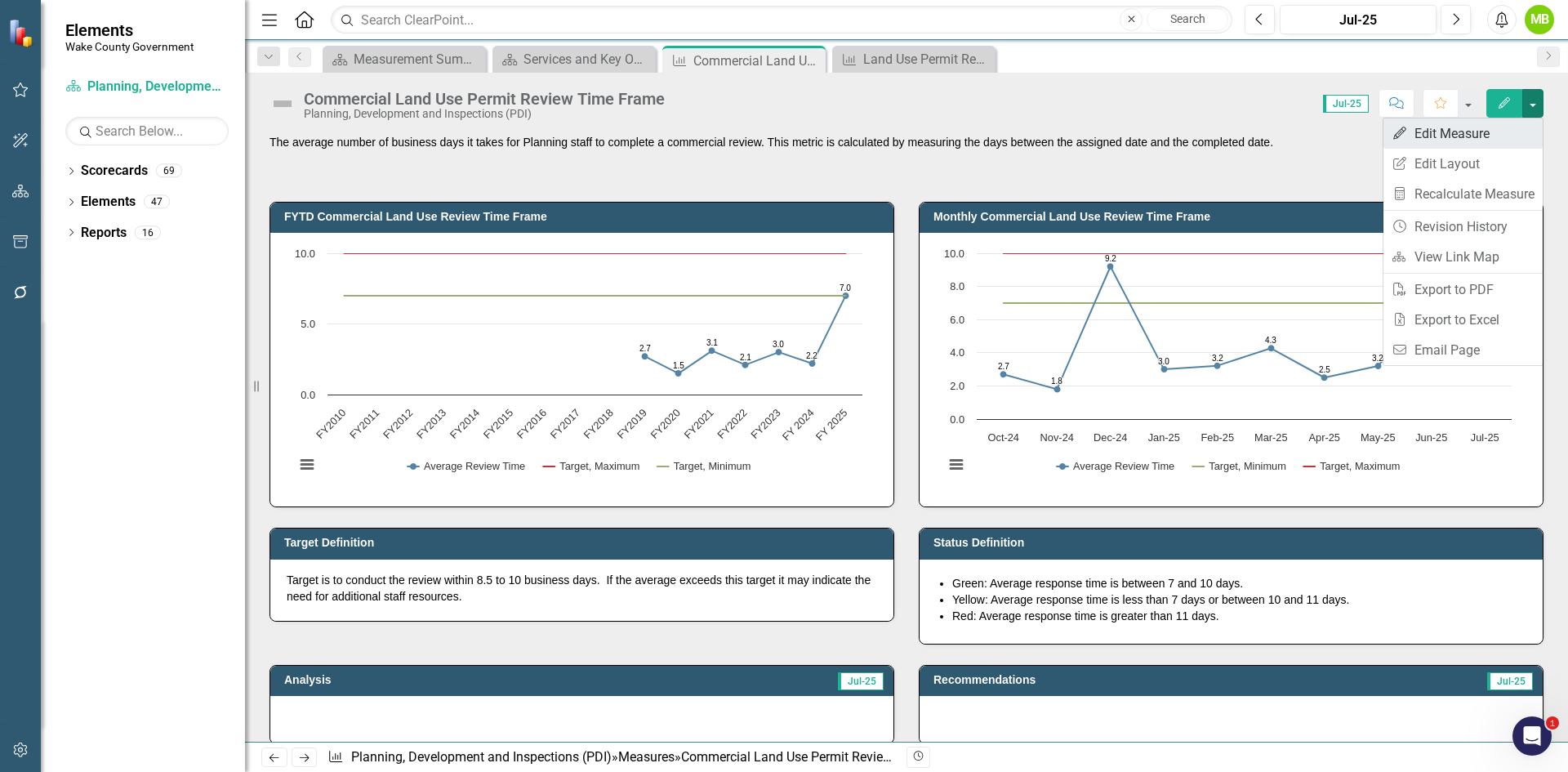 click on "Edit Edit Measure" at bounding box center [1463, 133] 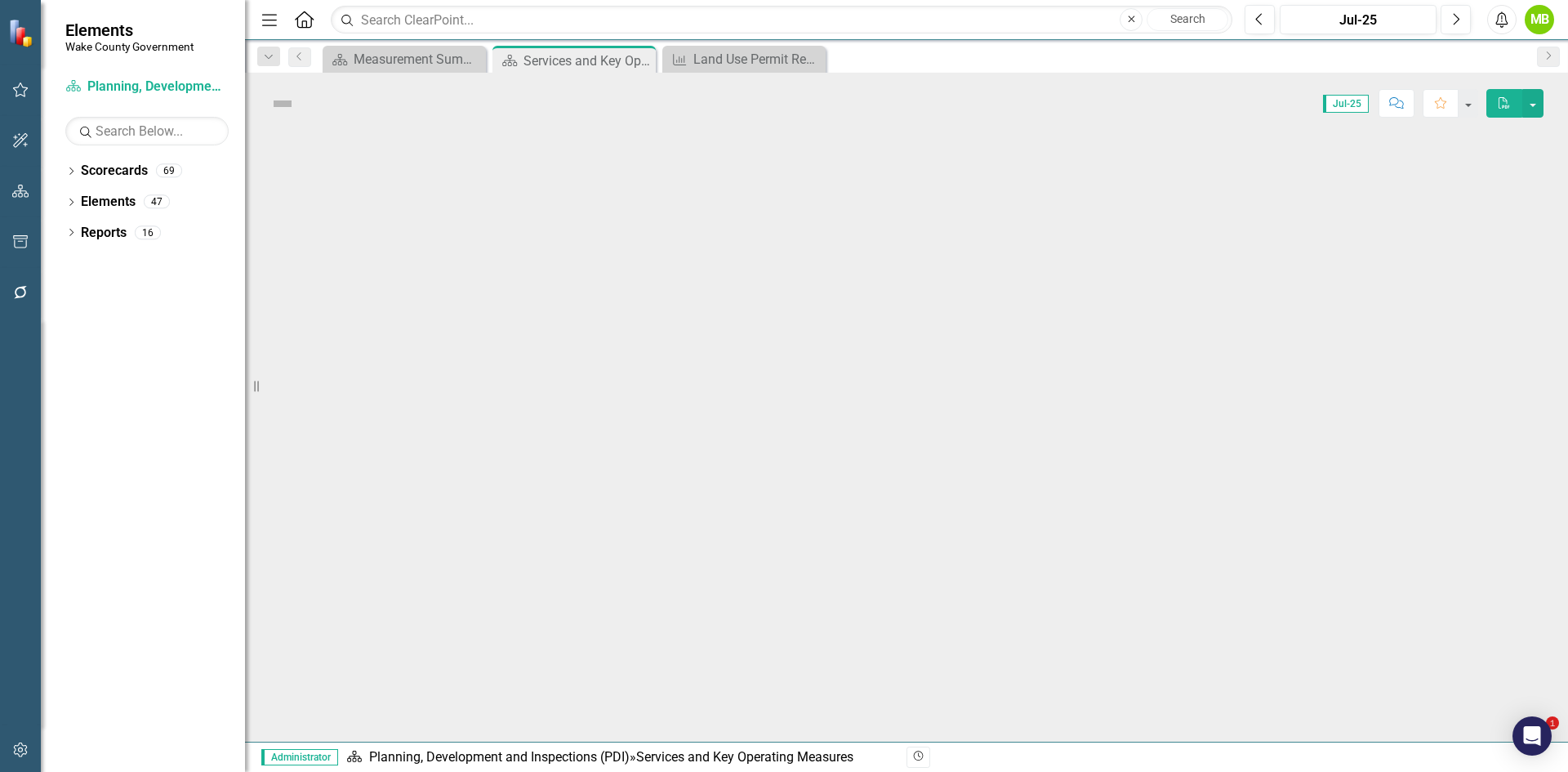 scroll, scrollTop: 0, scrollLeft: 0, axis: both 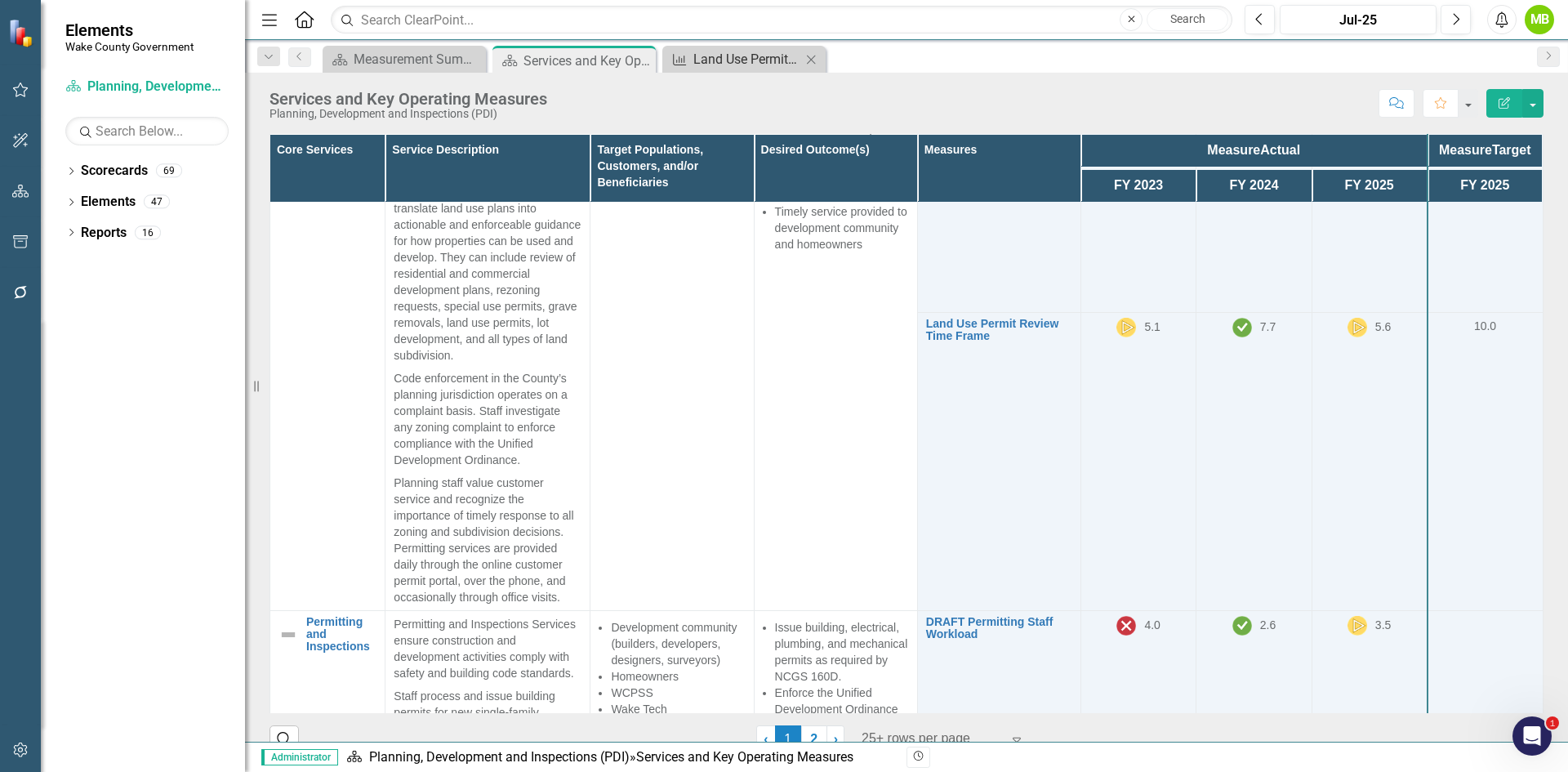 click on "Land Use Permit Review Time Frame" at bounding box center [747, 59] 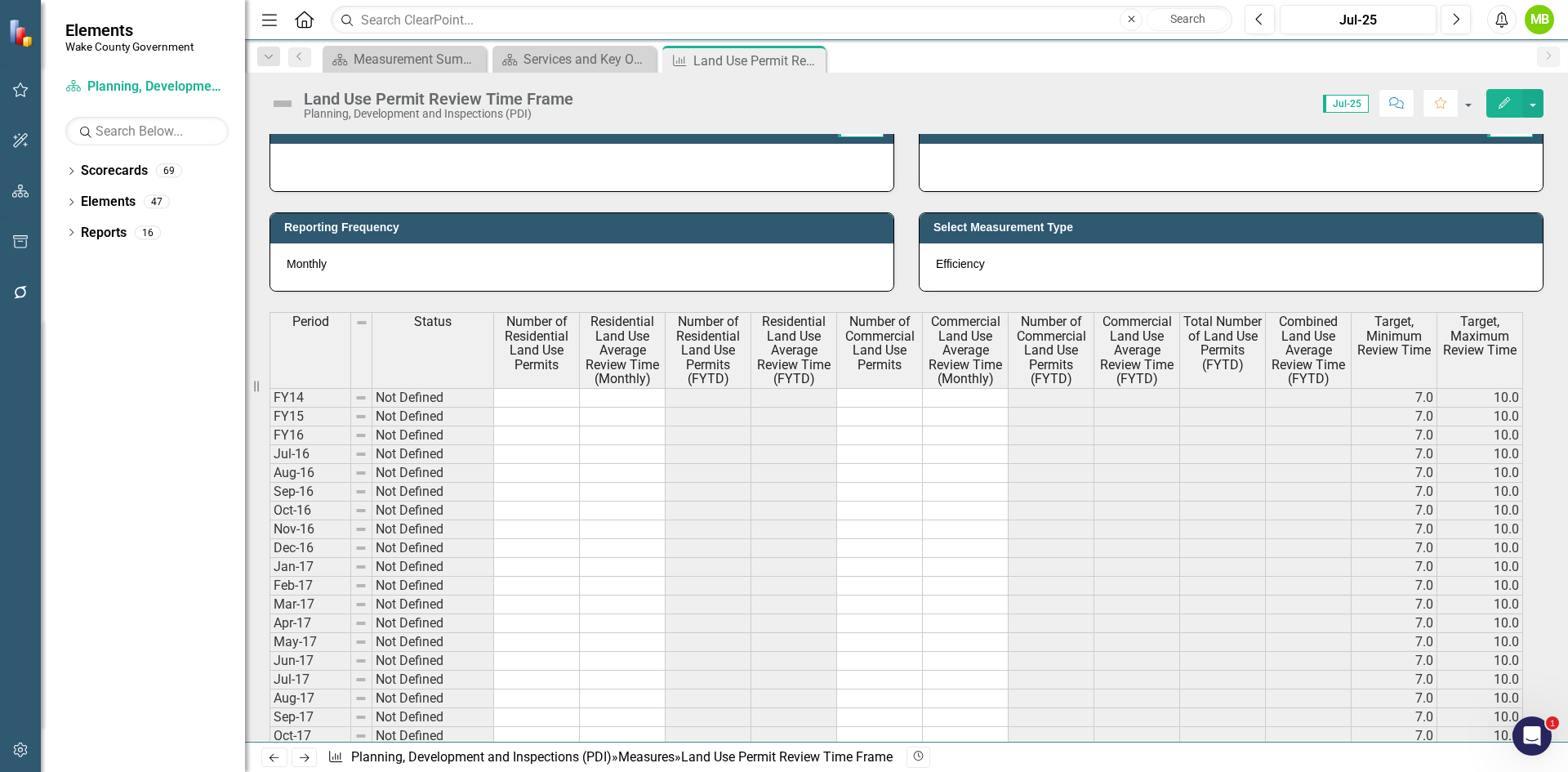 scroll, scrollTop: 1062, scrollLeft: 0, axis: vertical 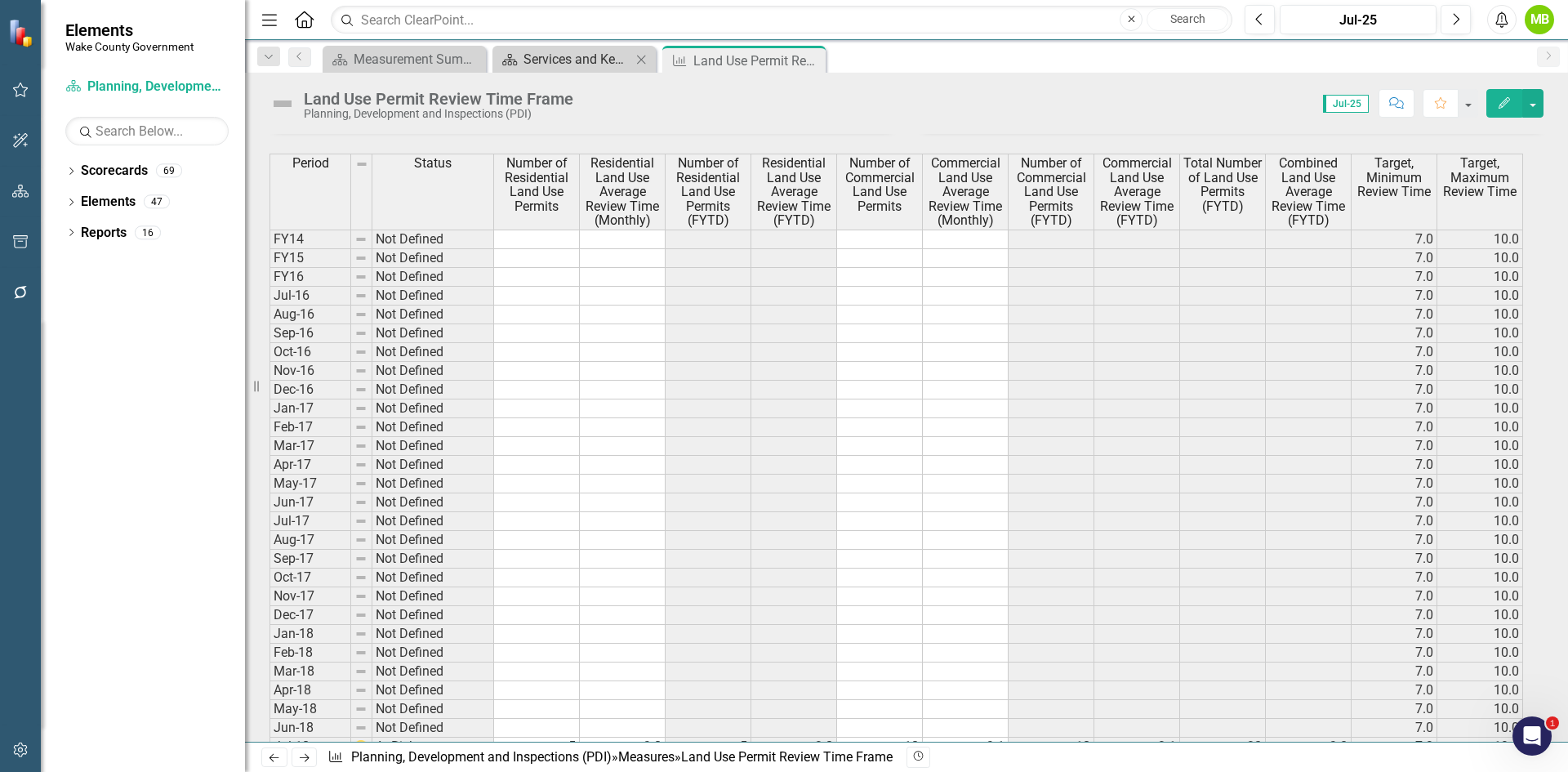 click on "Services and Key Operating Measures" at bounding box center (577, 59) 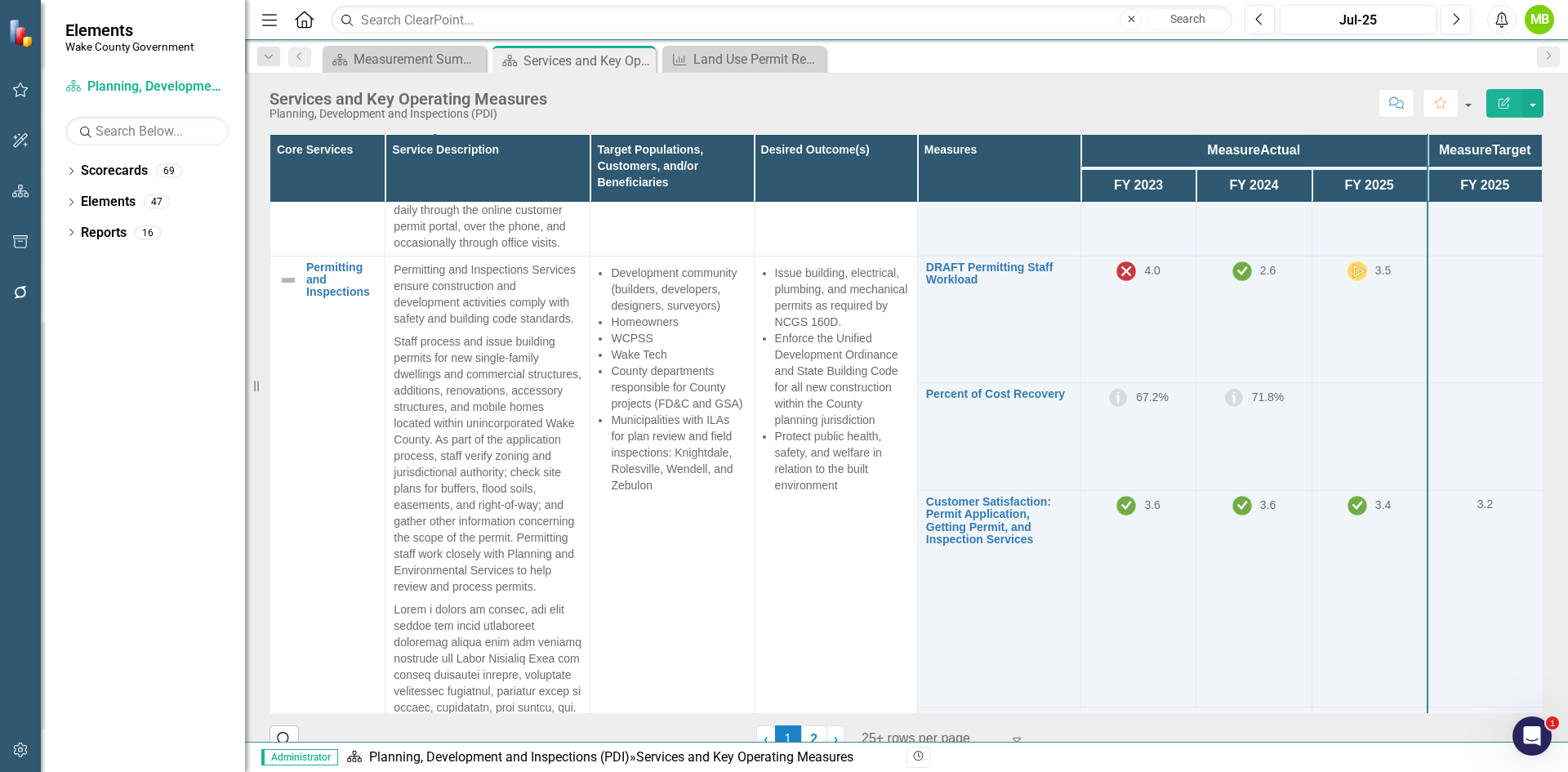 scroll, scrollTop: 817, scrollLeft: 0, axis: vertical 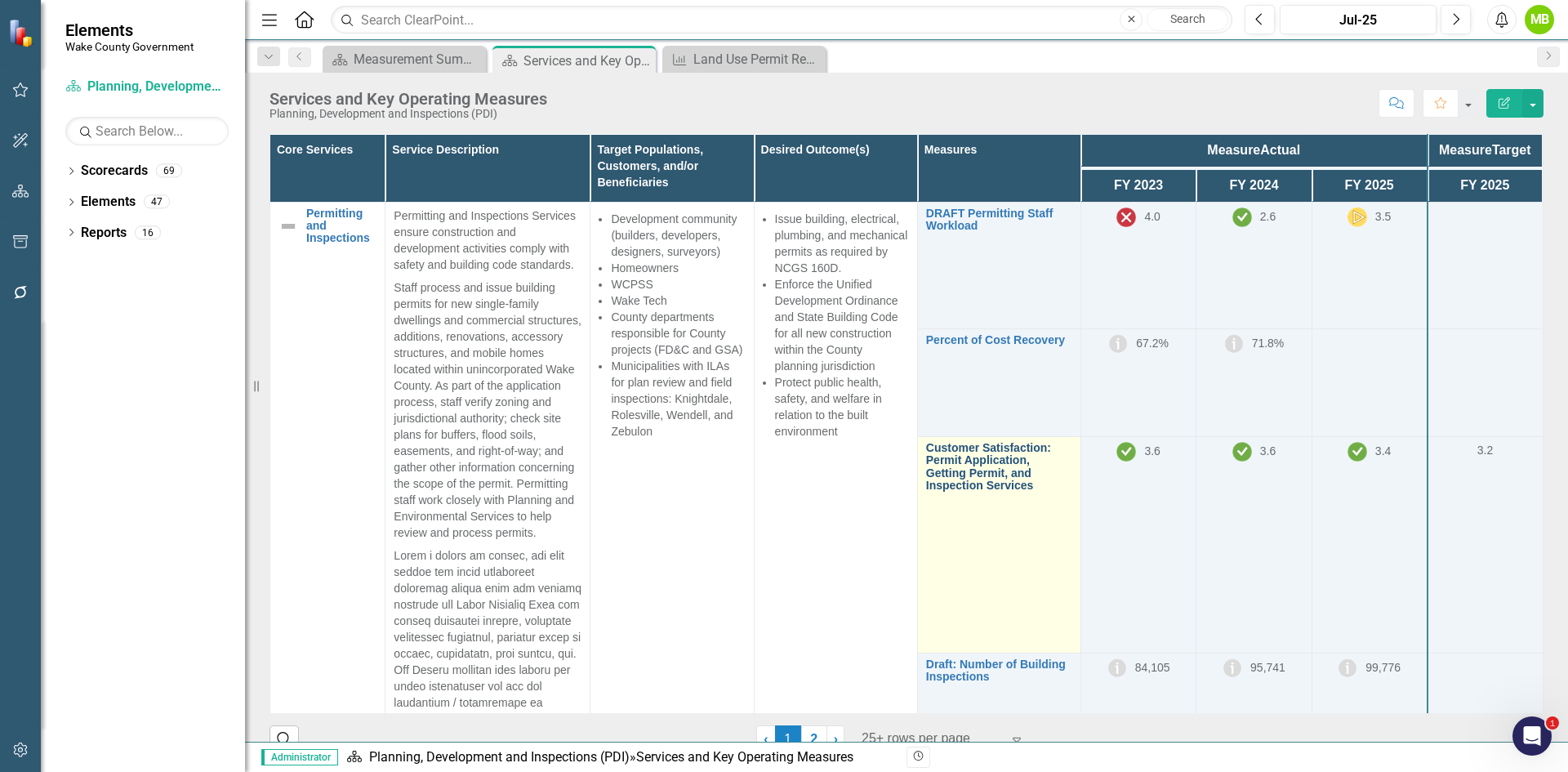 click on "Customer Satisfaction: Permit Application, Getting Permit, and Inspection Services" at bounding box center (999, 467) 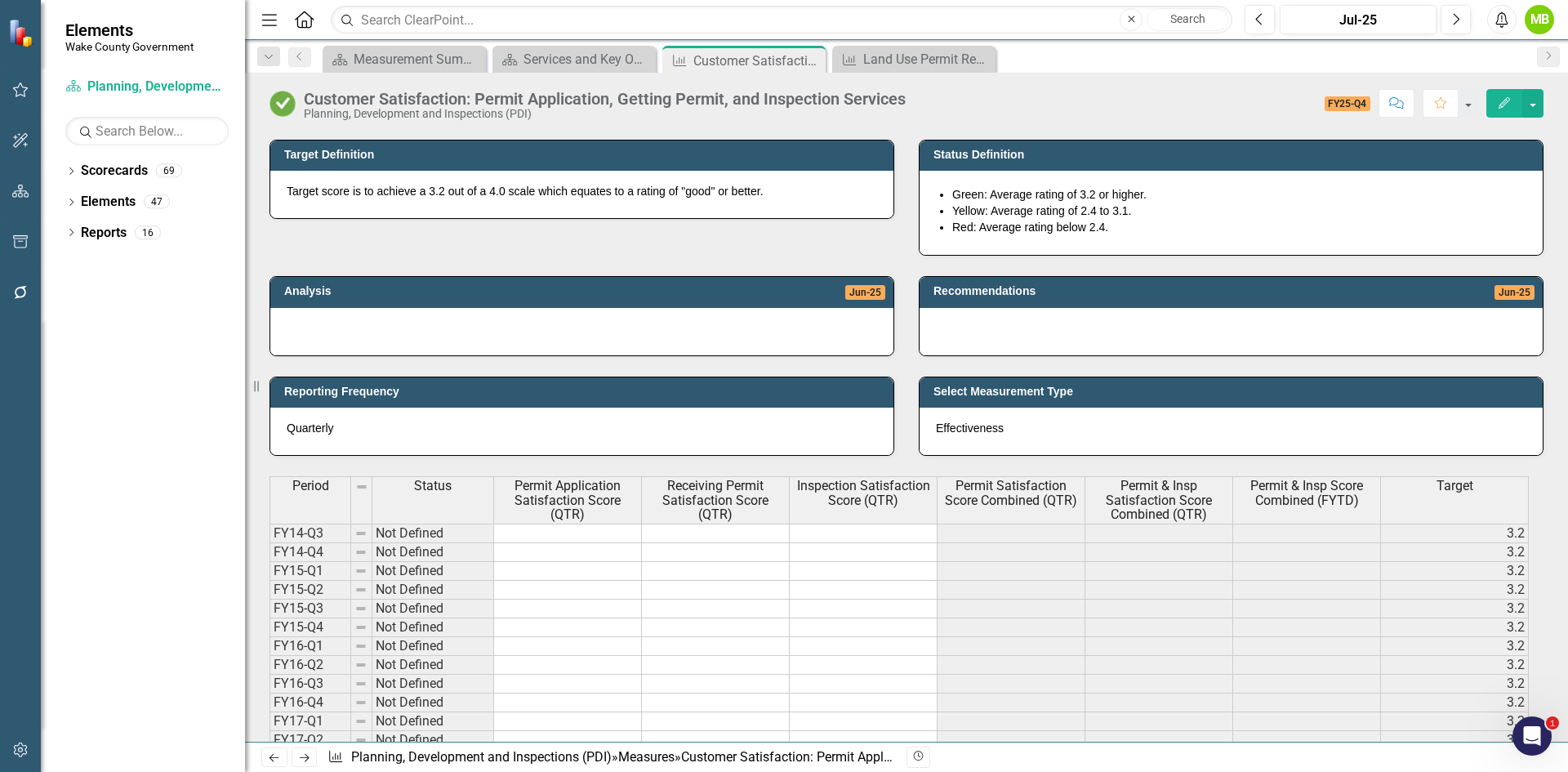 scroll, scrollTop: 817, scrollLeft: 0, axis: vertical 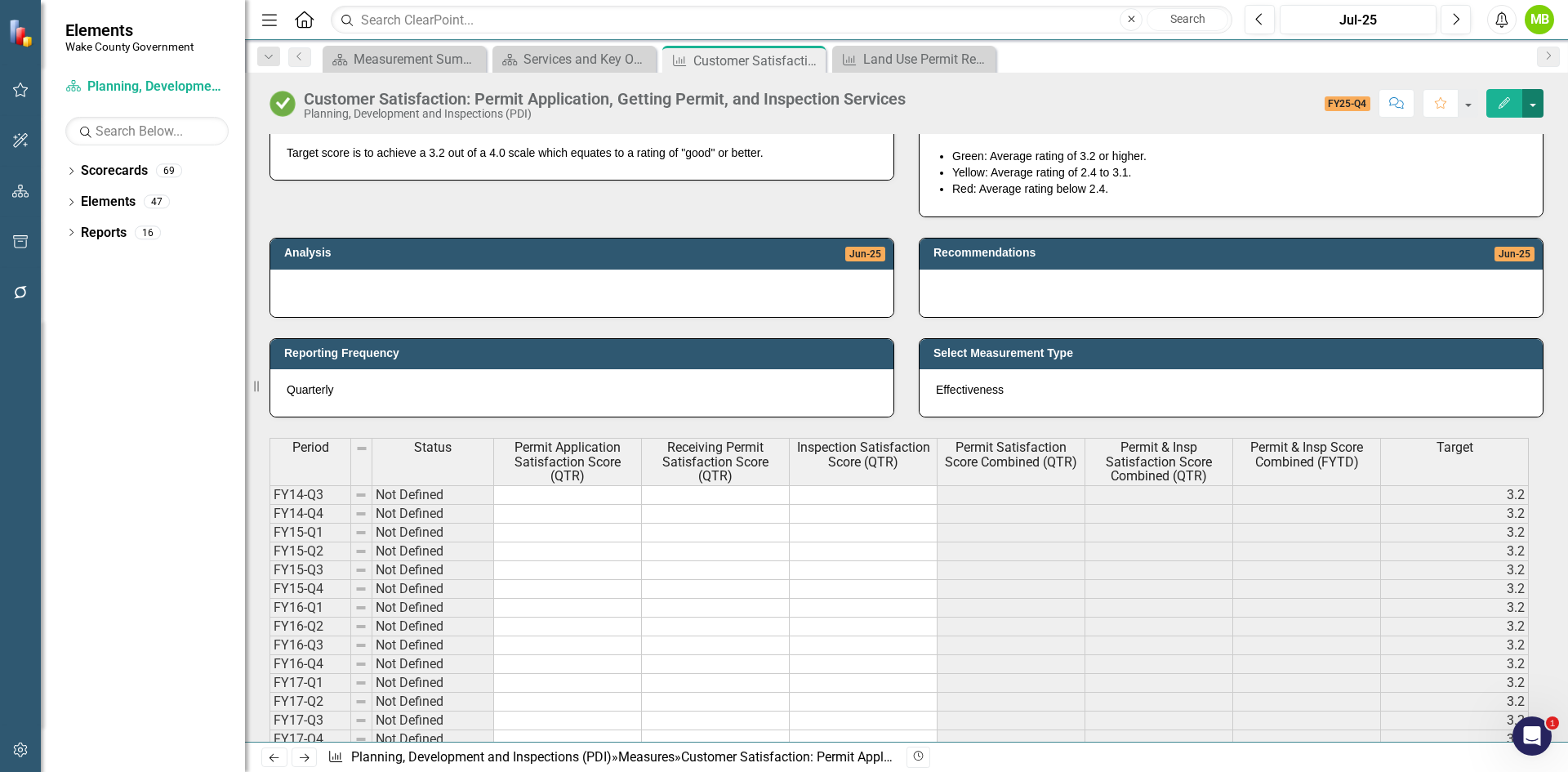 click at bounding box center (1533, 103) 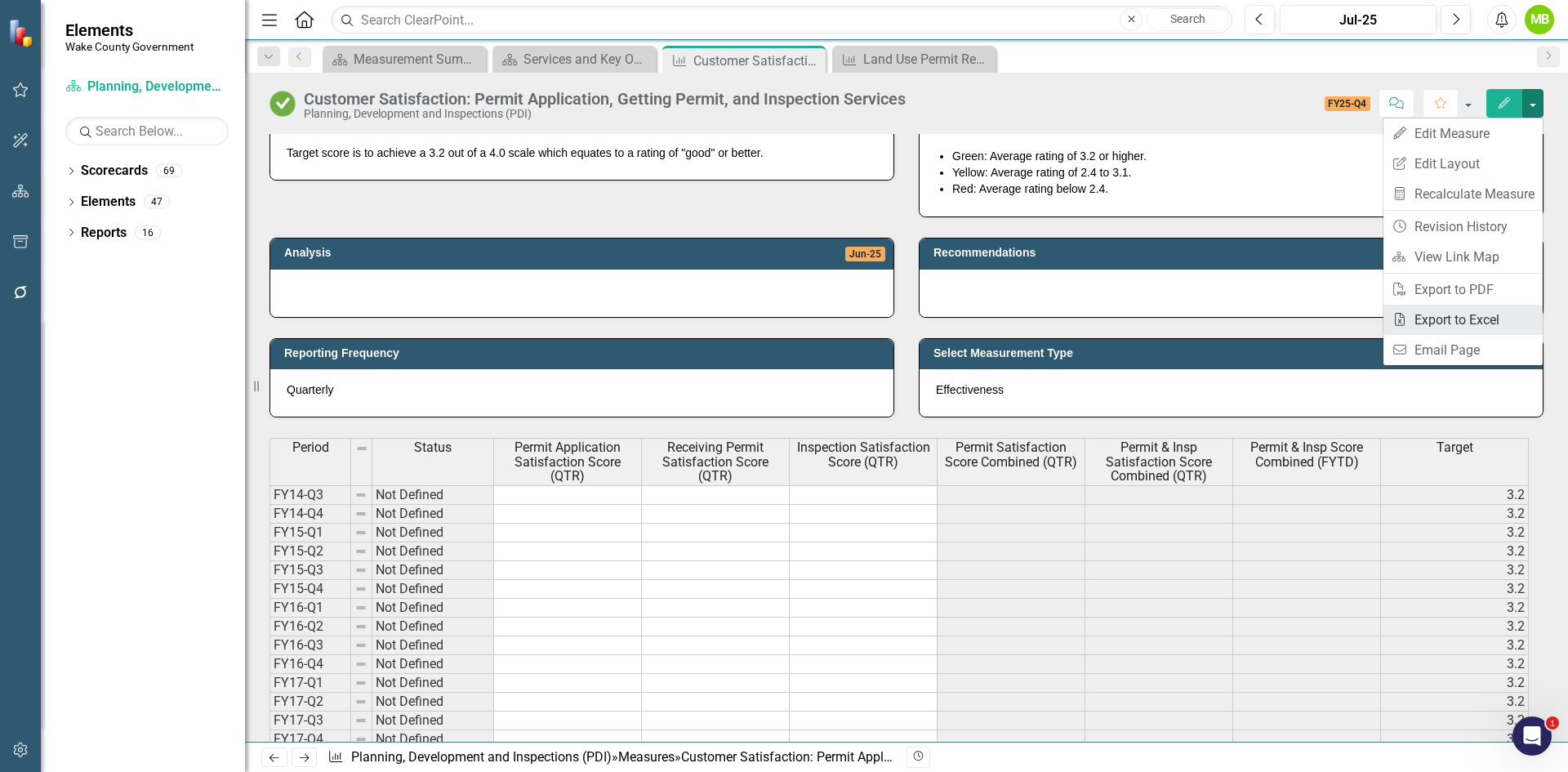 click on "Excel Export to Excel" at bounding box center (1463, 319) 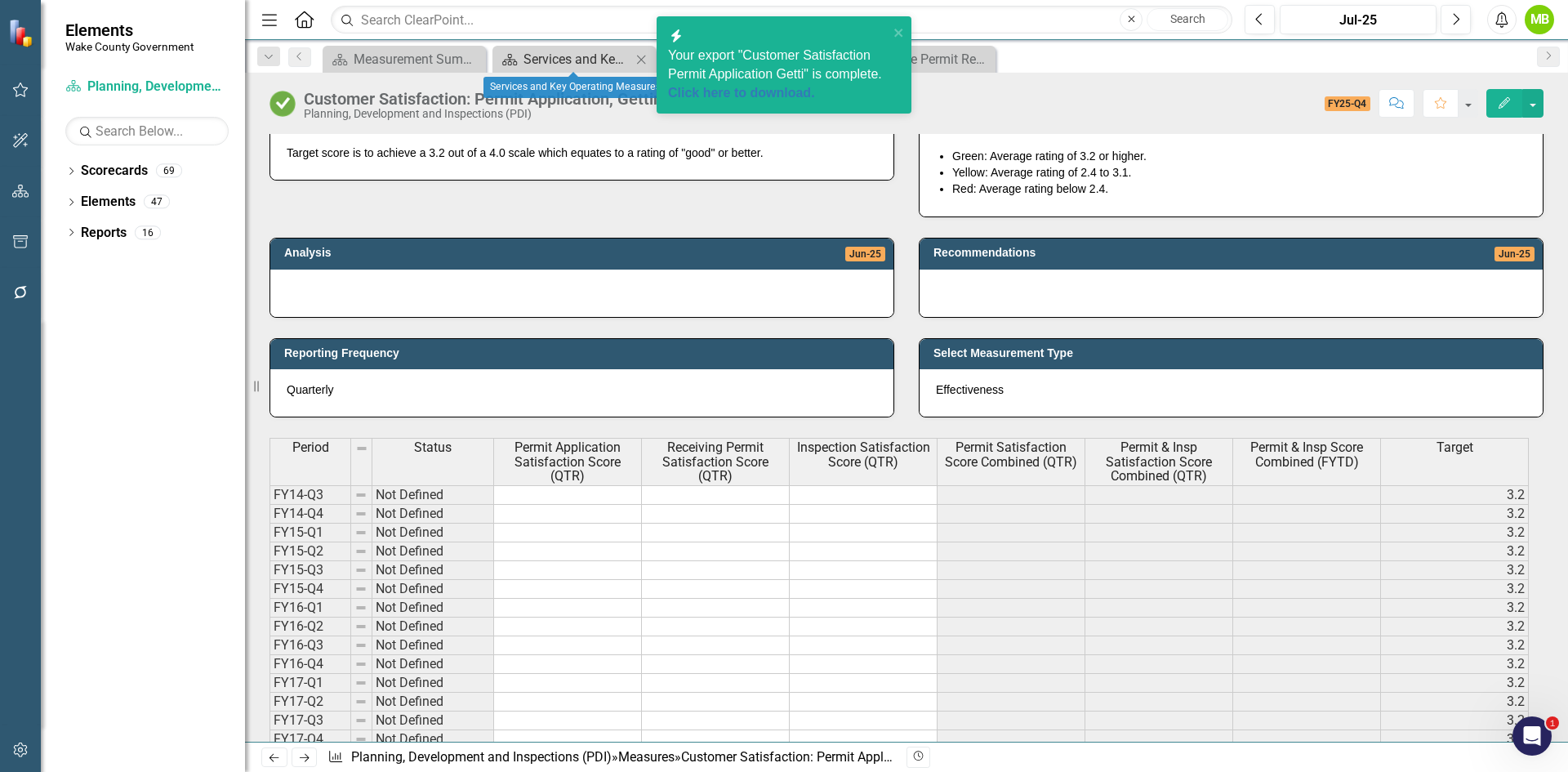 click on "Services and Key Operating Measures" at bounding box center (577, 59) 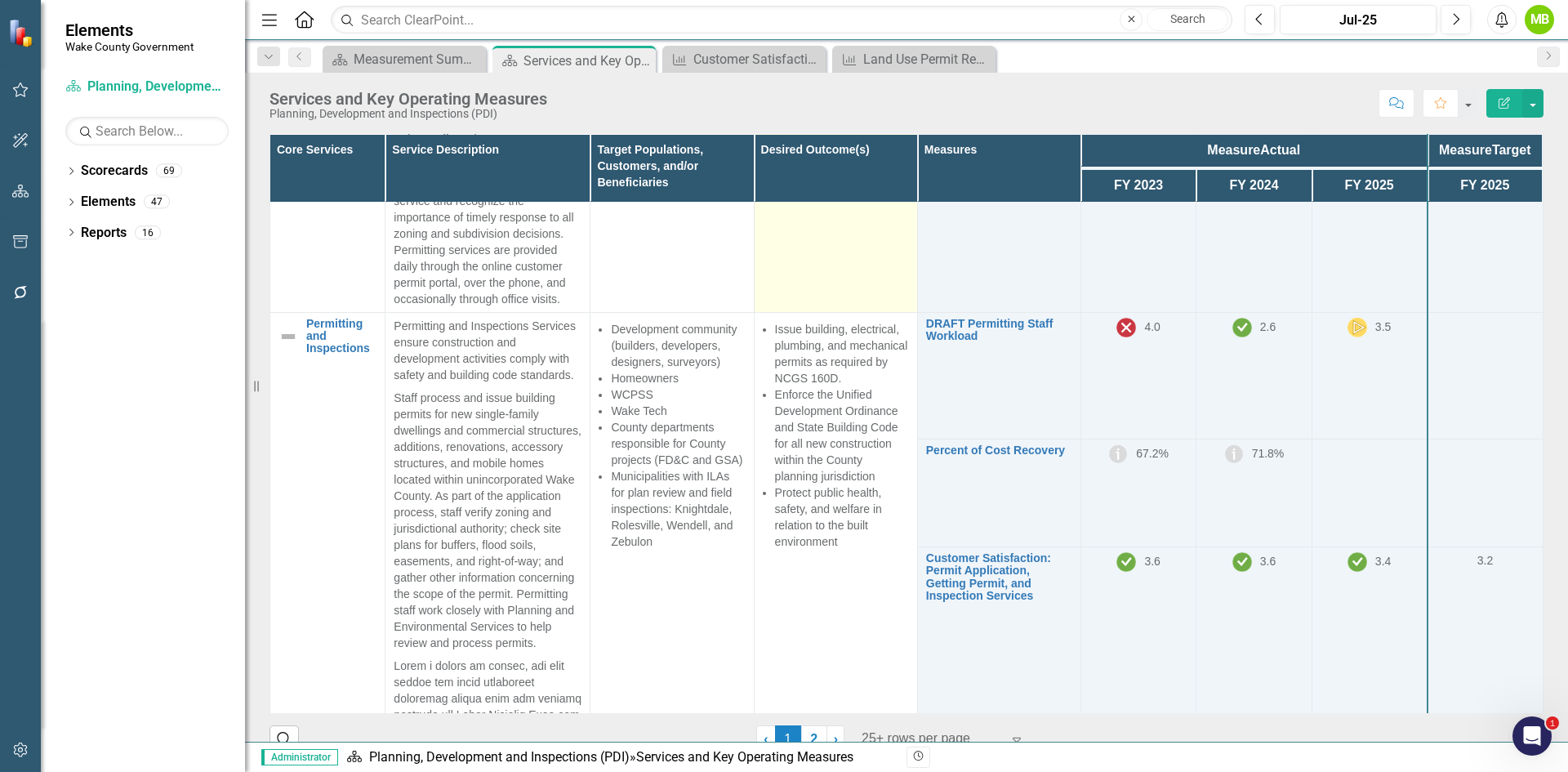 scroll, scrollTop: 735, scrollLeft: 0, axis: vertical 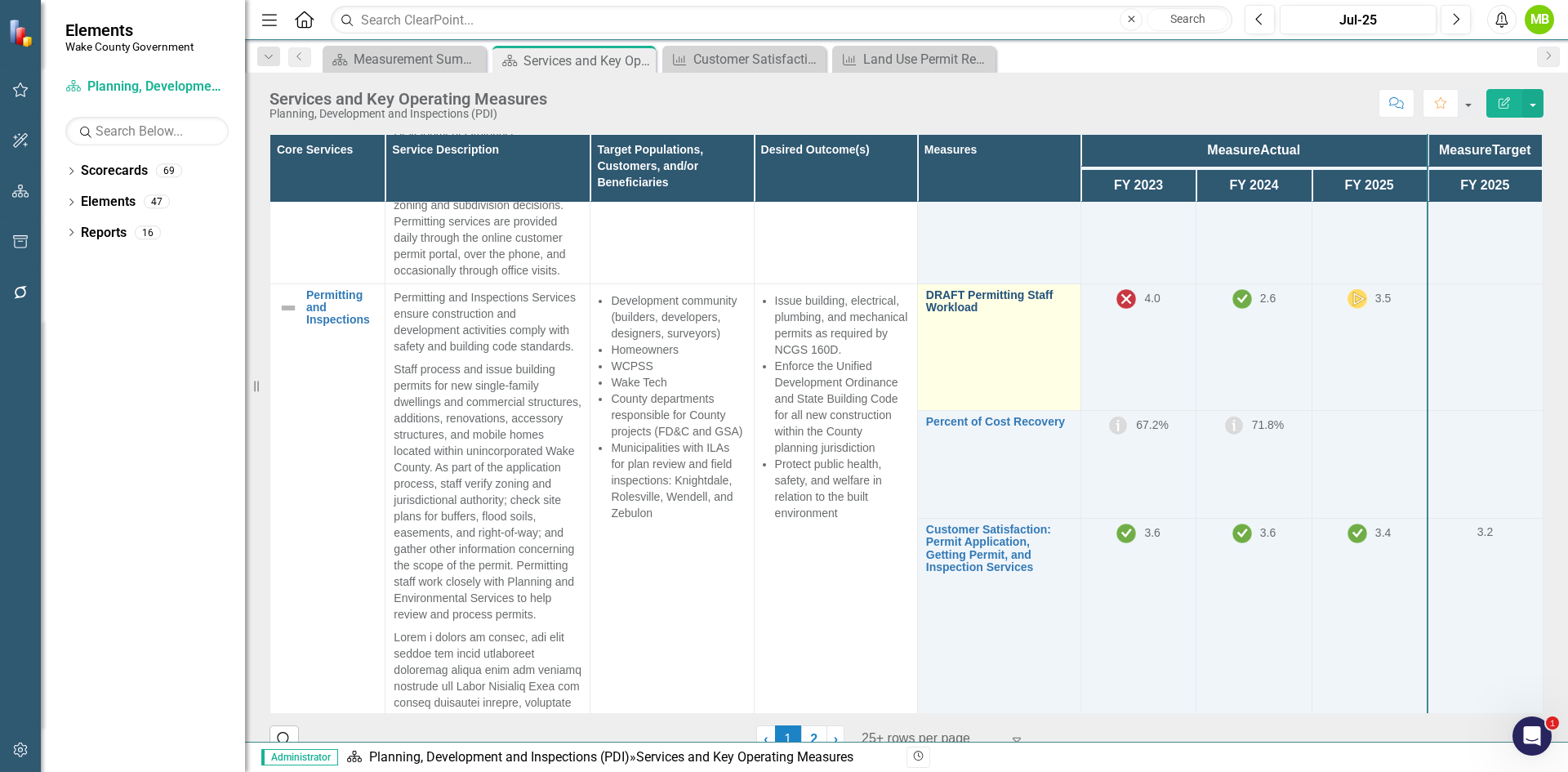 click on "DRAFT Permitting Staff Workload" at bounding box center [999, 301] 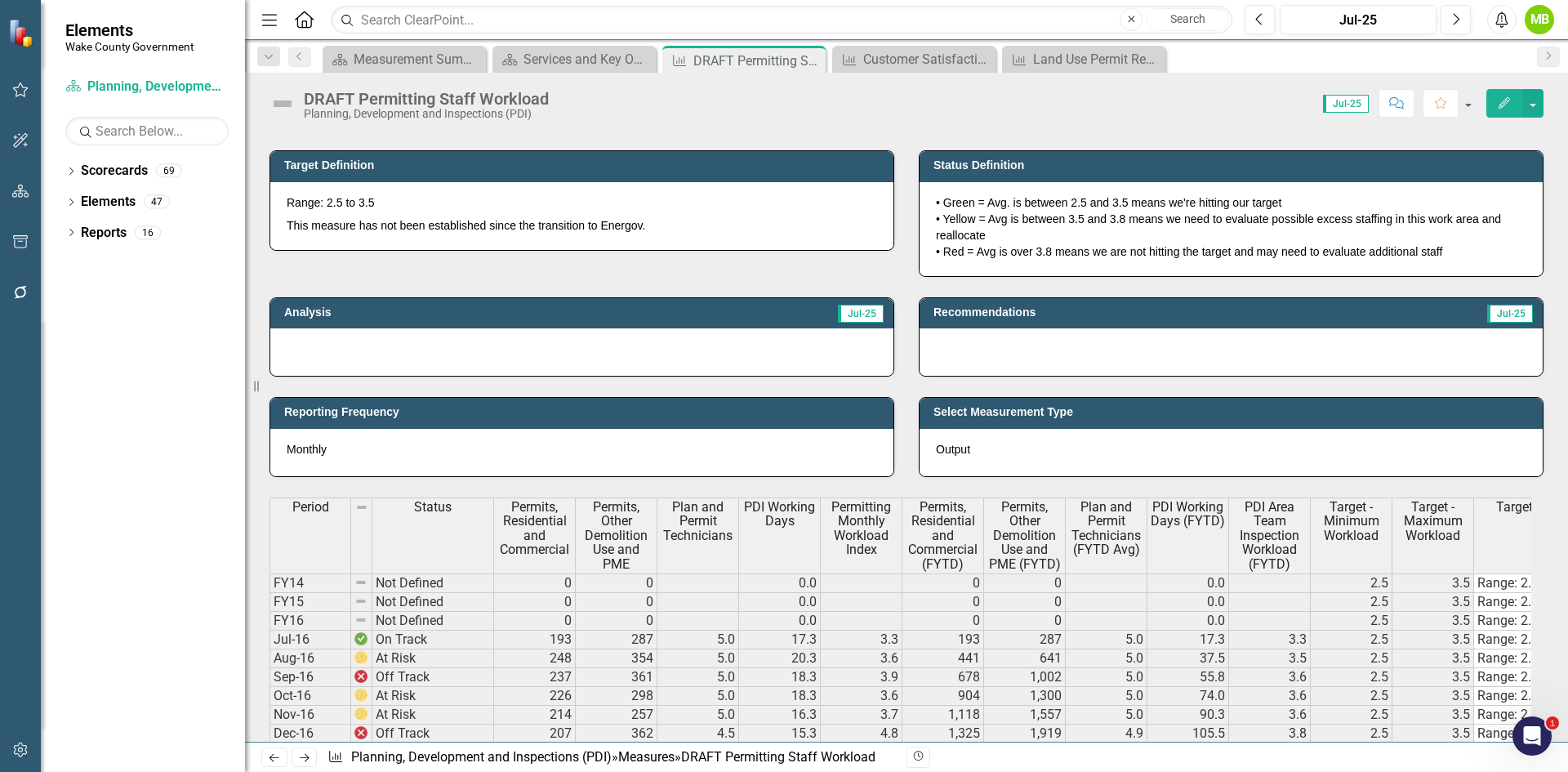 scroll, scrollTop: 490, scrollLeft: 0, axis: vertical 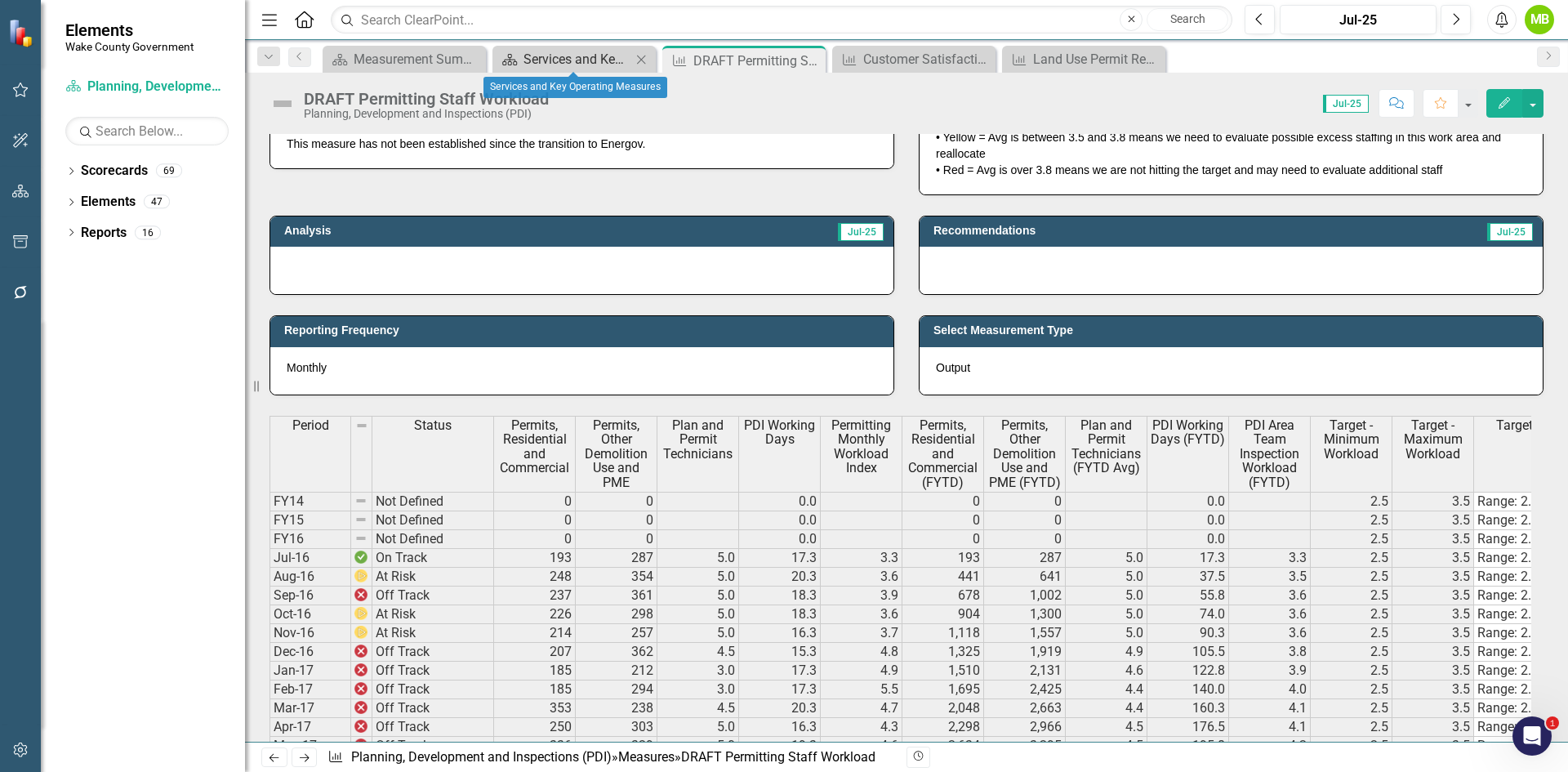 click on "Scorecard Services and Key Operating Measures" at bounding box center (564, 59) 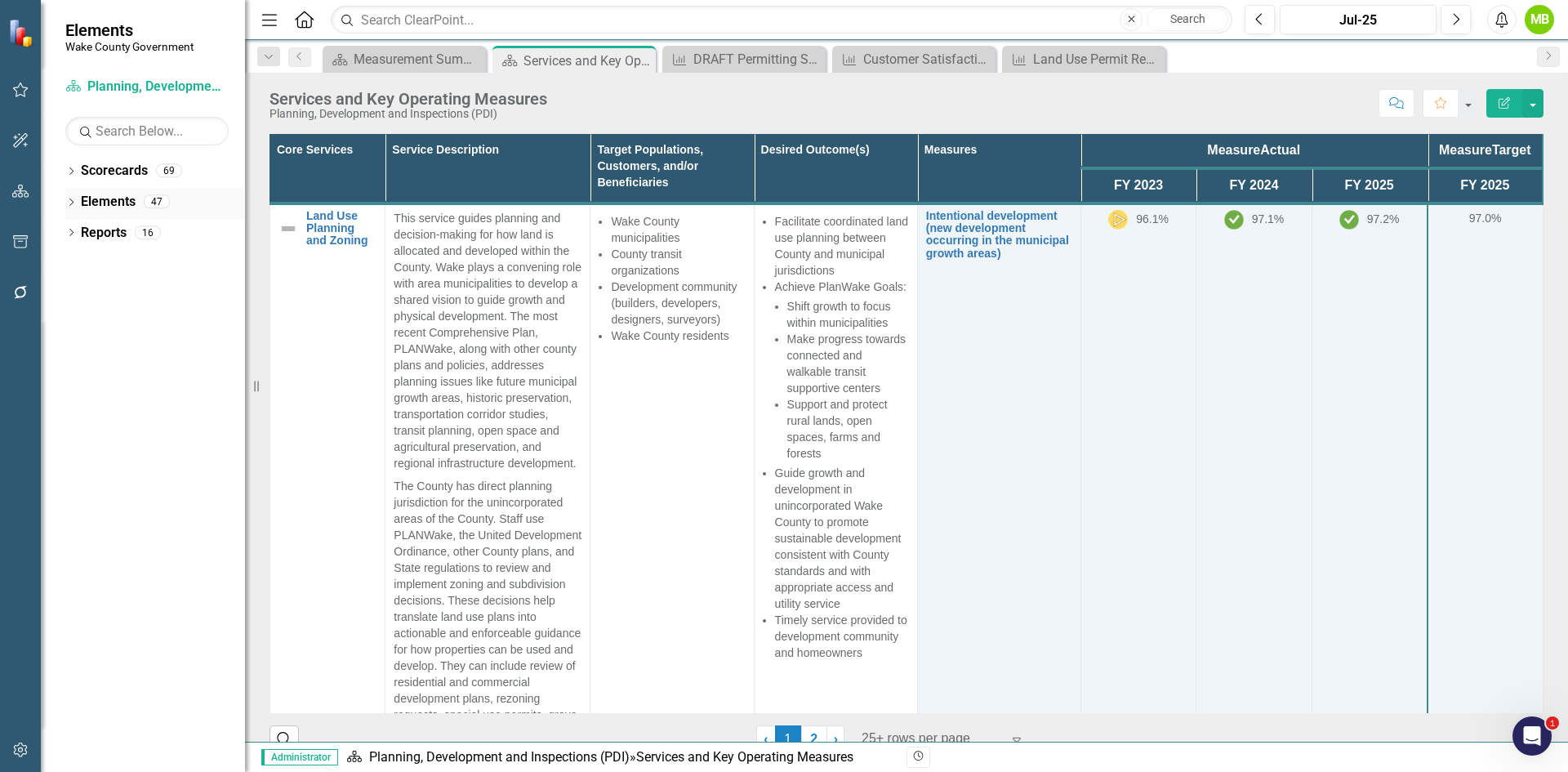 click on "Dropdown" 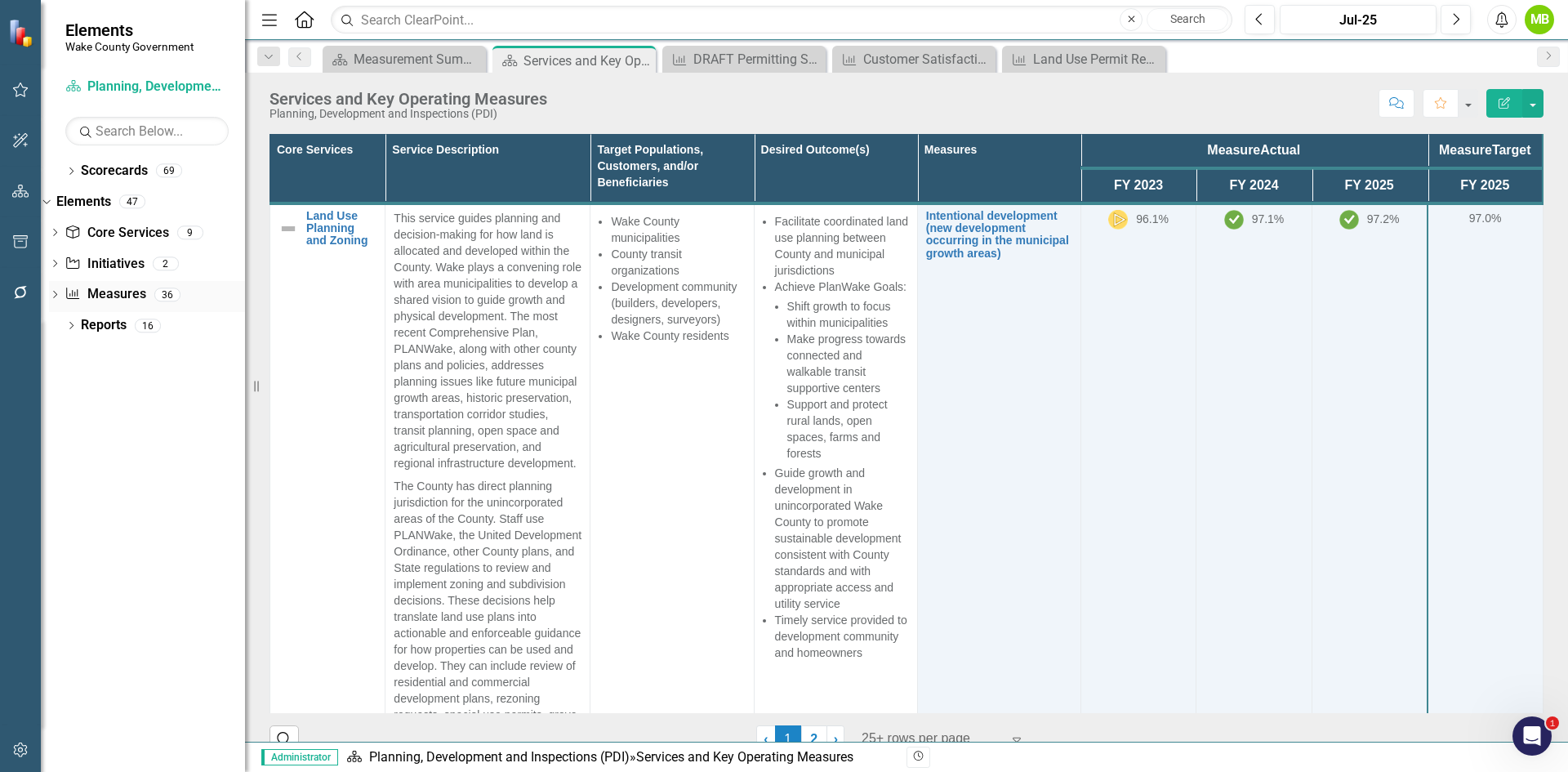 click on "Measure Measures" at bounding box center (105, 294) 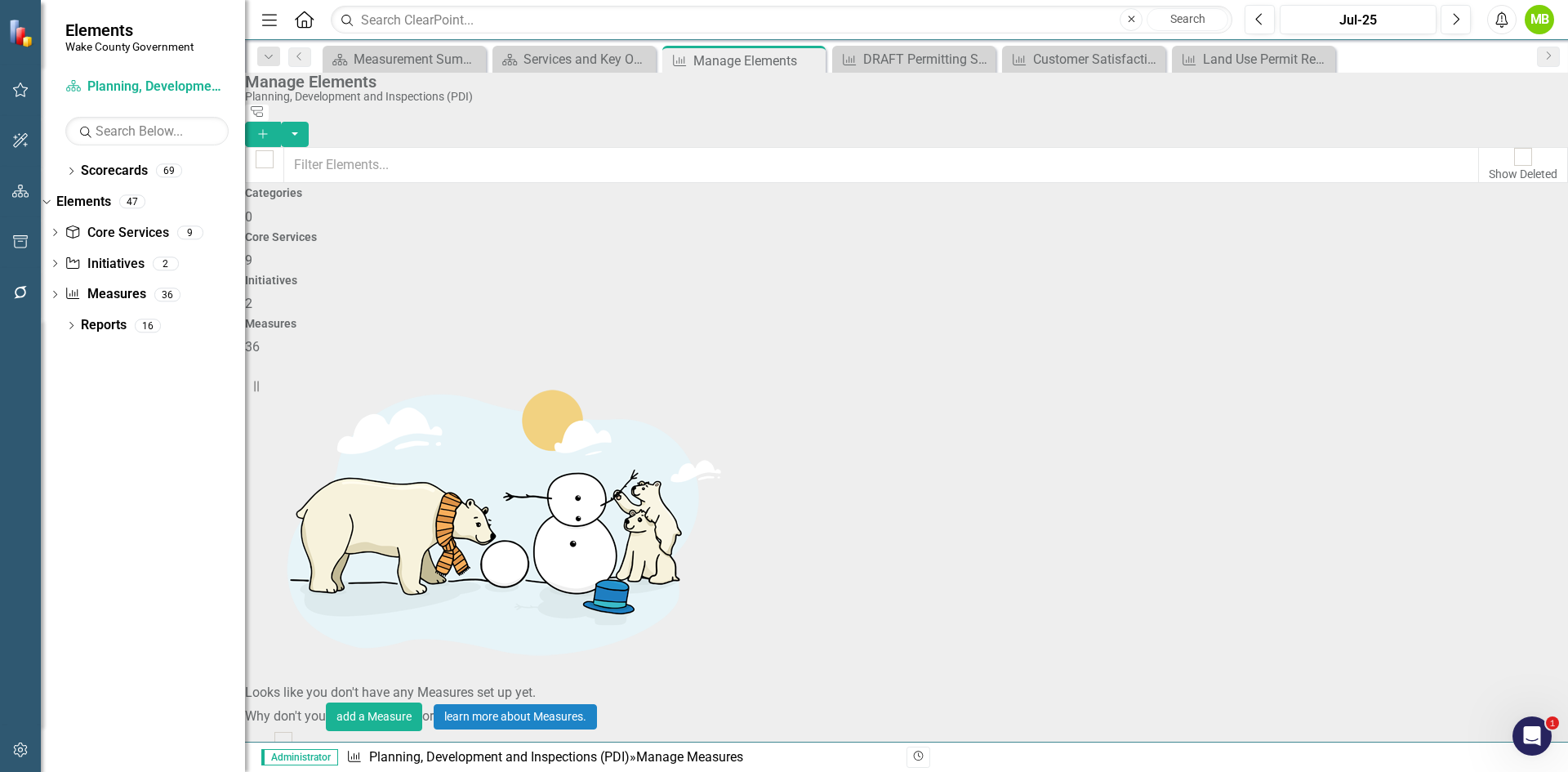 click on "Number of Land Use Permits" at bounding box center [359, 1017] 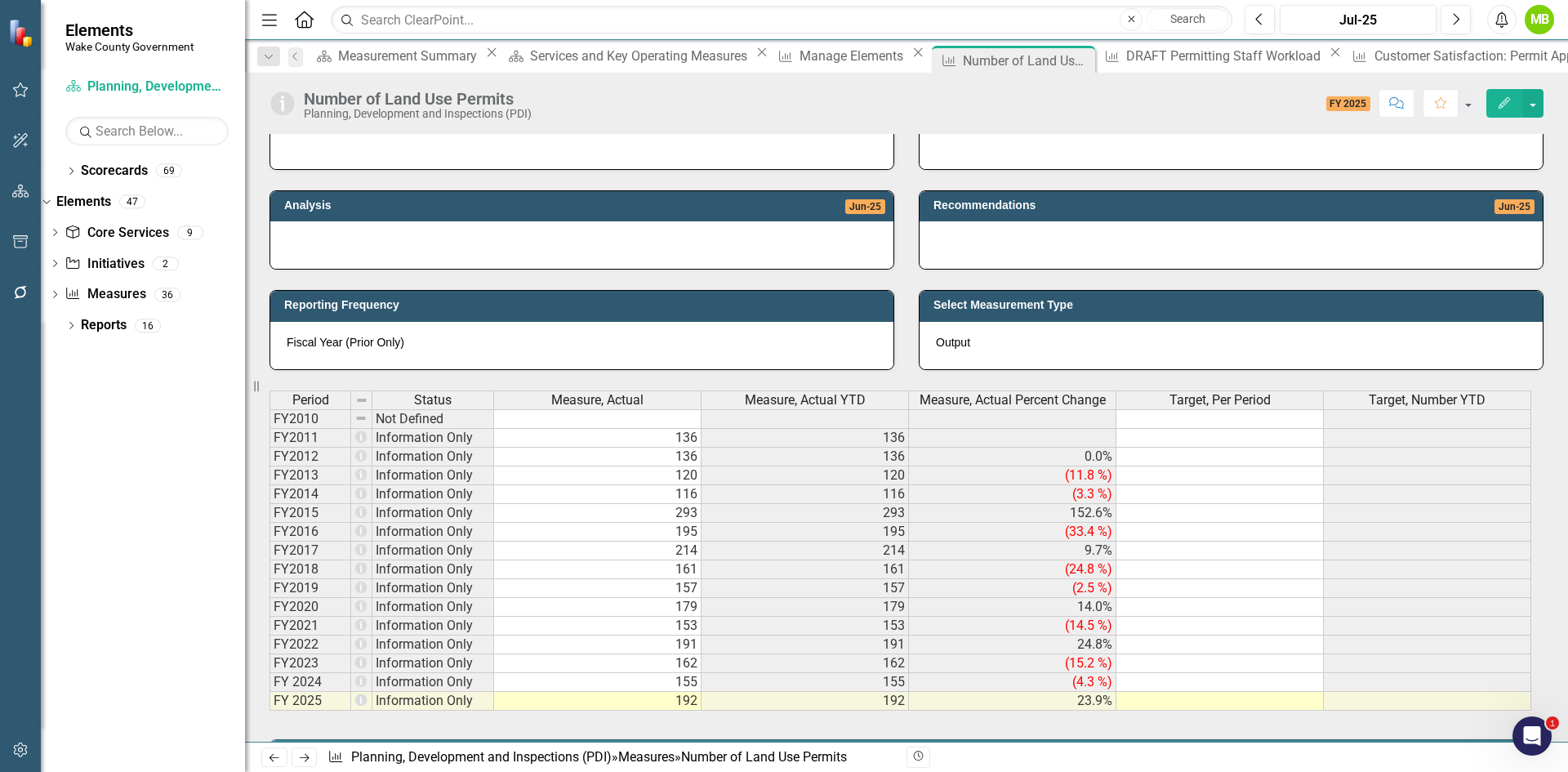 scroll, scrollTop: 245, scrollLeft: 0, axis: vertical 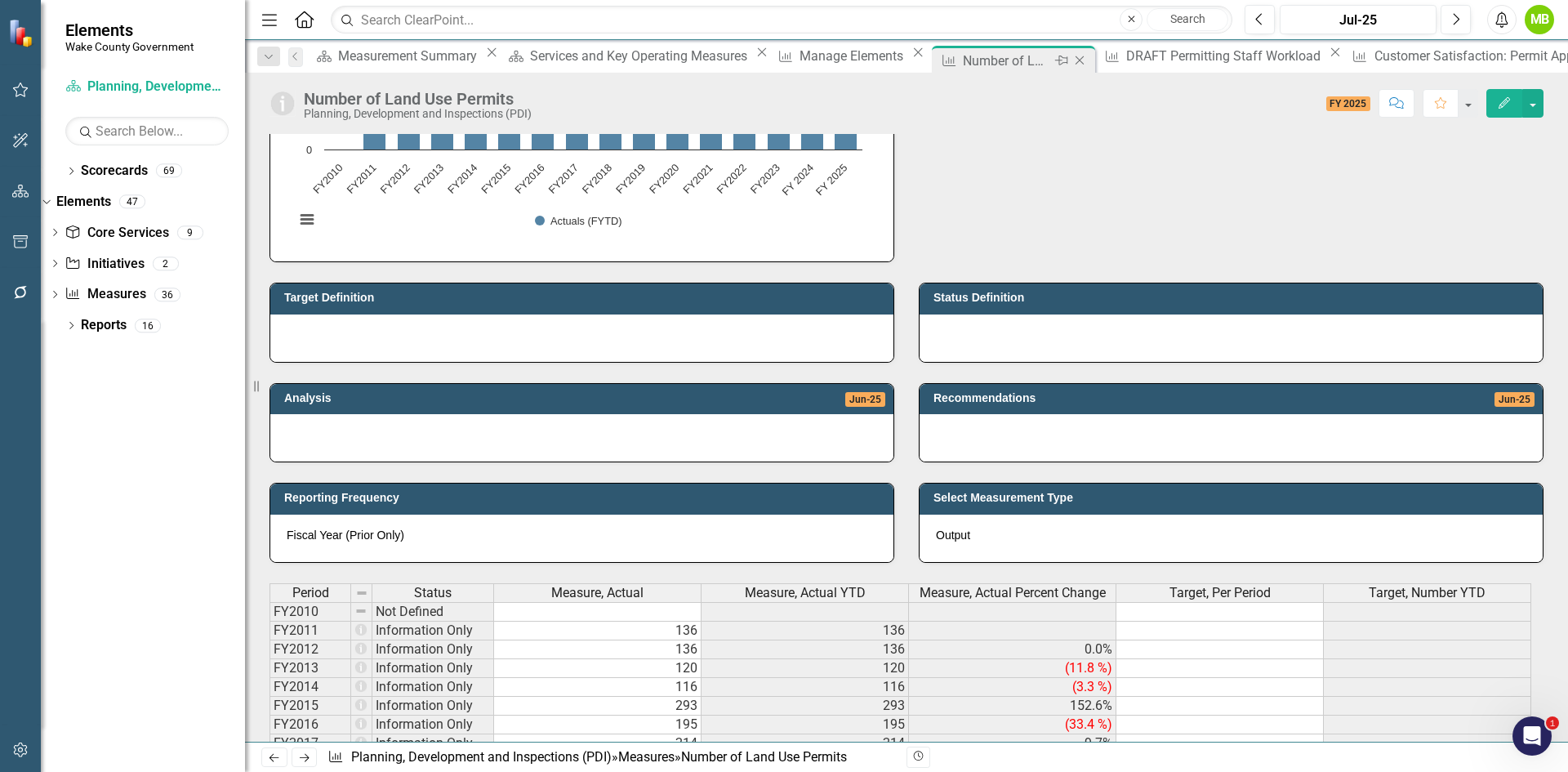 click on "Close" 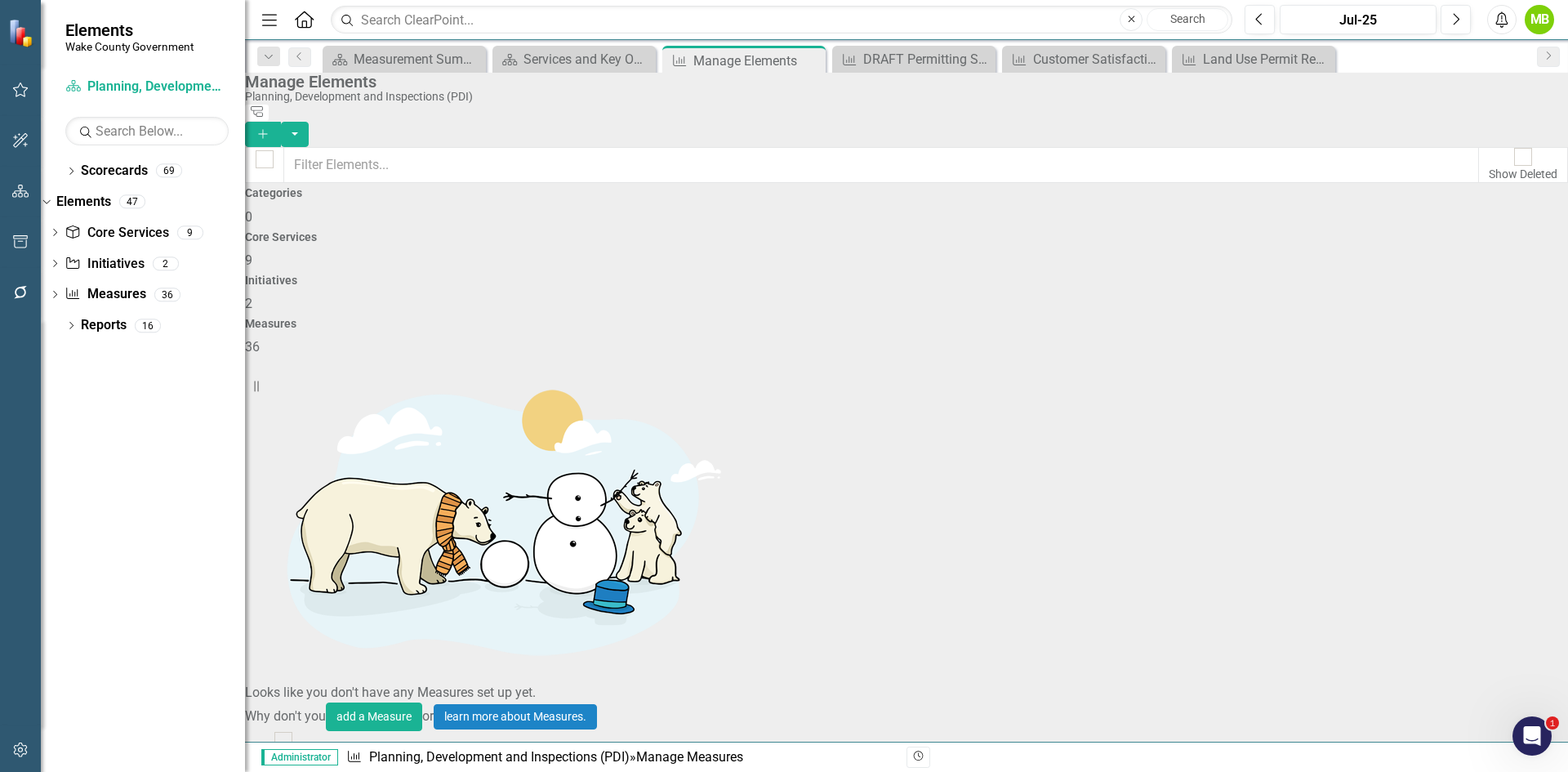 scroll, scrollTop: 327, scrollLeft: 0, axis: vertical 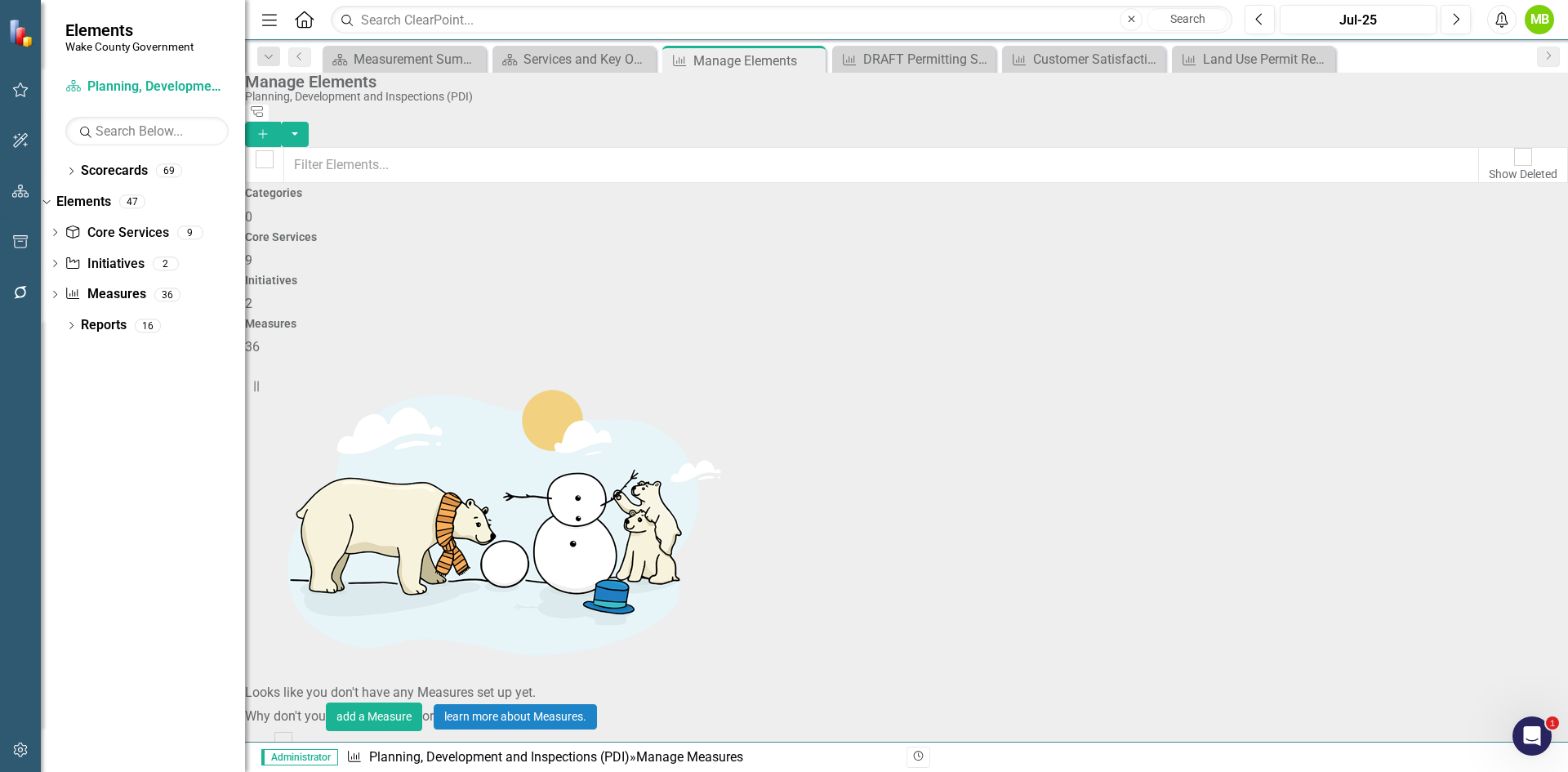 click on "PDI Permits" at bounding box center [309, 1576] 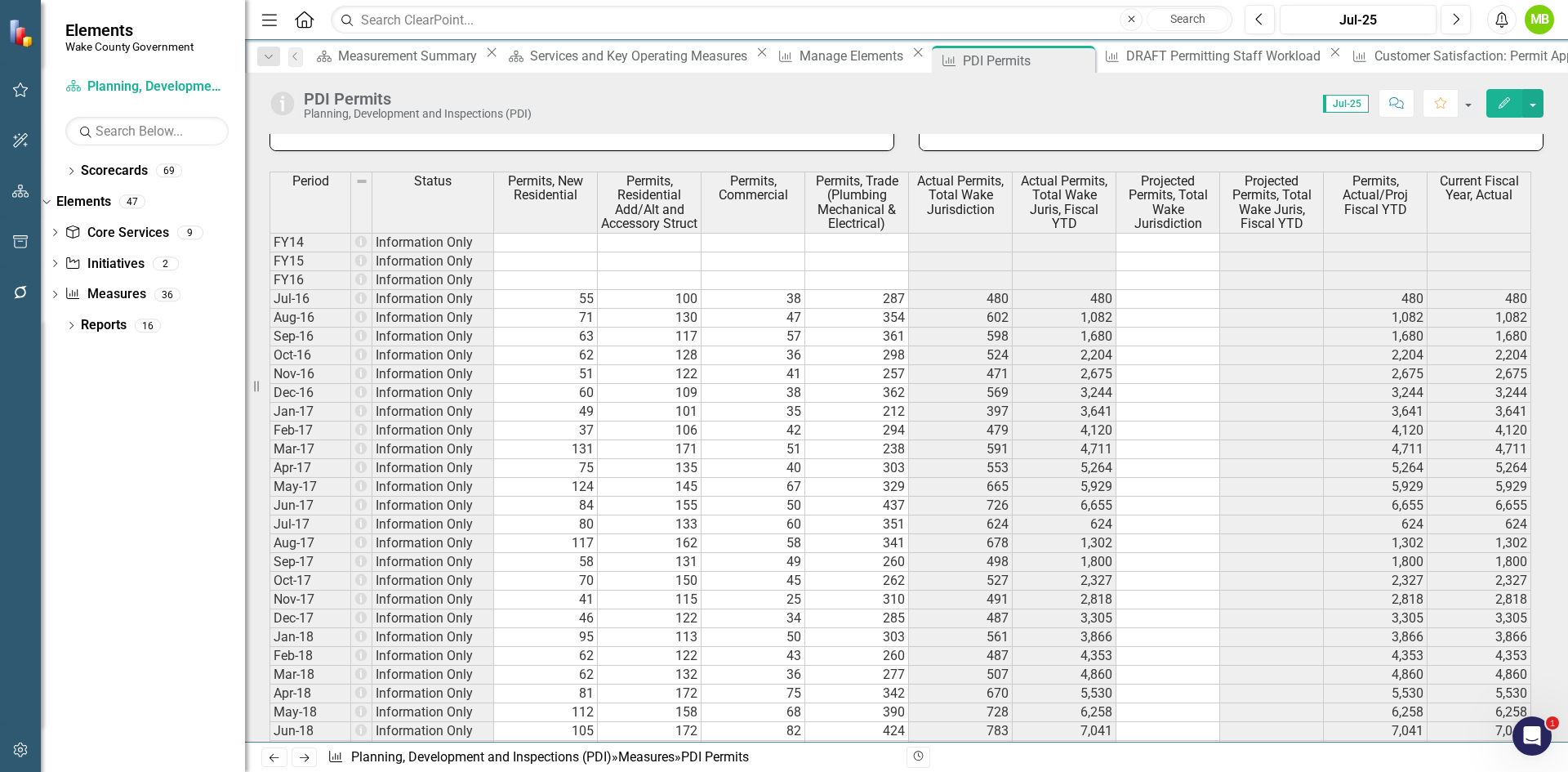 scroll, scrollTop: 654, scrollLeft: 0, axis: vertical 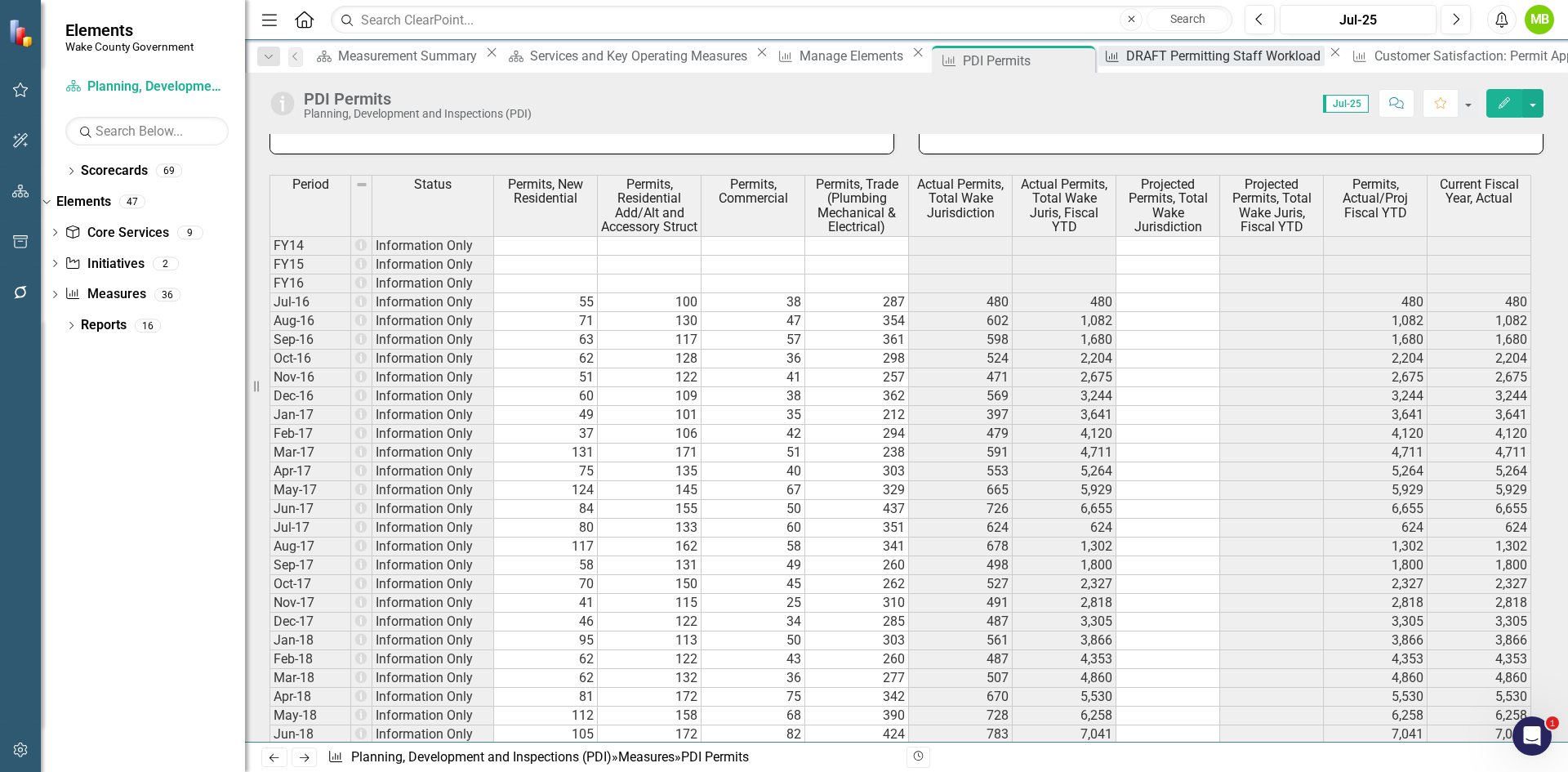 click on "DRAFT Permitting Staff Workload" at bounding box center [1226, 56] 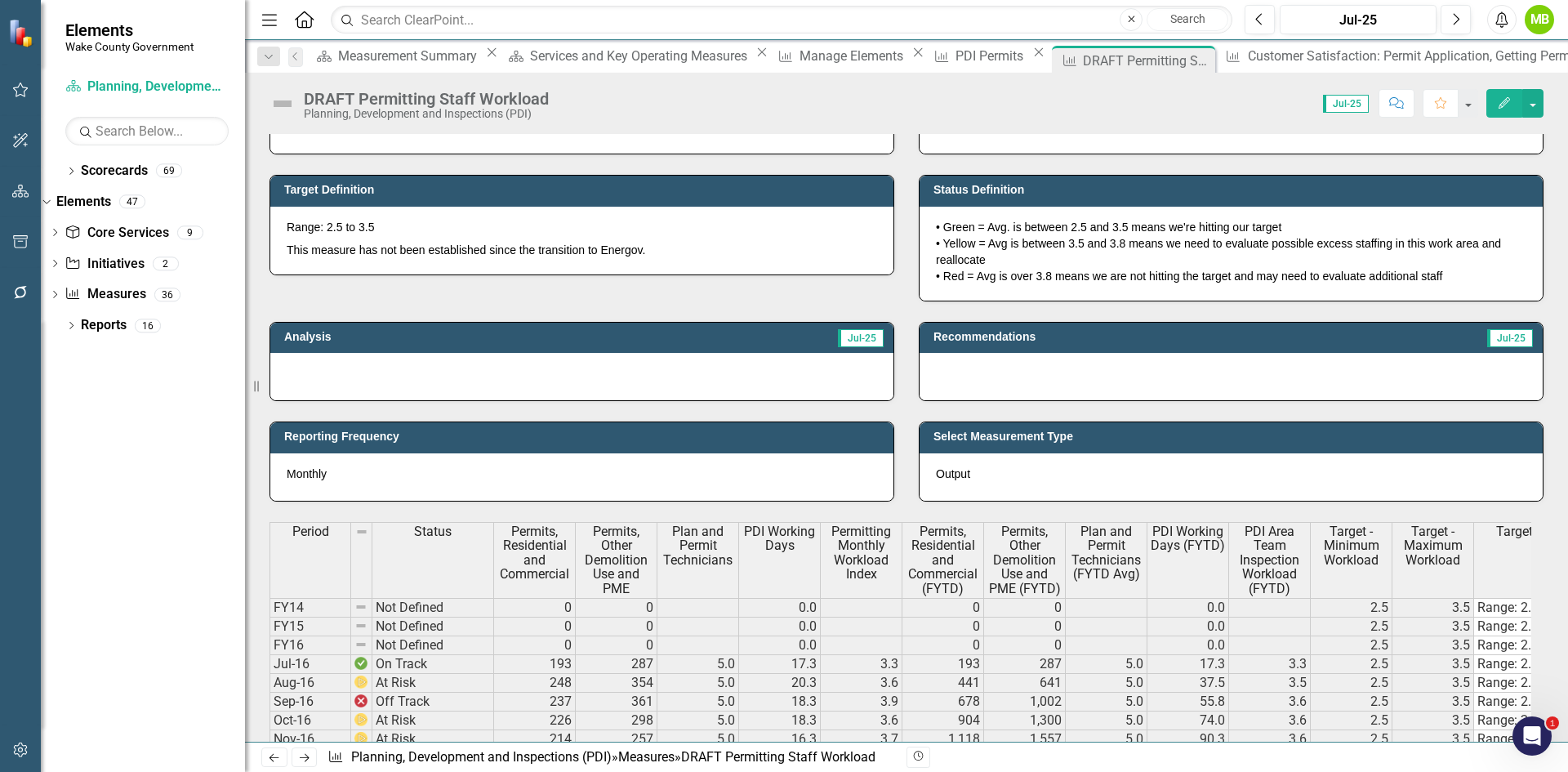 scroll, scrollTop: 490, scrollLeft: 0, axis: vertical 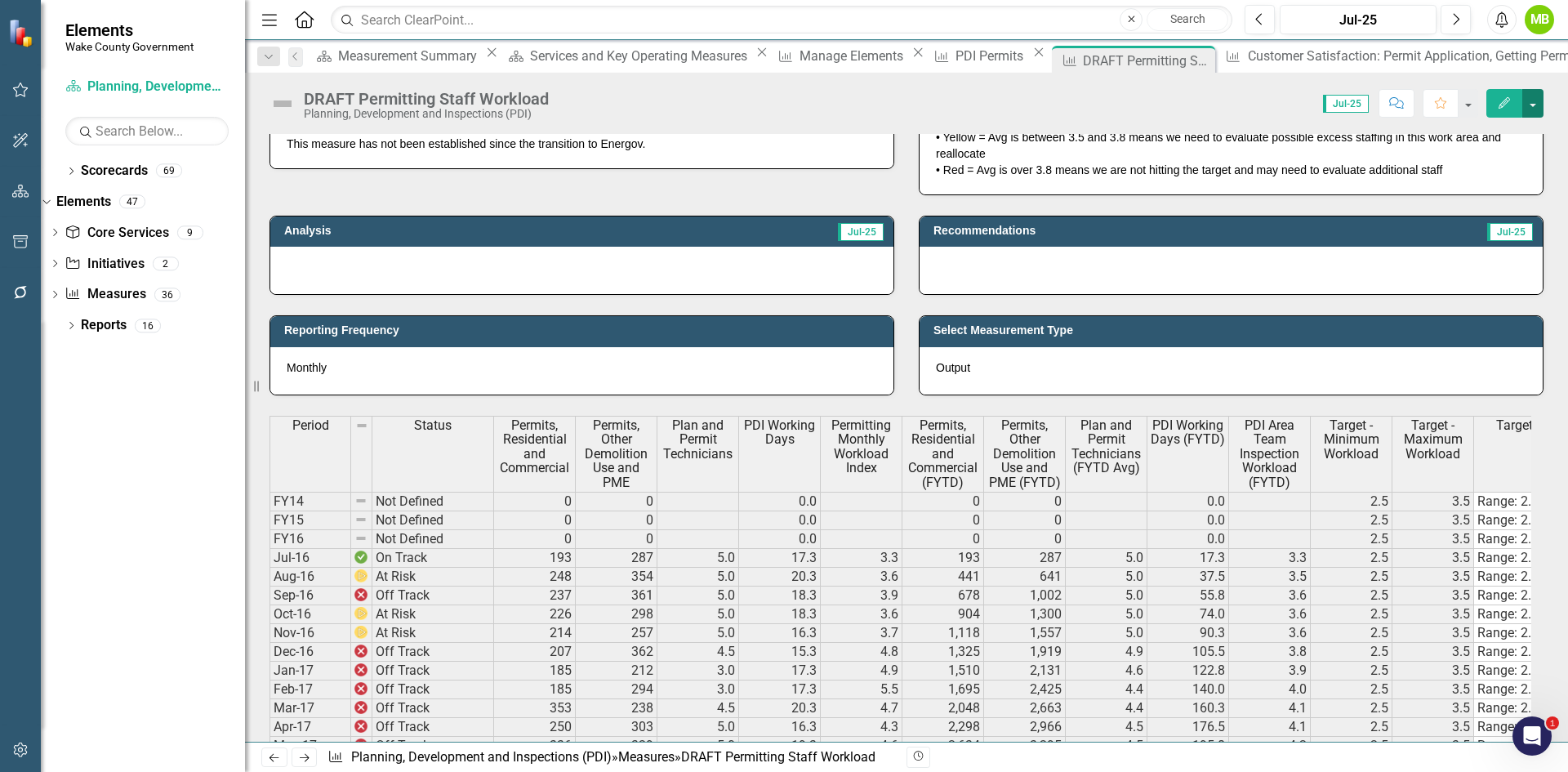 click at bounding box center (1533, 103) 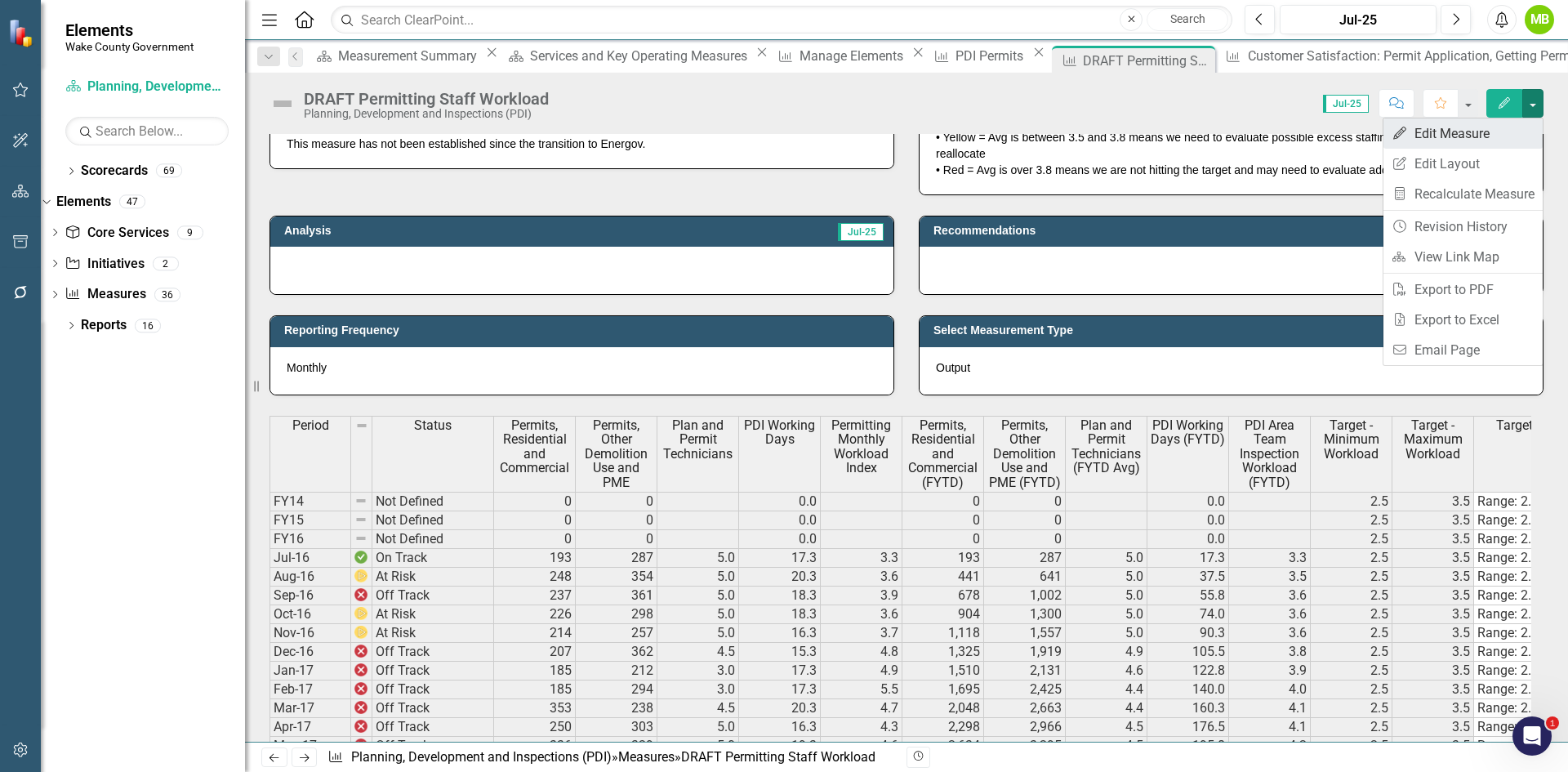 click on "Edit Edit Measure" at bounding box center (1463, 133) 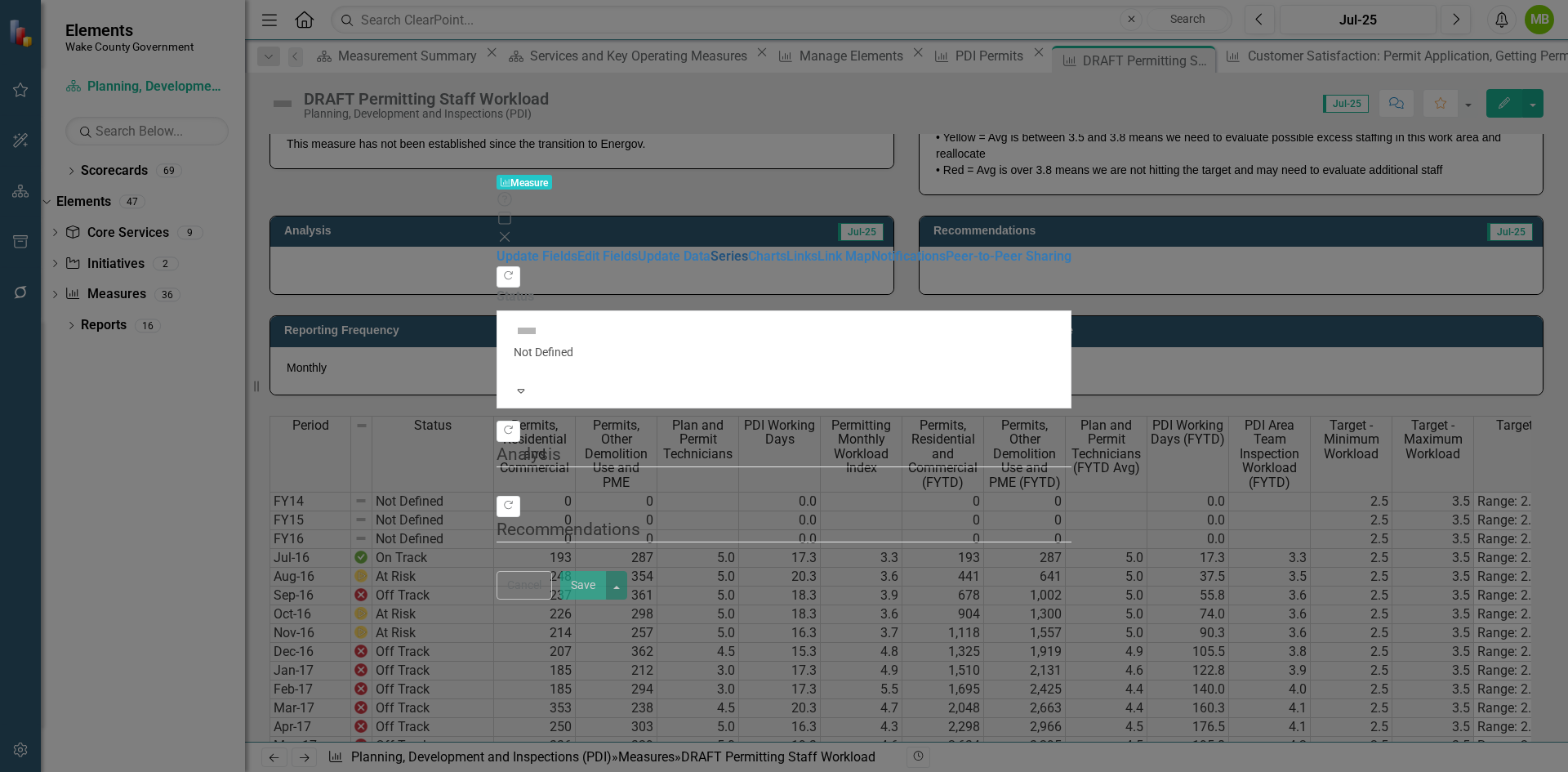 click on "Series" at bounding box center [729, 256] 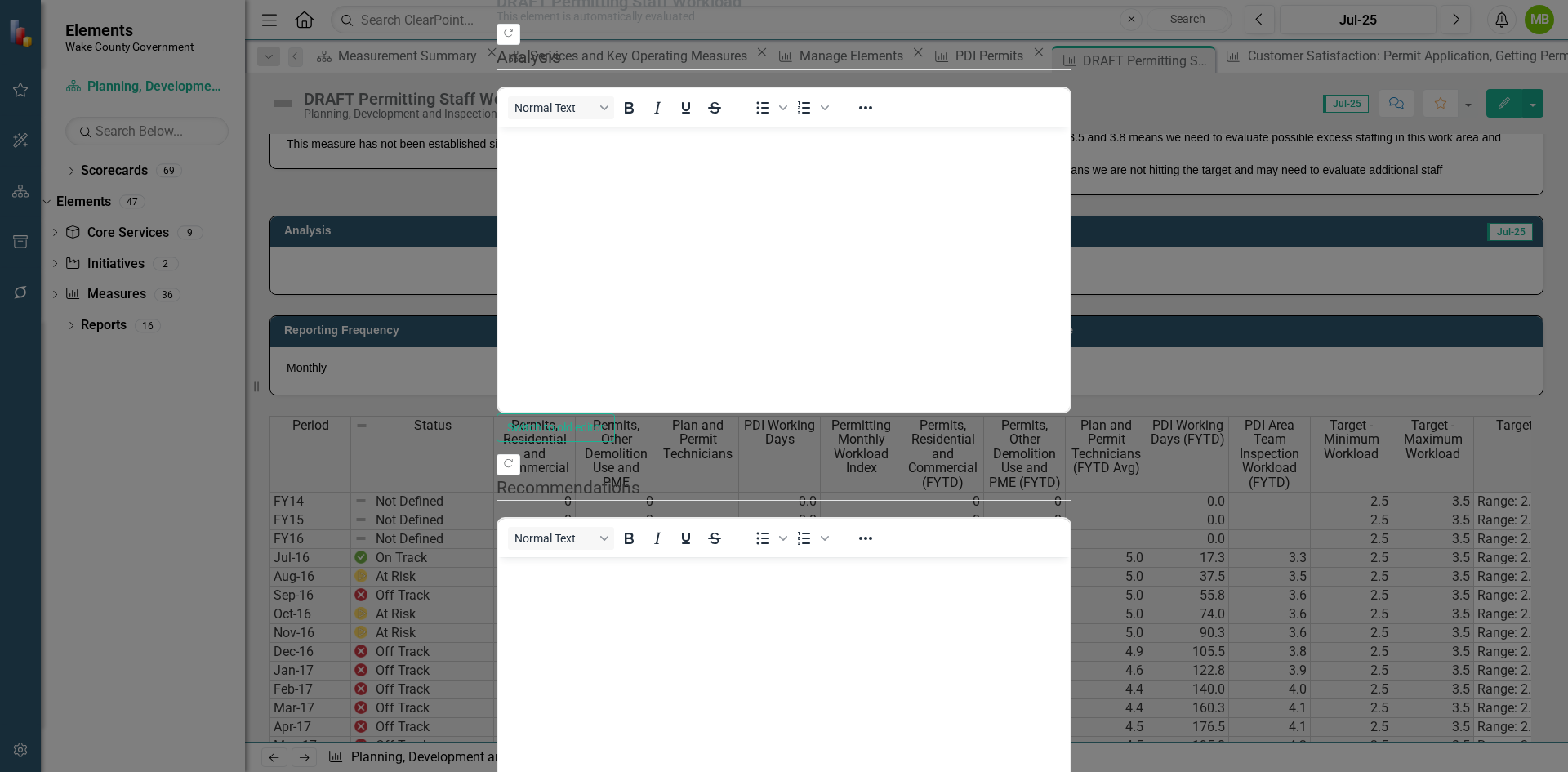 scroll, scrollTop: 0, scrollLeft: 0, axis: both 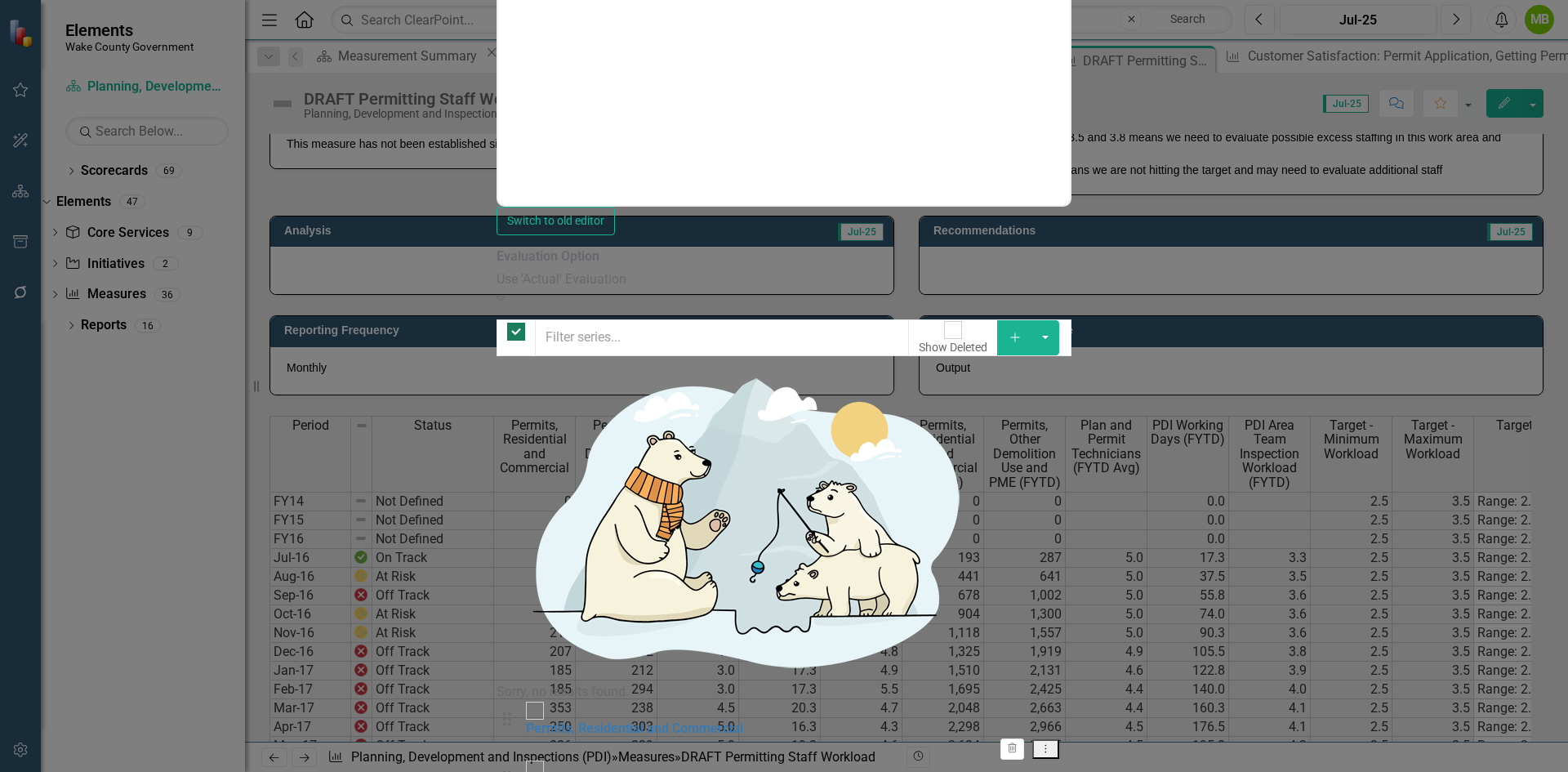 checkbox on "false" 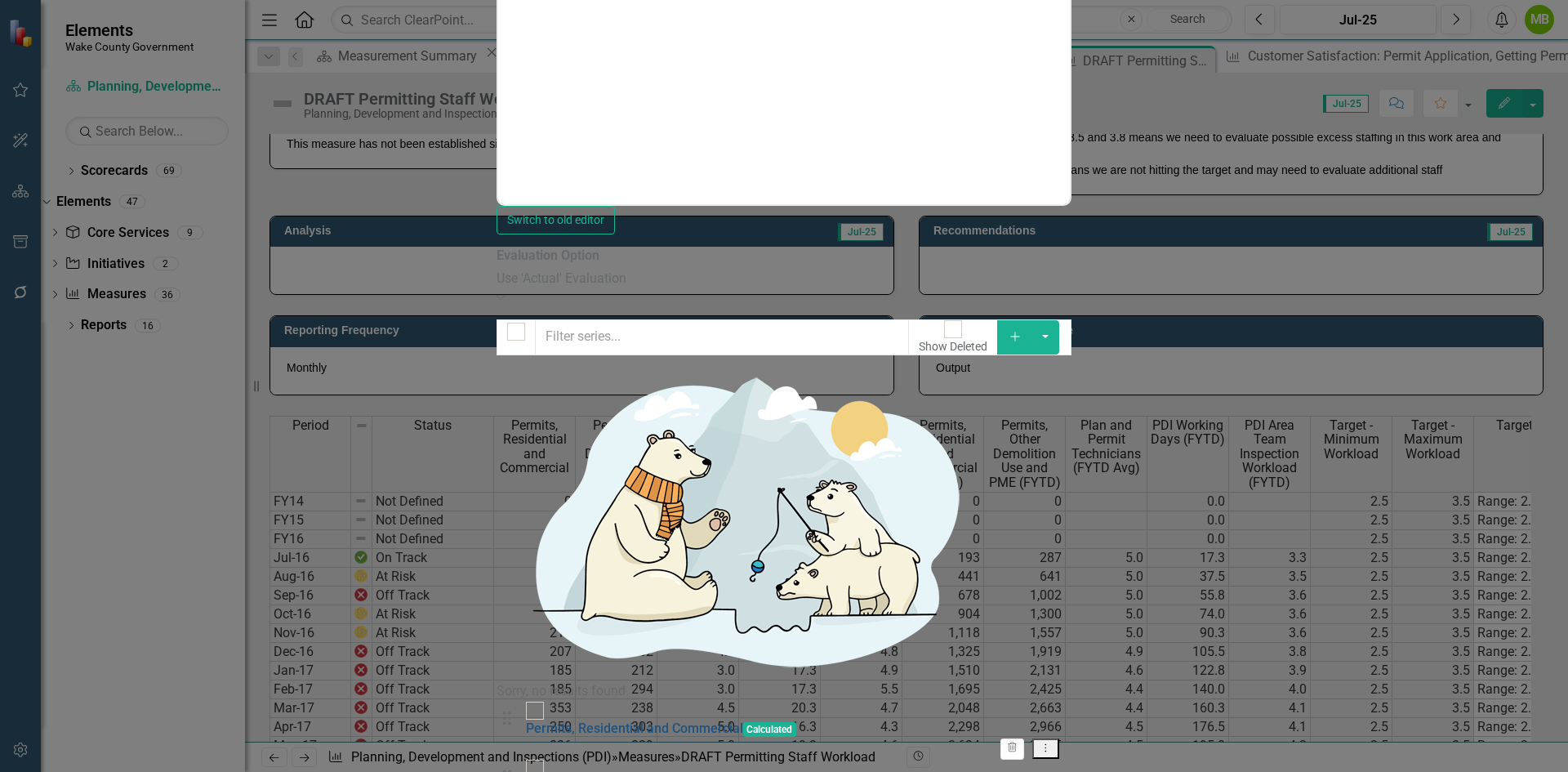 click on "Permits, Residential and Commercial" at bounding box center (635, 728) 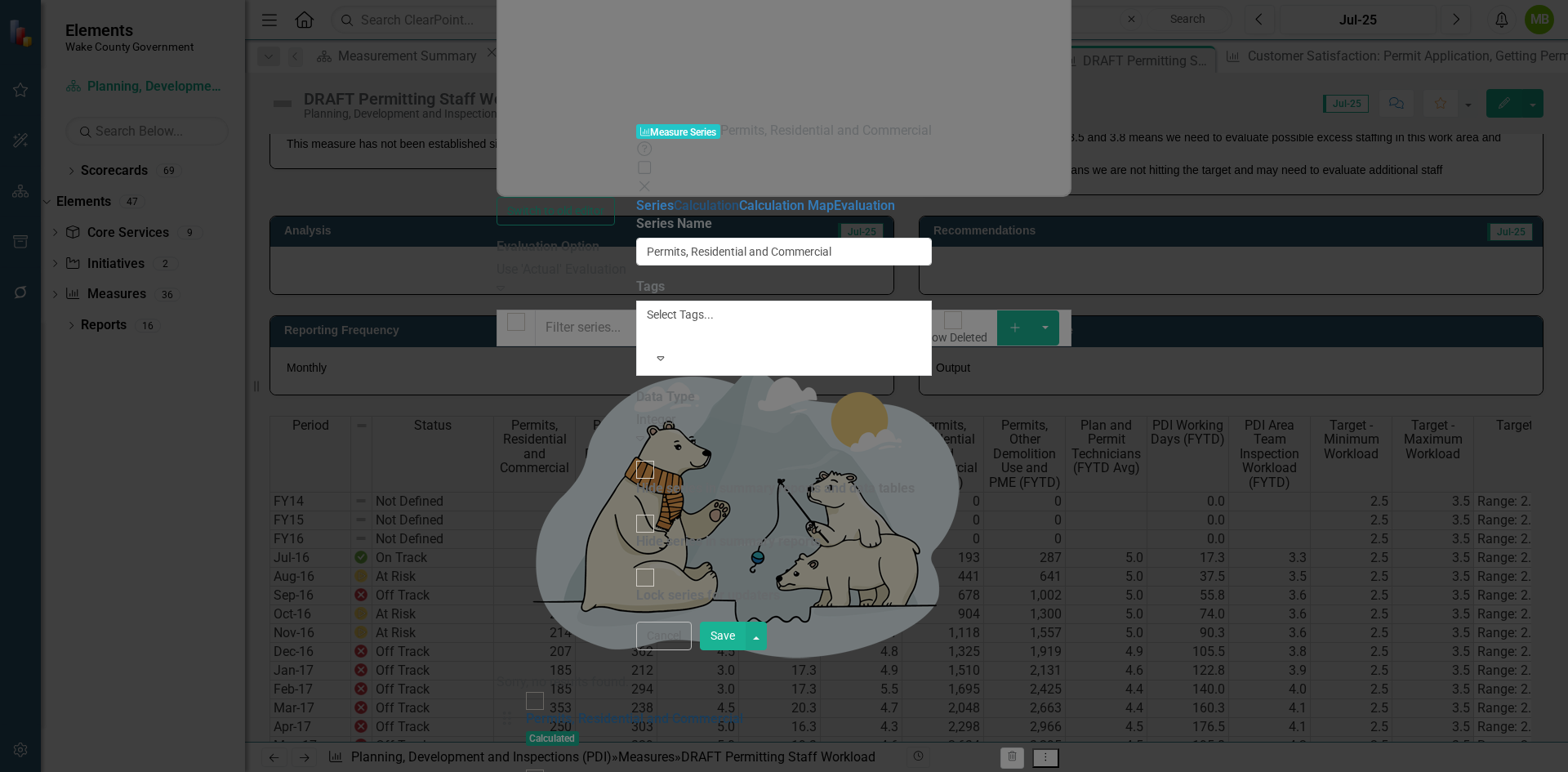click on "Calculation" at bounding box center (706, 205) 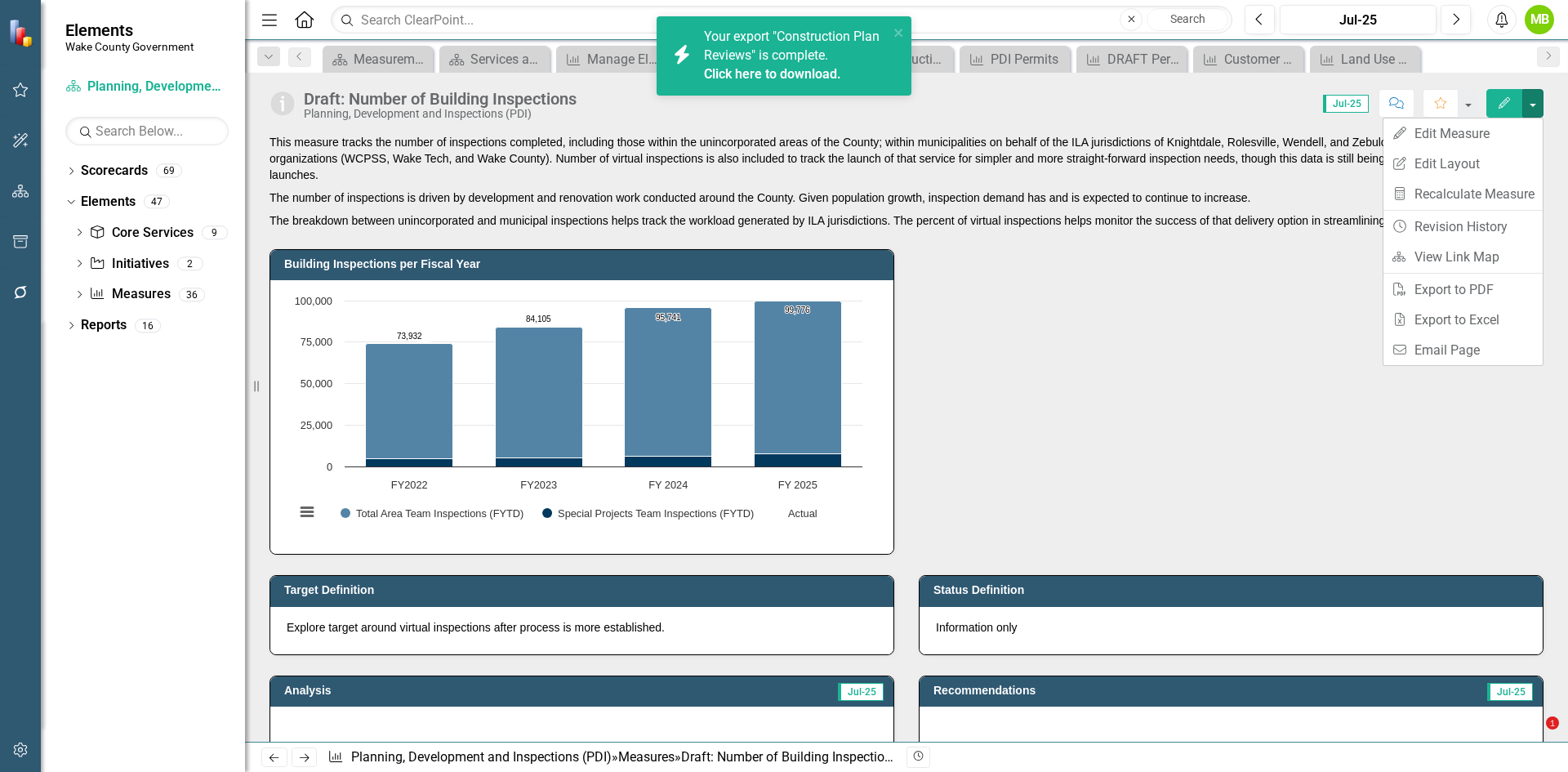 scroll, scrollTop: 0, scrollLeft: 0, axis: both 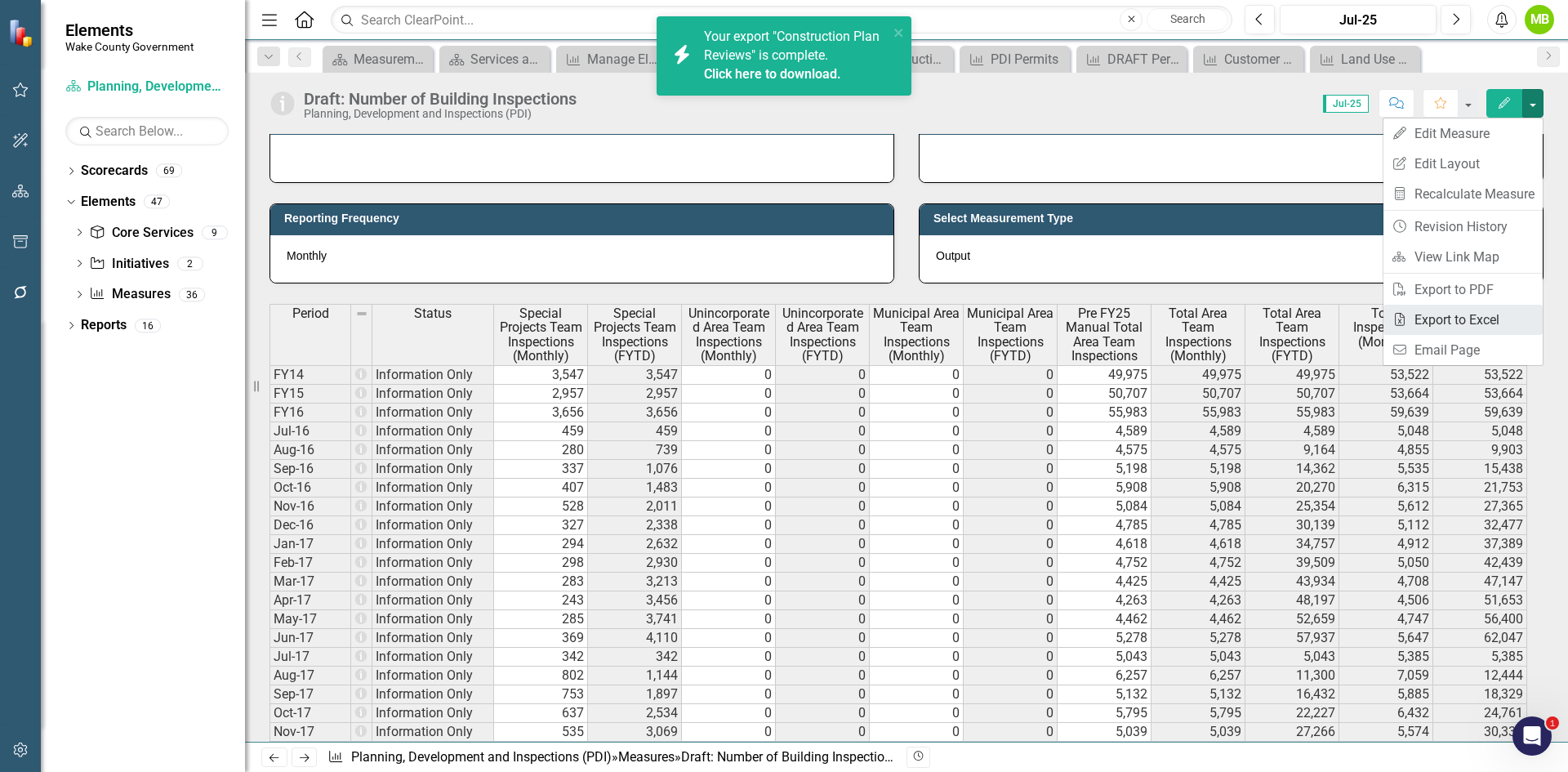 click on "Excel Export to Excel" at bounding box center [1463, 319] 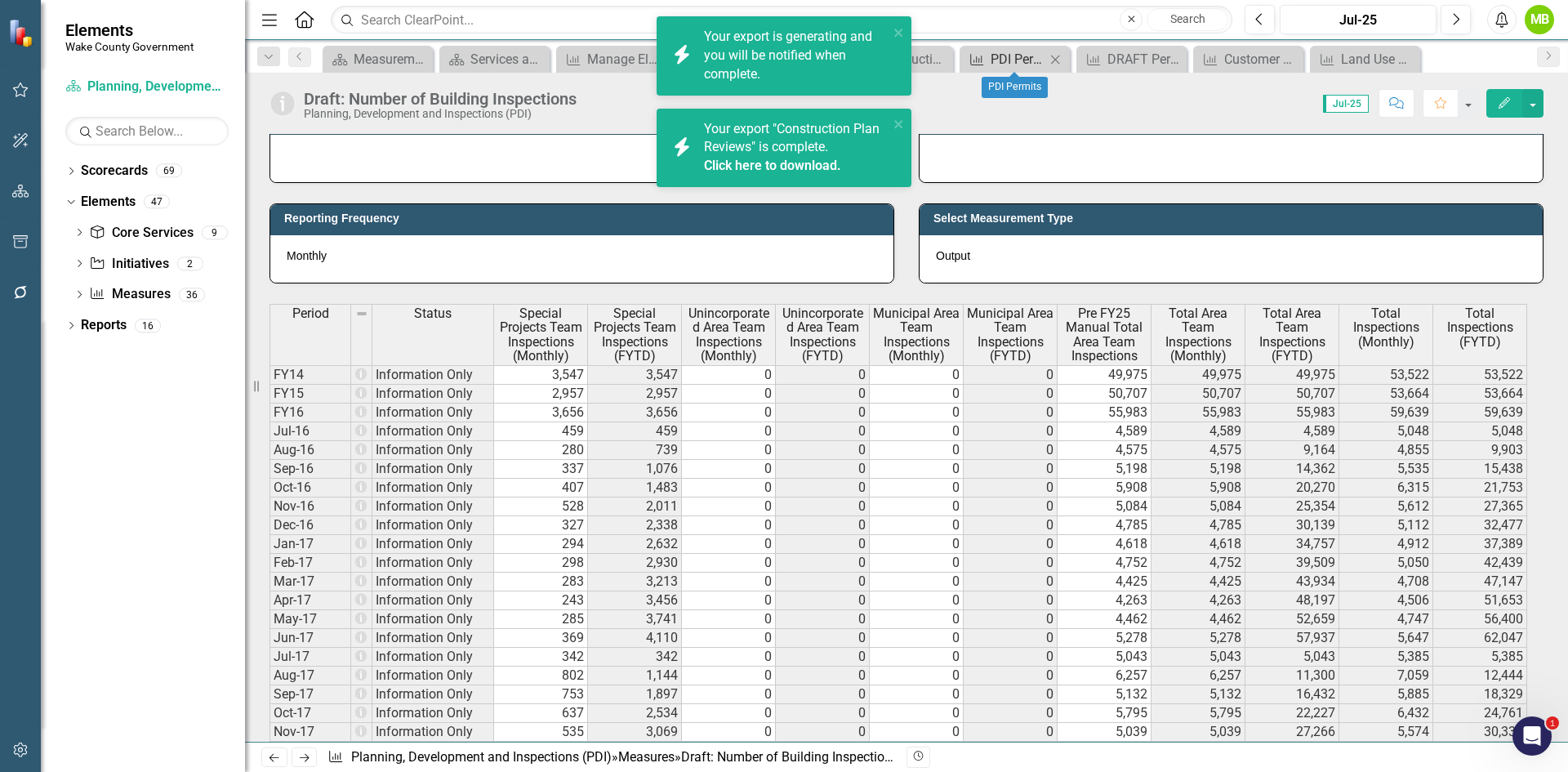 click on "PDI Permits" at bounding box center (1018, 59) 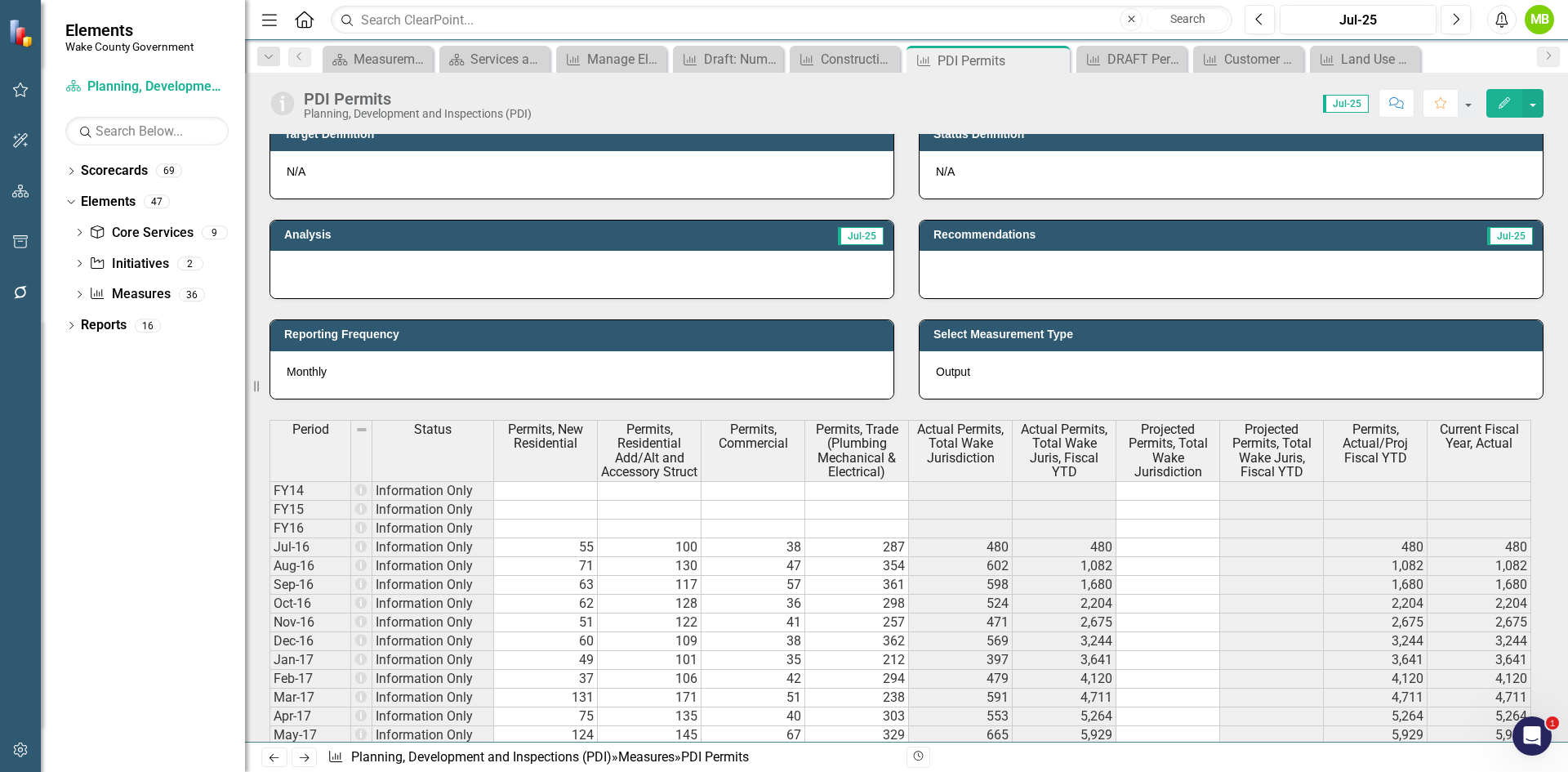 scroll, scrollTop: 572, scrollLeft: 0, axis: vertical 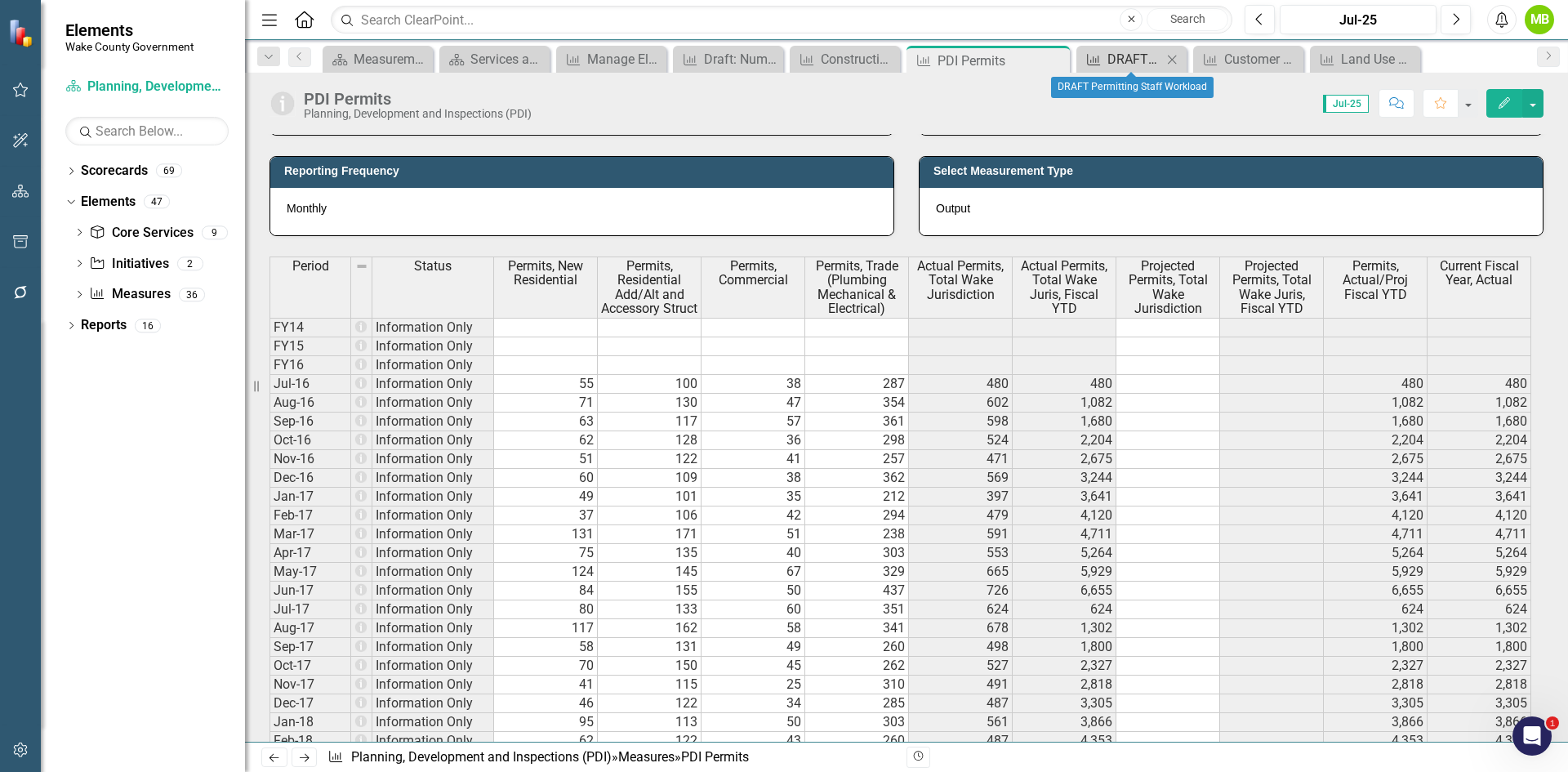 click on "DRAFT Permitting Staff Workload" at bounding box center [1134, 59] 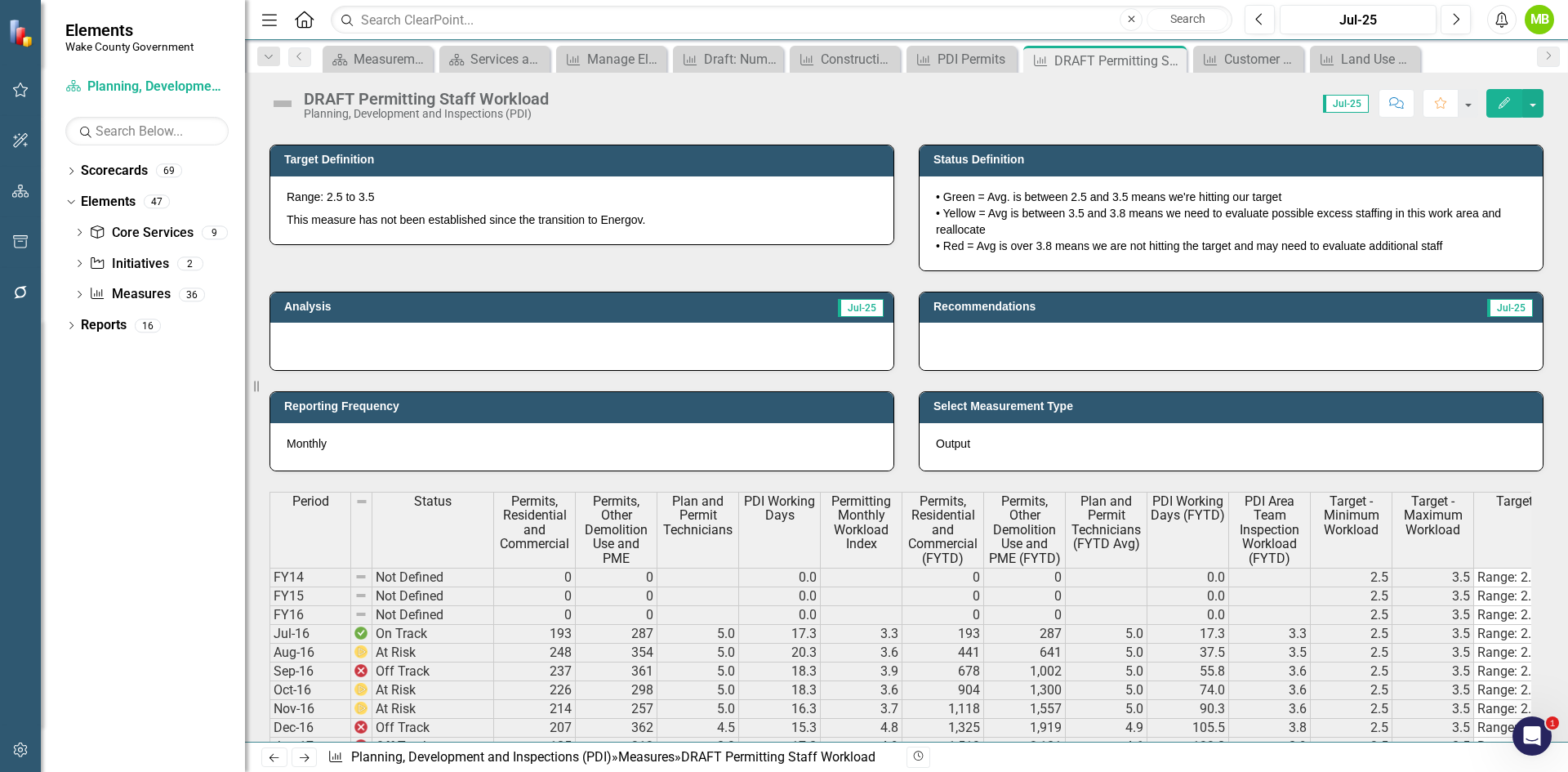 scroll, scrollTop: 490, scrollLeft: 0, axis: vertical 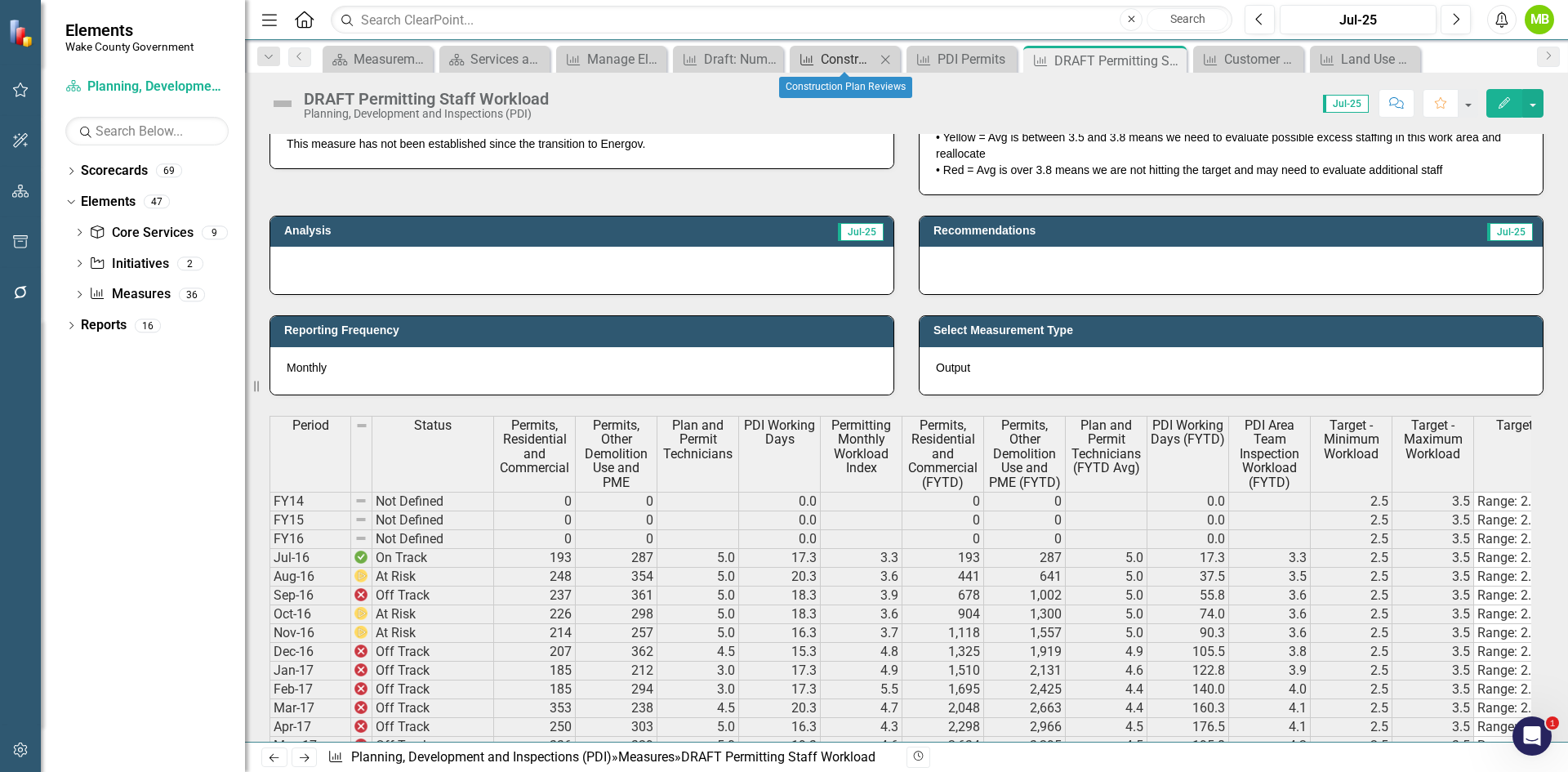 click on "Construction Plan Reviews" at bounding box center [848, 59] 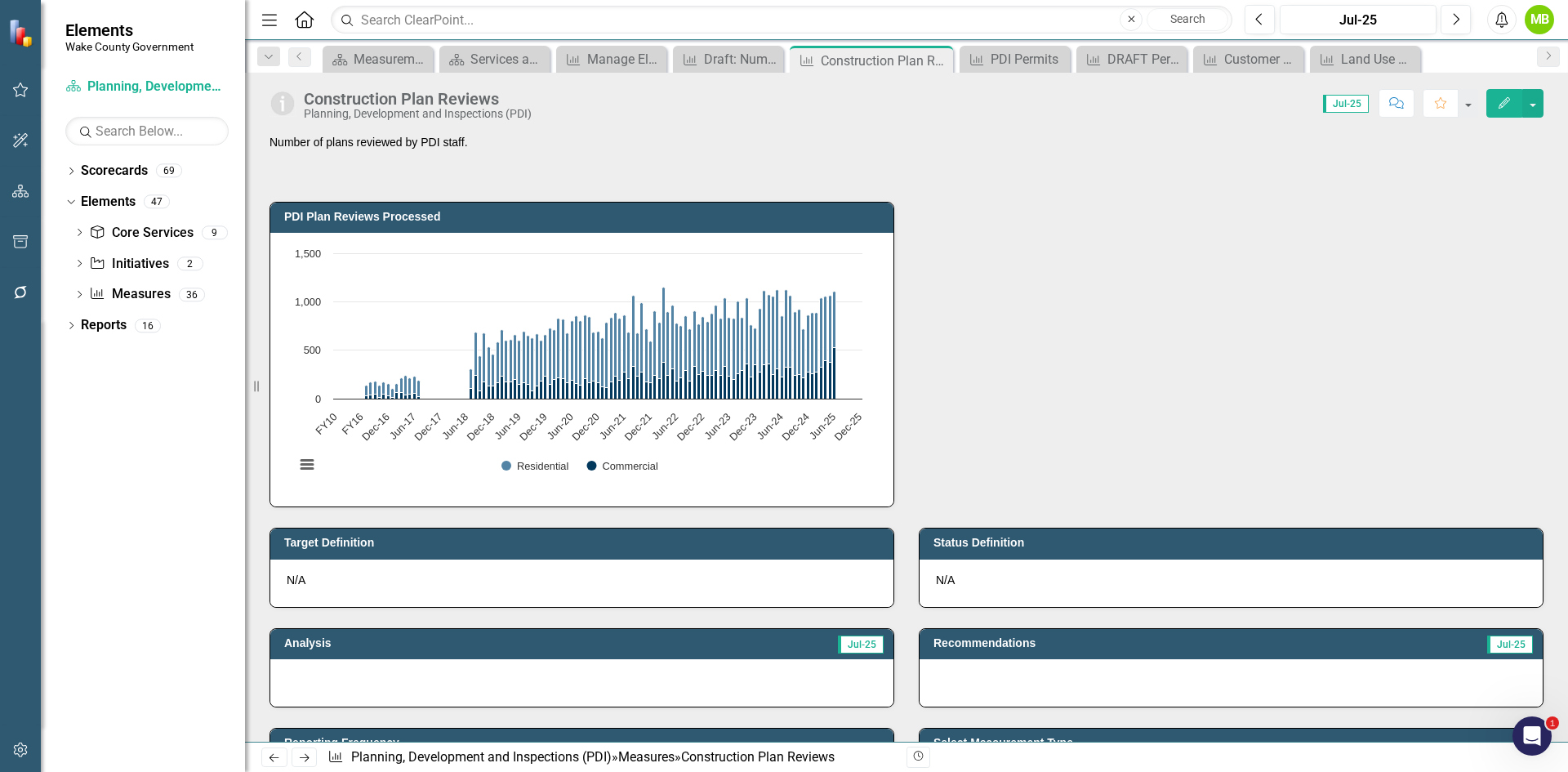 scroll, scrollTop: 490, scrollLeft: 0, axis: vertical 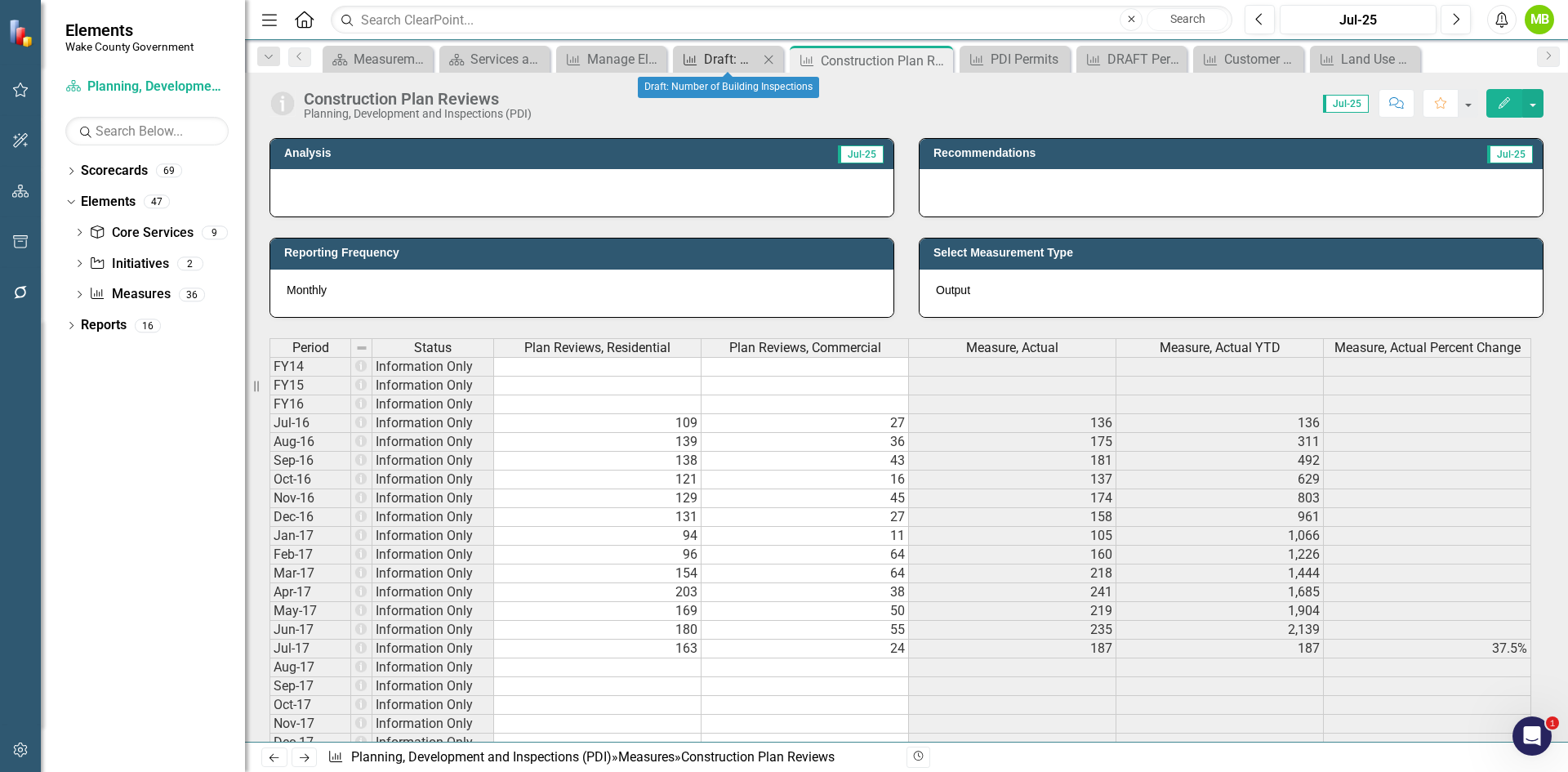 click on "Draft: Number of Building Inspections" at bounding box center (731, 59) 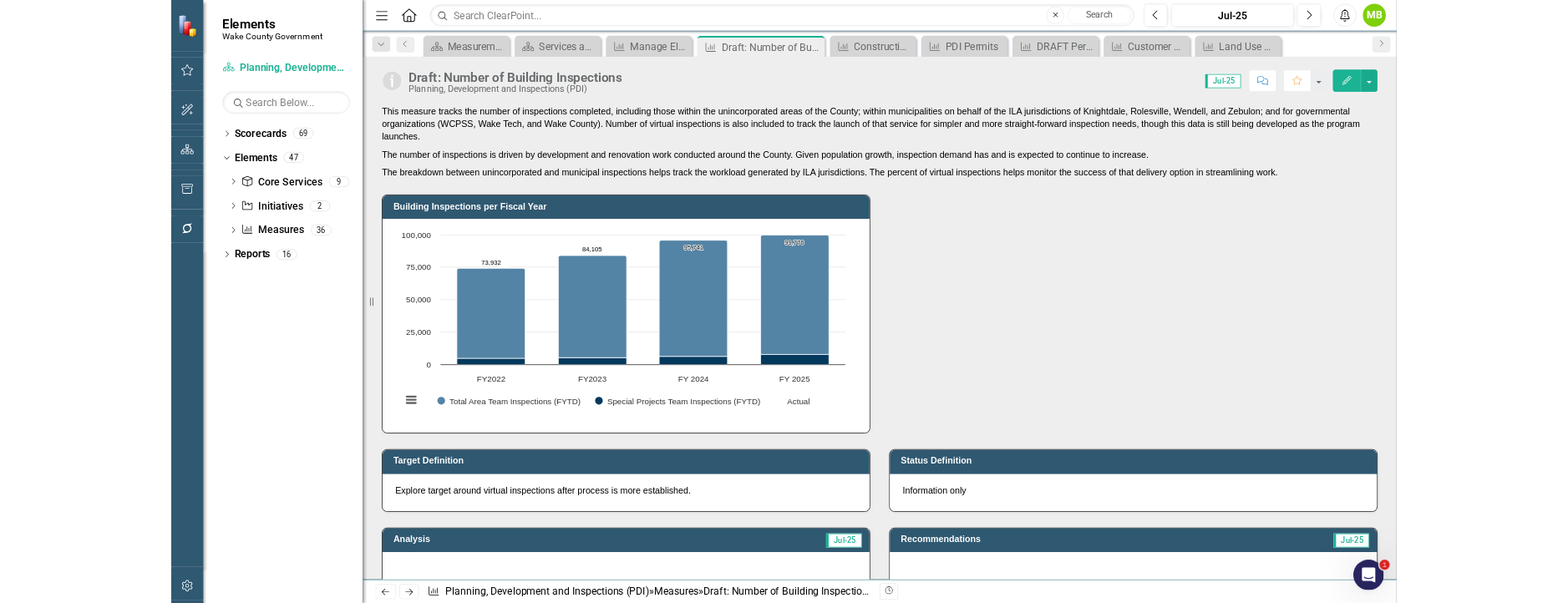scroll, scrollTop: 501, scrollLeft: 0, axis: vertical 